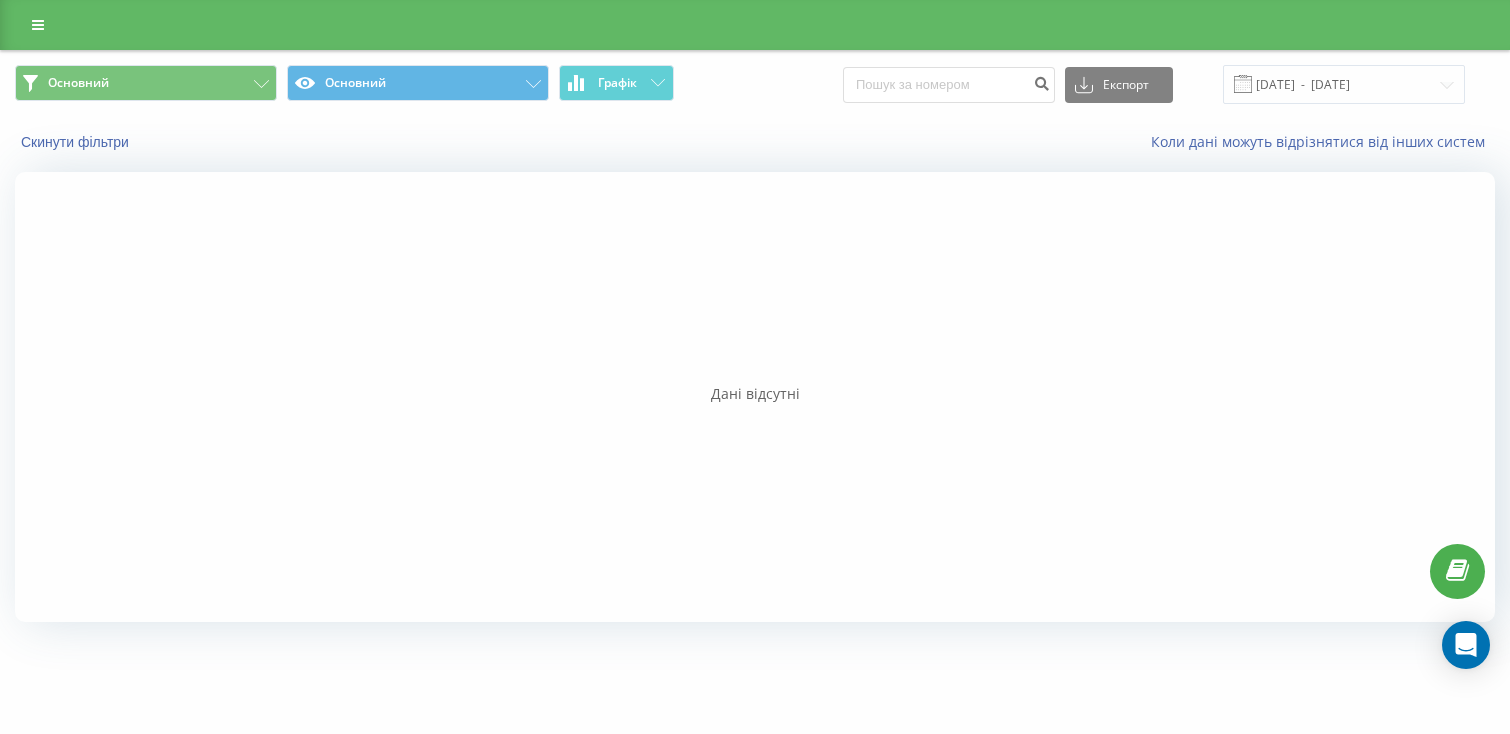 scroll, scrollTop: 0, scrollLeft: 0, axis: both 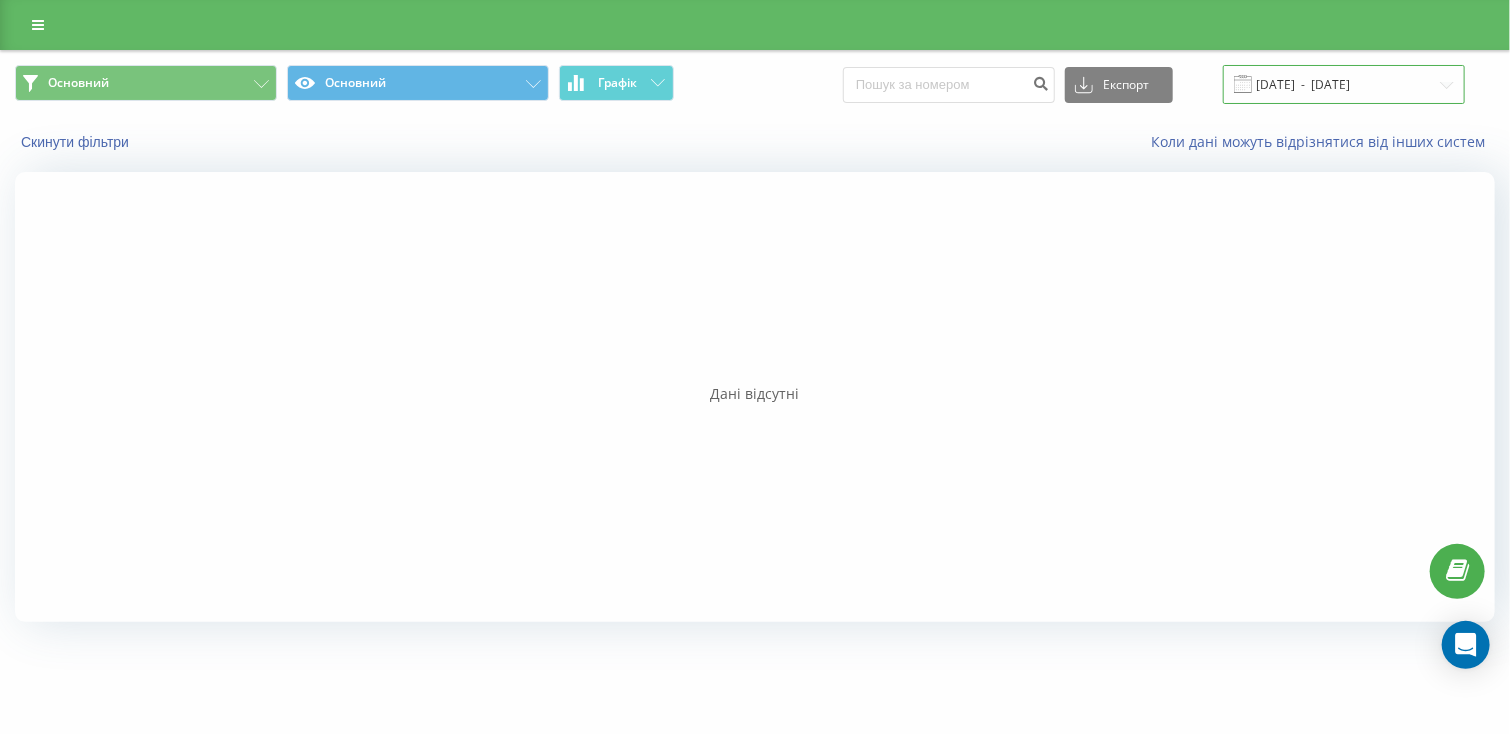 click on "01.05.2025  -  01.08.2025" at bounding box center [1344, 84] 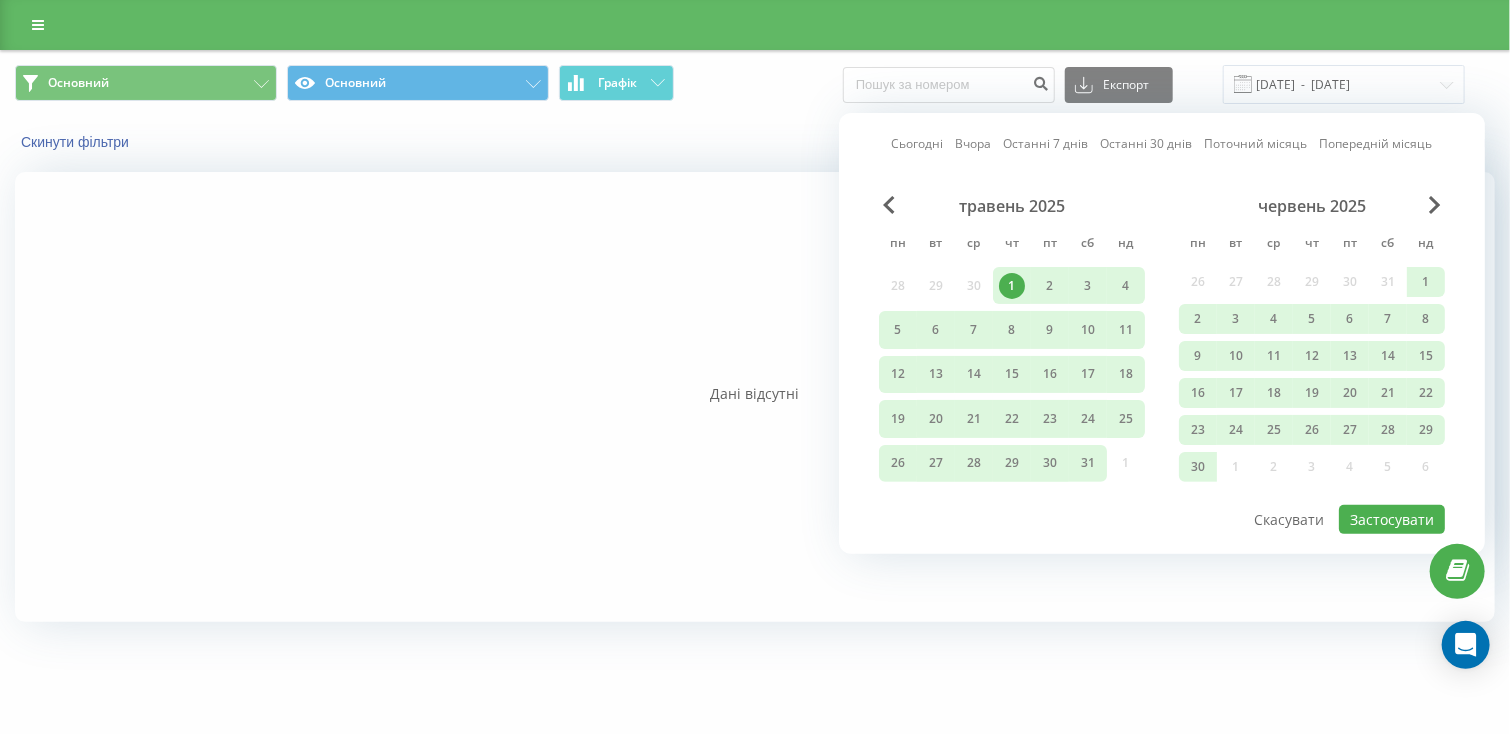 click on "Сьогодні" at bounding box center [918, 143] 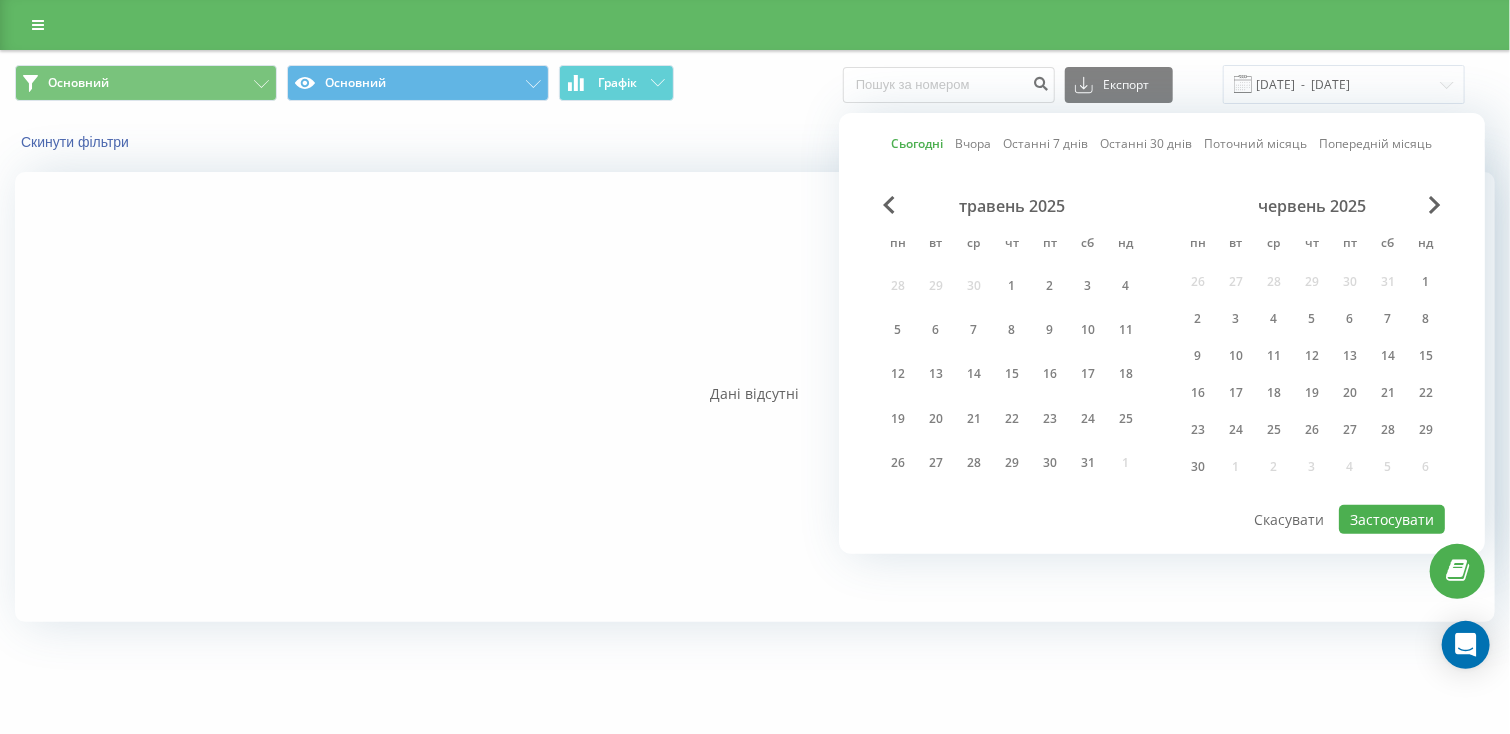 click at bounding box center (755, 397) 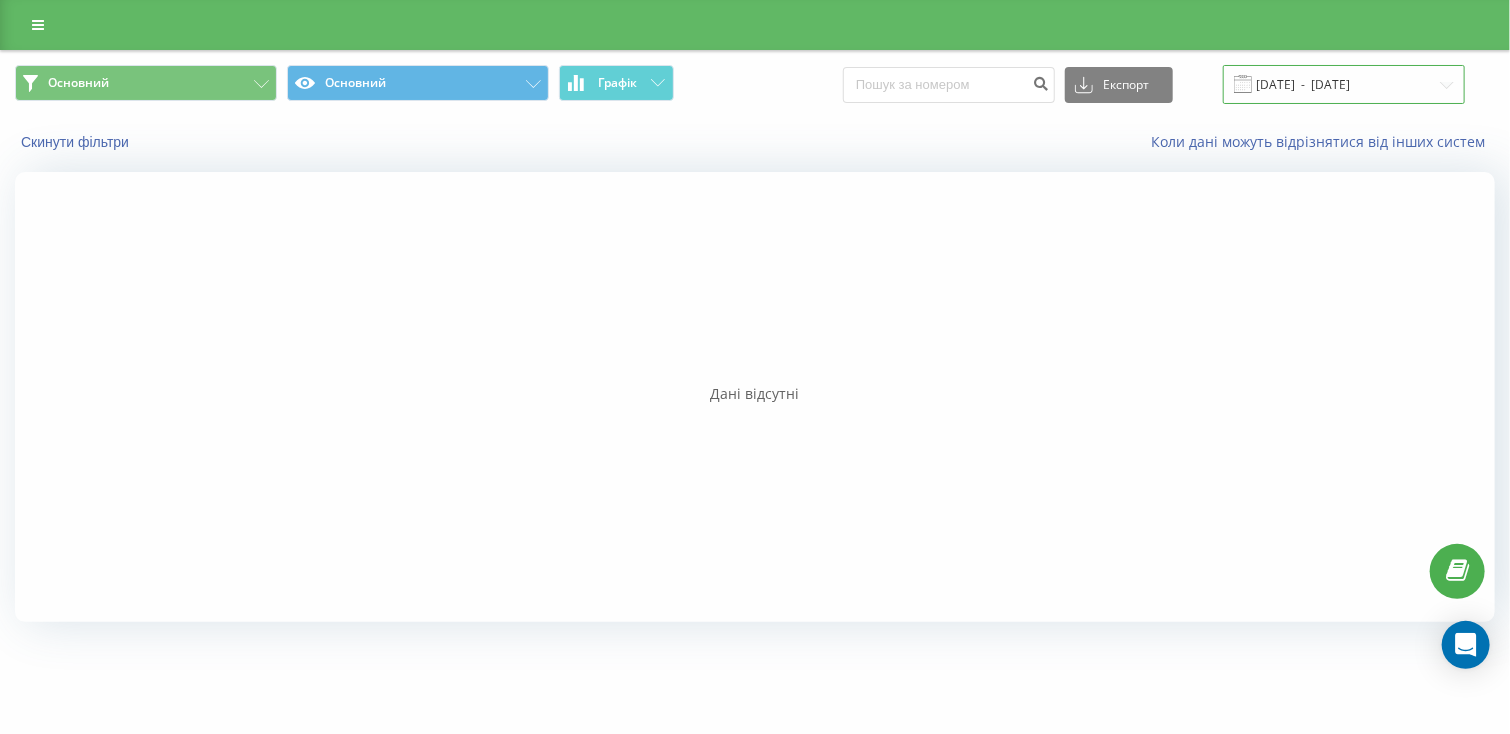 click on "01.05.2025  -  01.08.2025" at bounding box center [1344, 84] 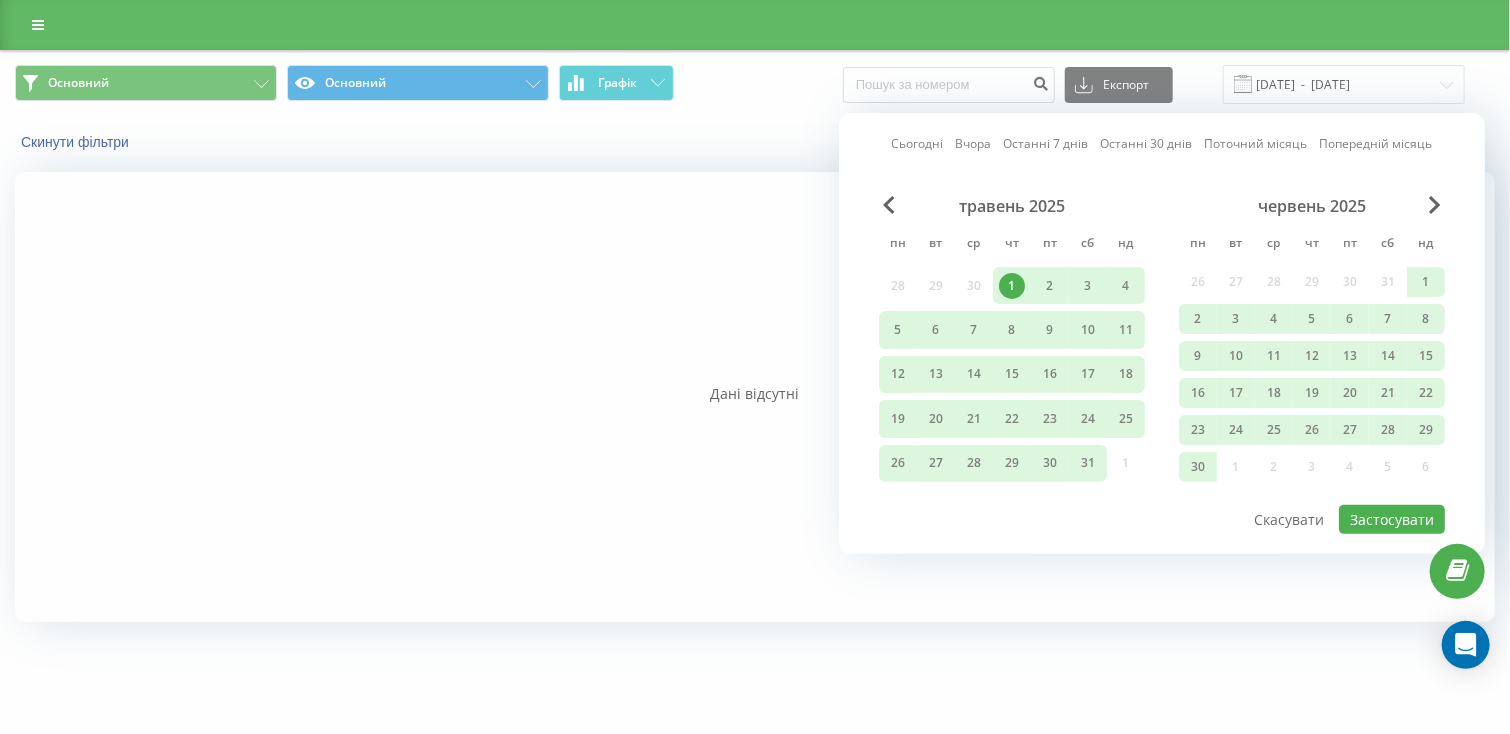 click on "Сьогодні" at bounding box center (918, 143) 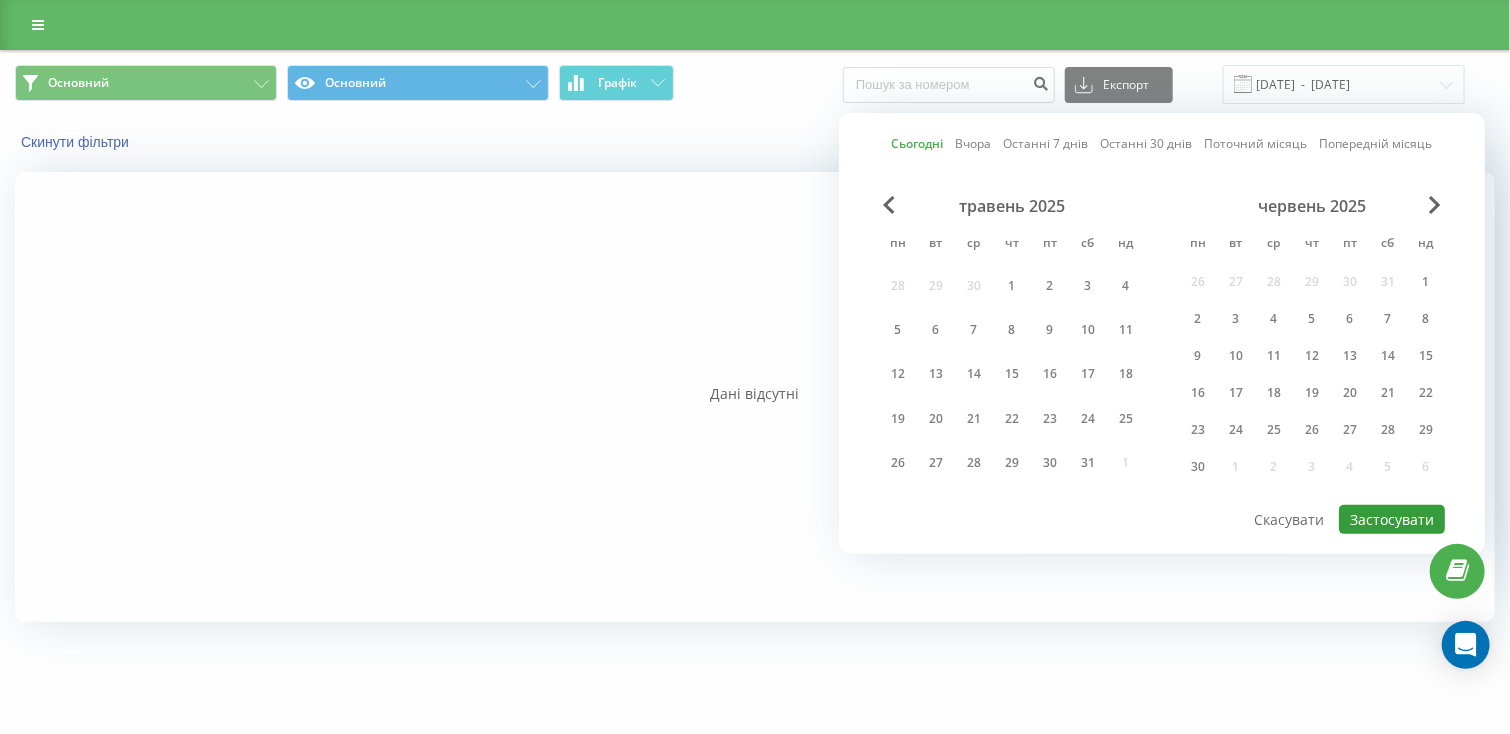 click on "Застосувати" at bounding box center (1392, 519) 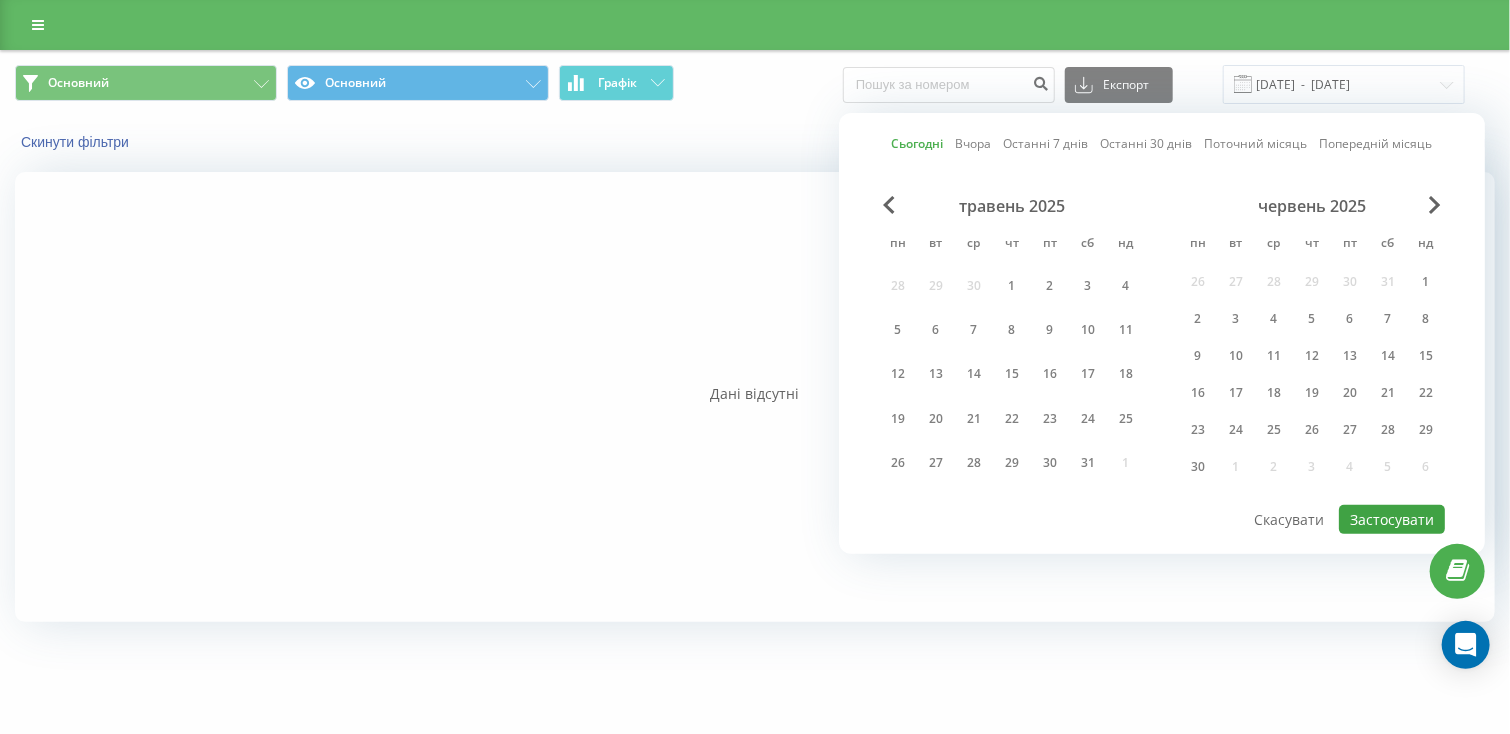 type on "05.08.2025  -  05.08.2025" 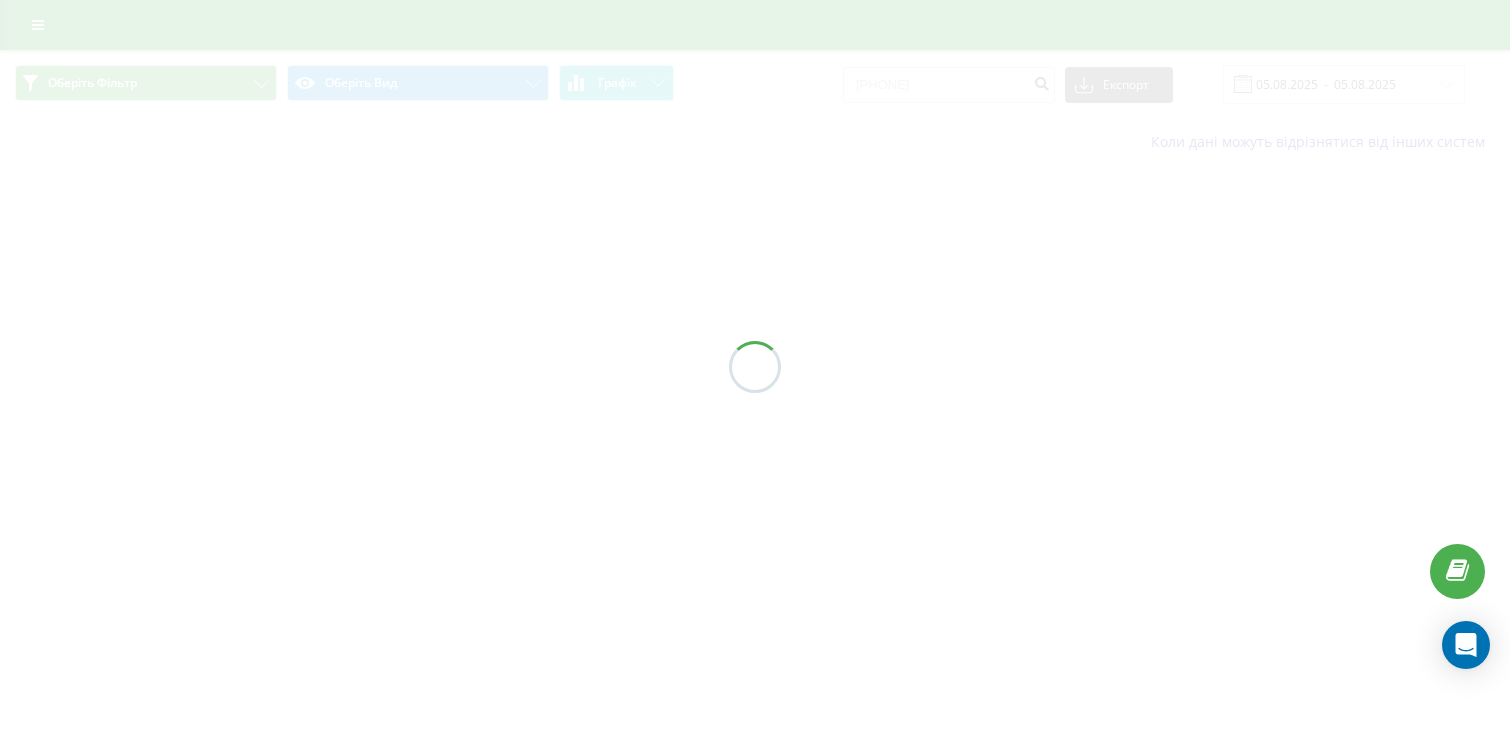 scroll, scrollTop: 0, scrollLeft: 0, axis: both 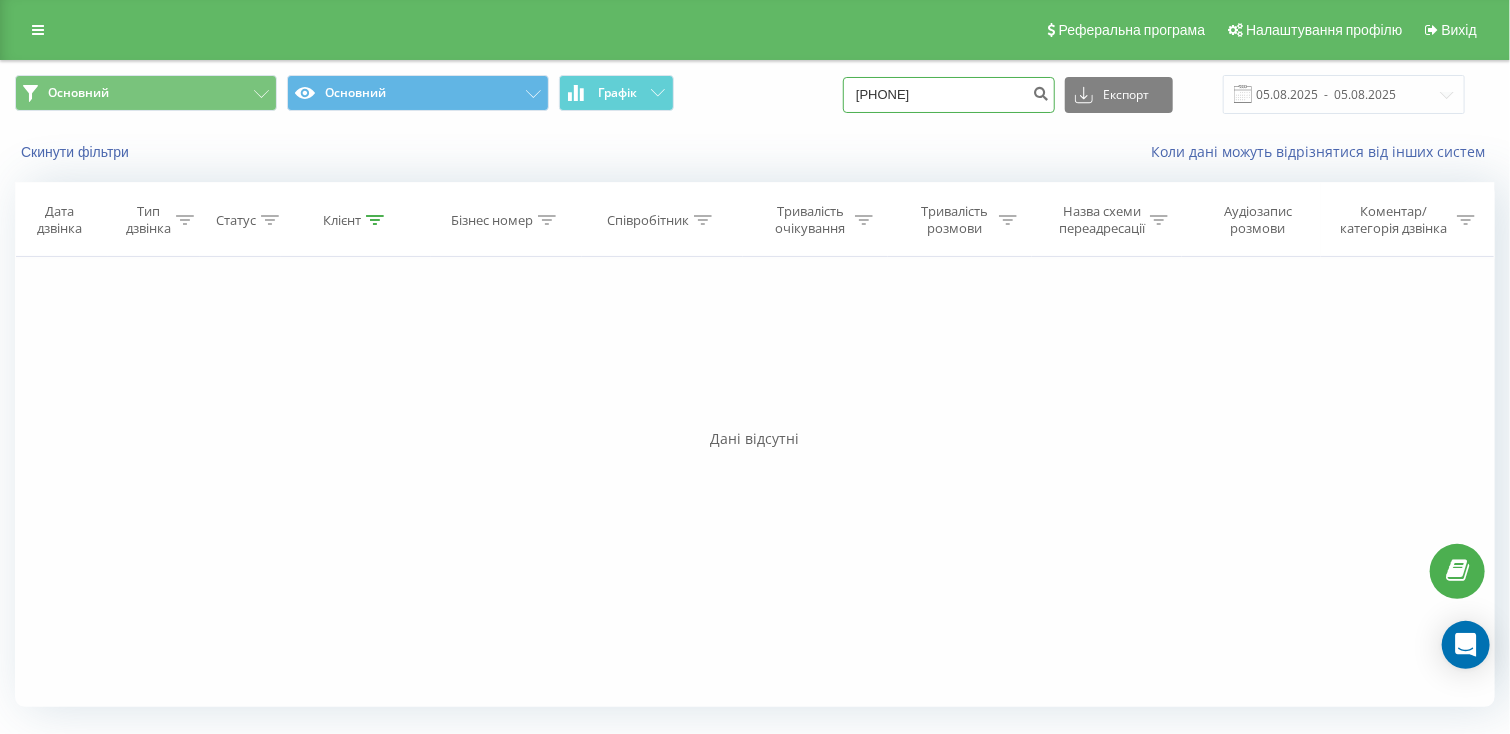 click on "[PHONE]" at bounding box center [949, 95] 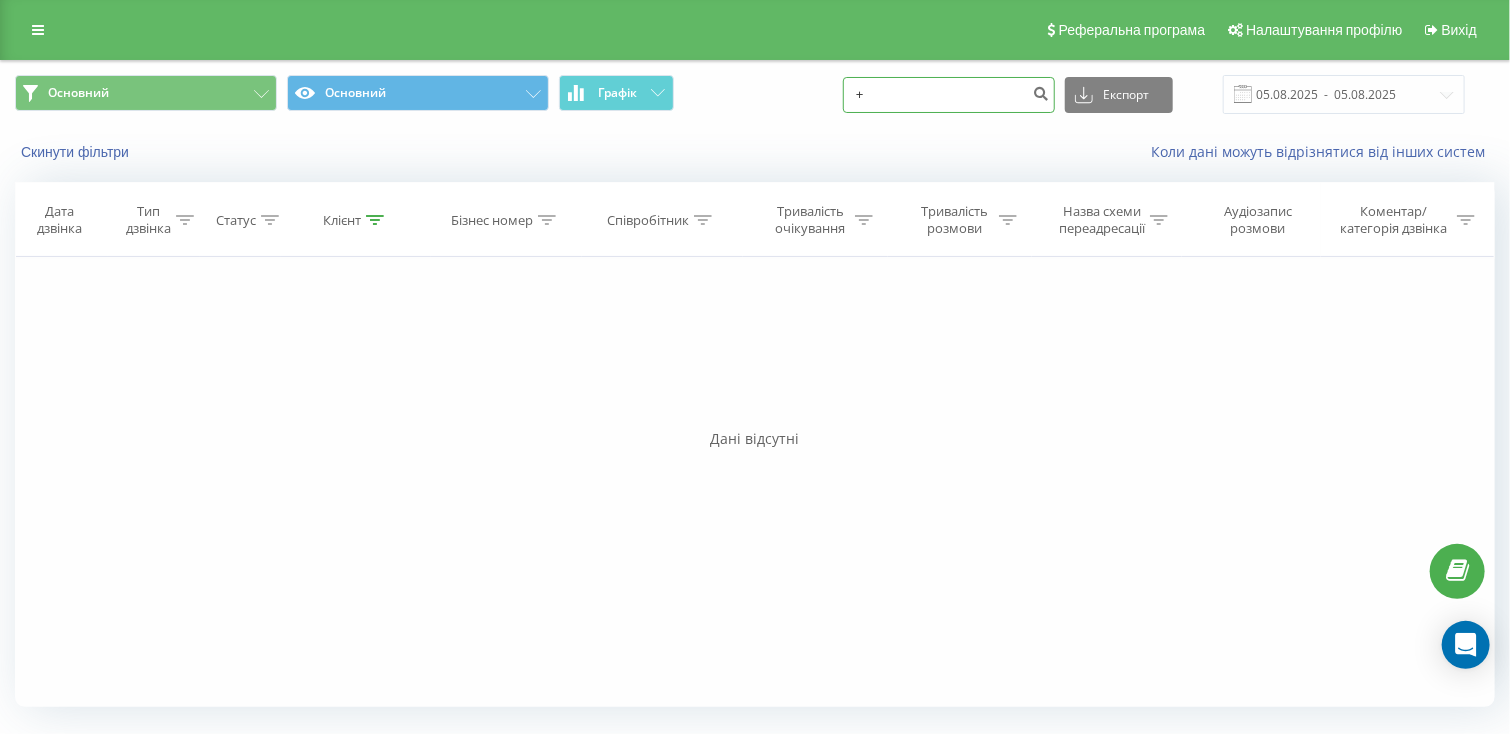 type on "+" 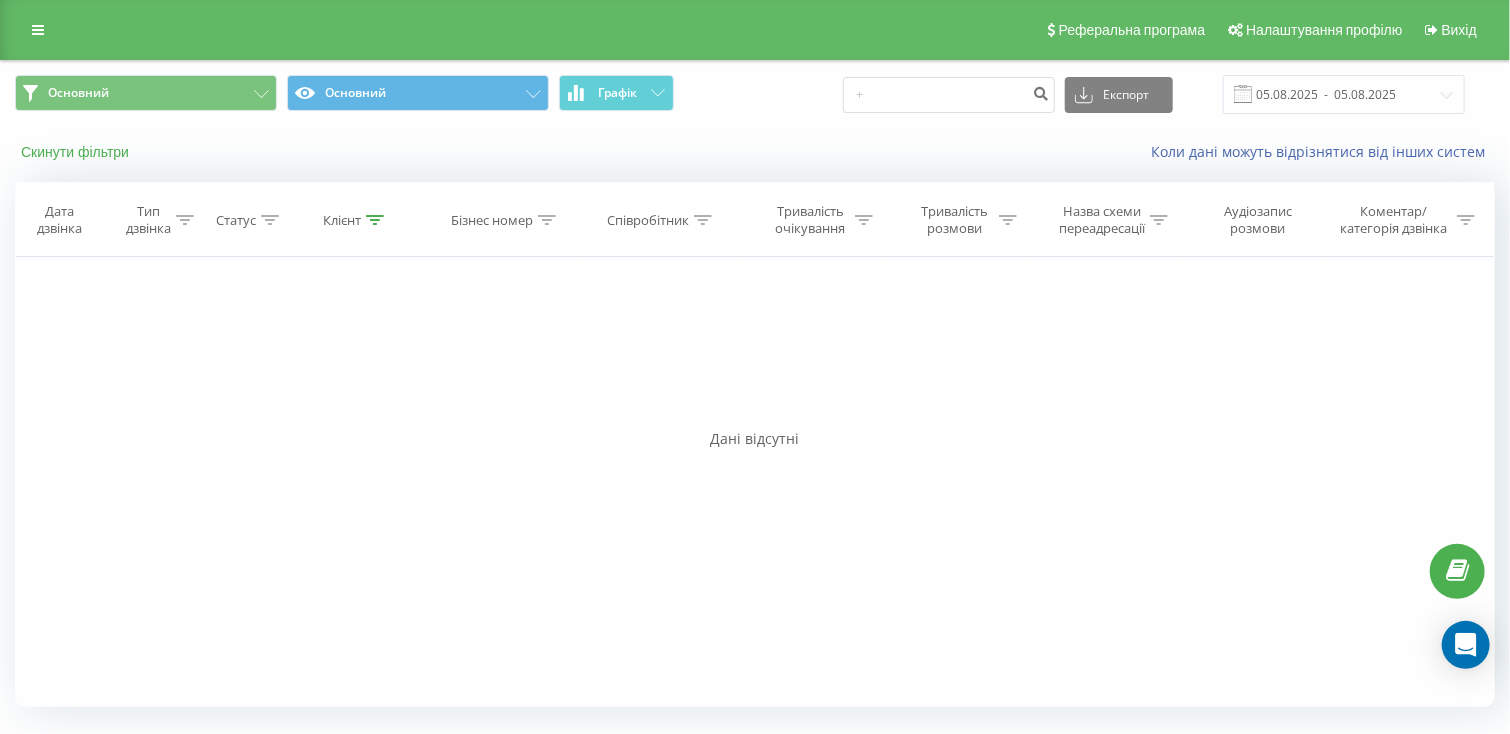 click on "Скинути фільтри" at bounding box center (77, 152) 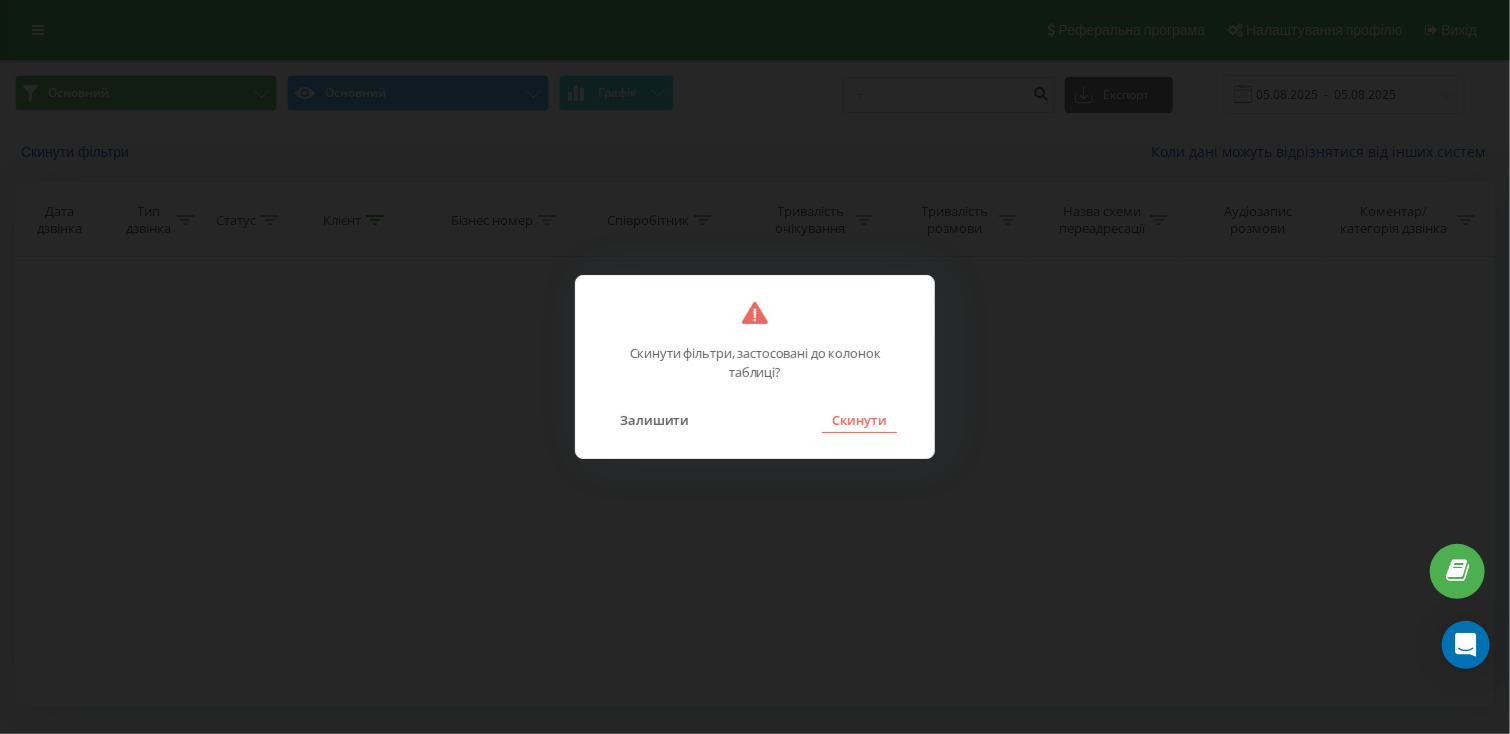 click on "Скинути" at bounding box center (859, 420) 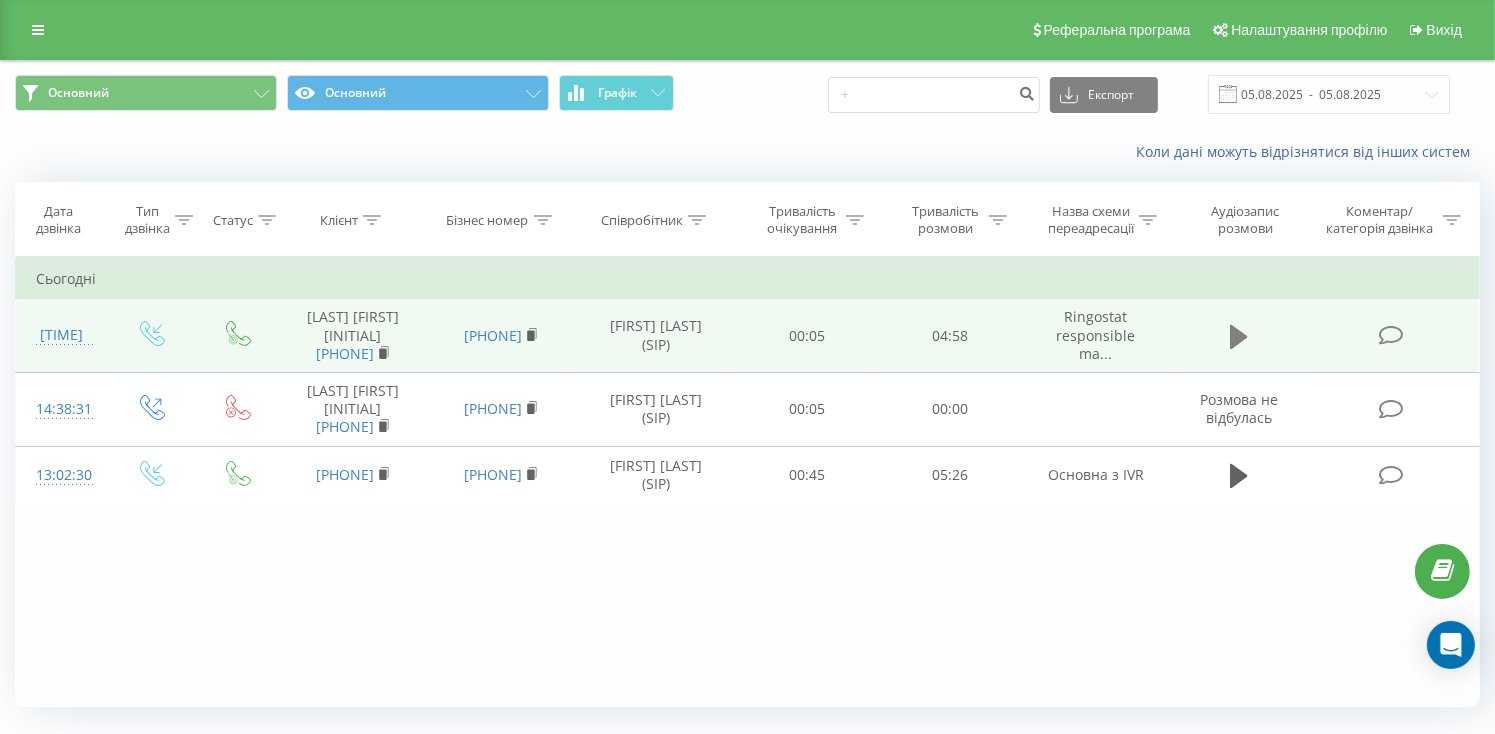 click 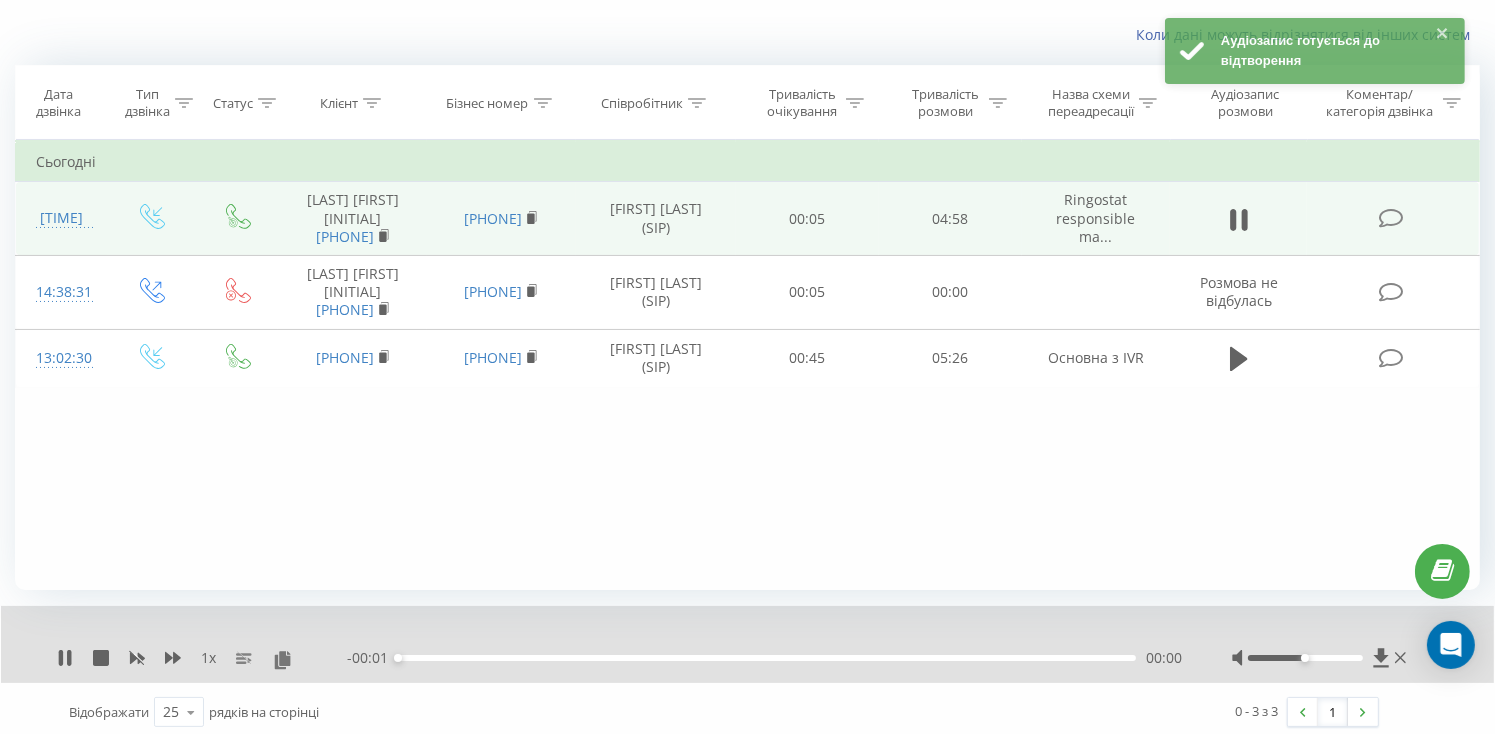 scroll, scrollTop: 111, scrollLeft: 0, axis: vertical 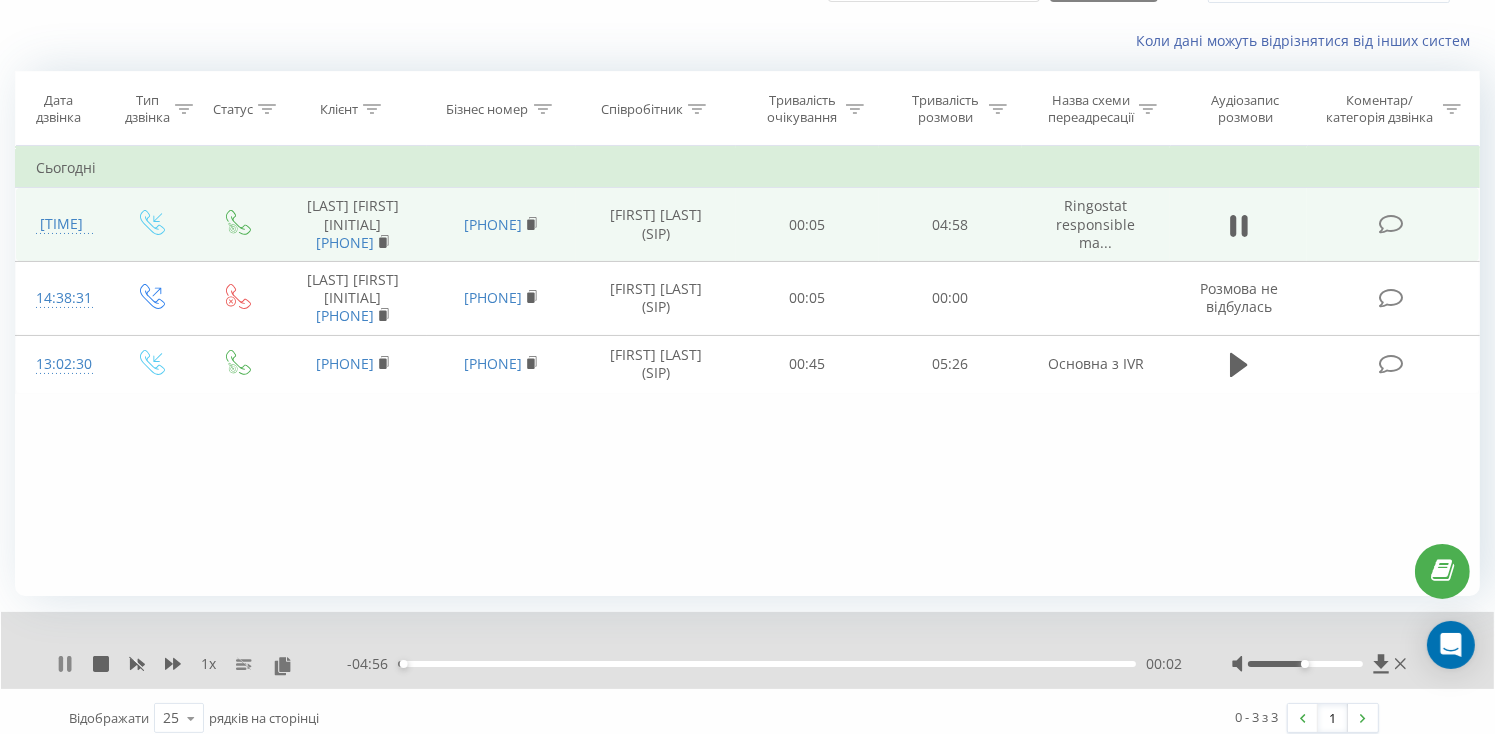 click 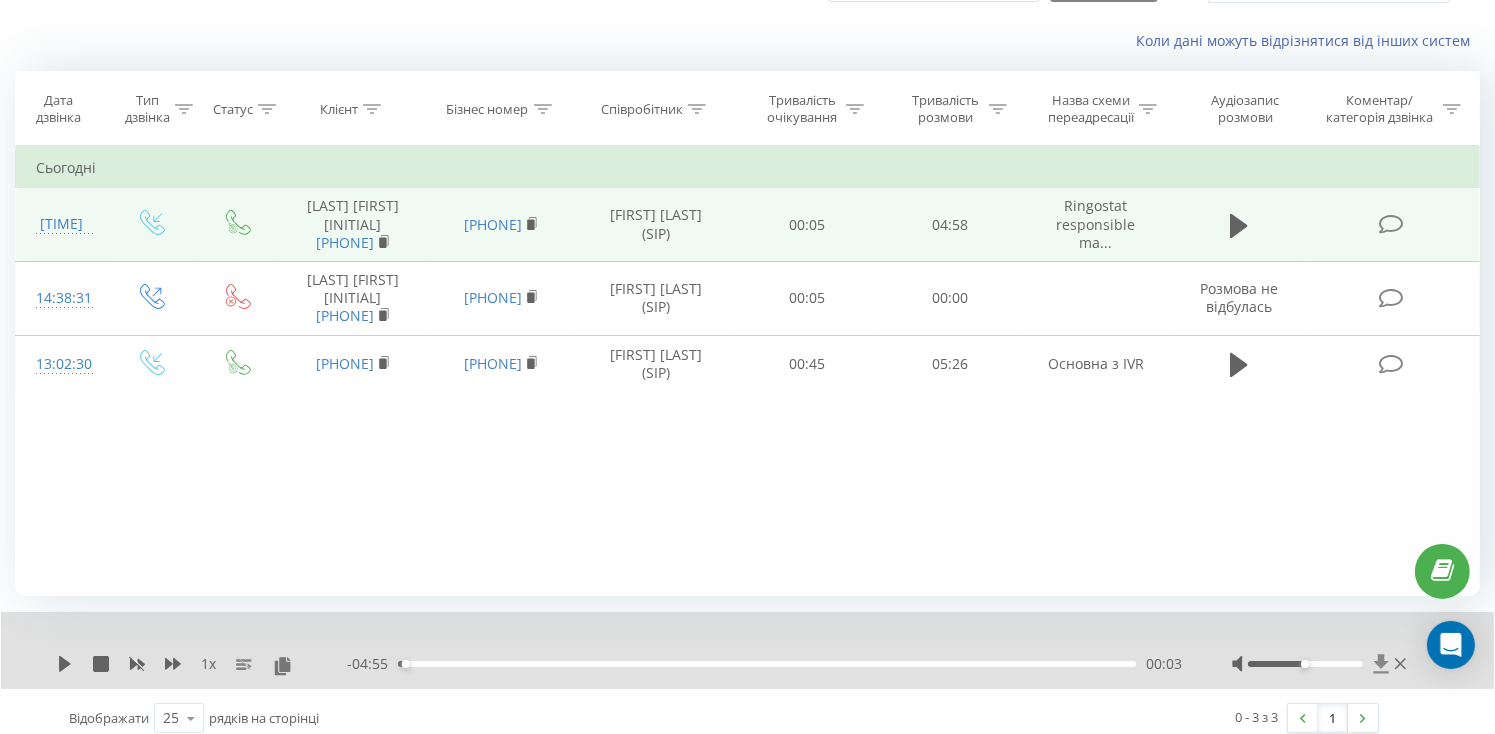 click 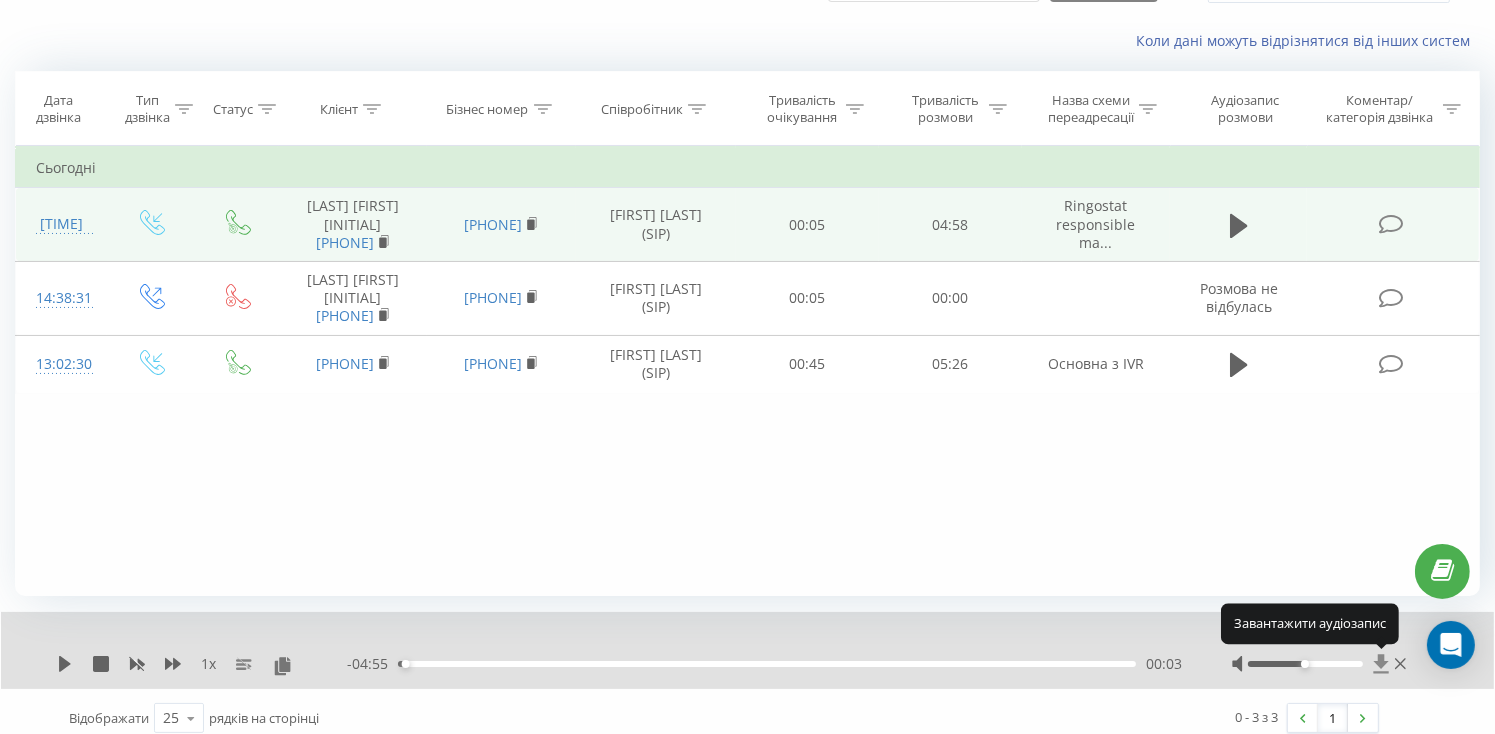 click 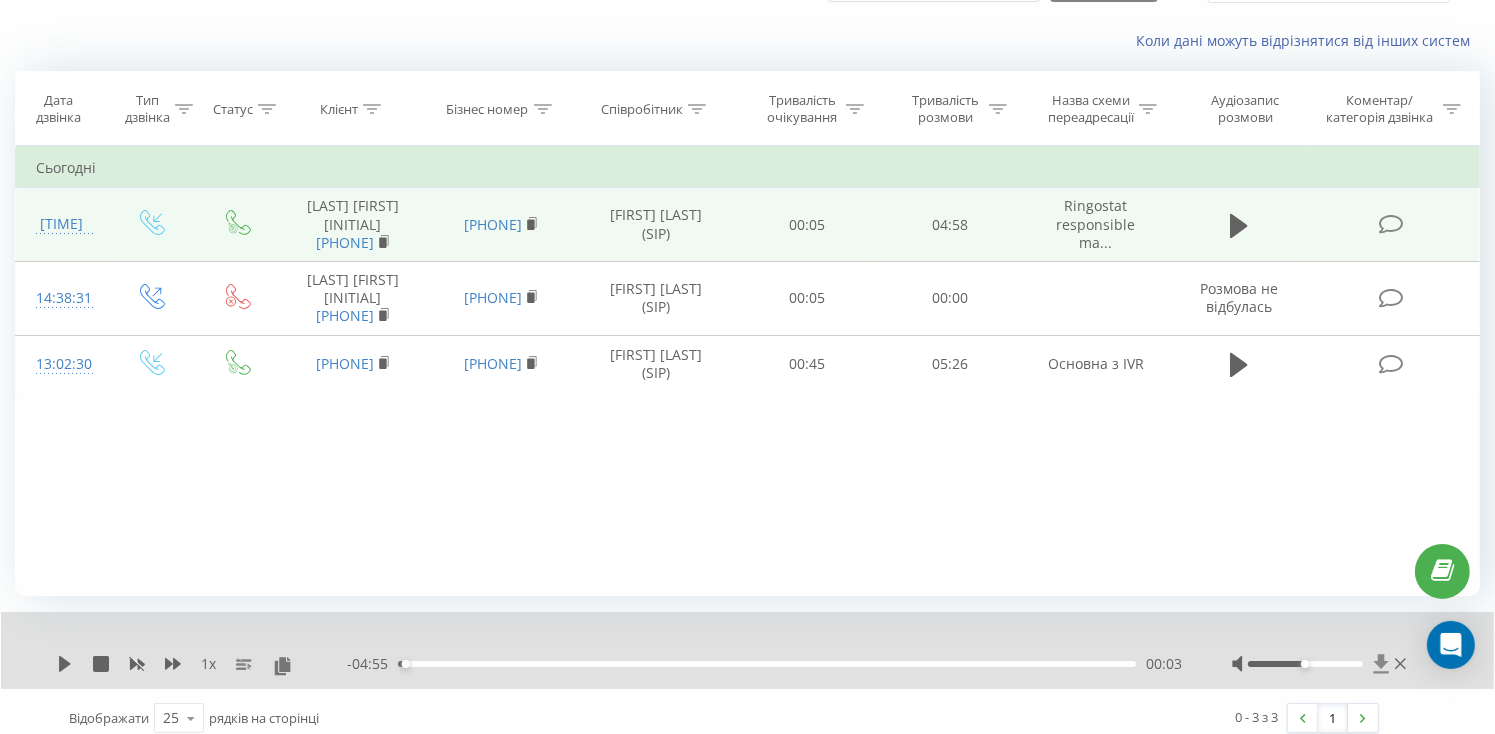 click 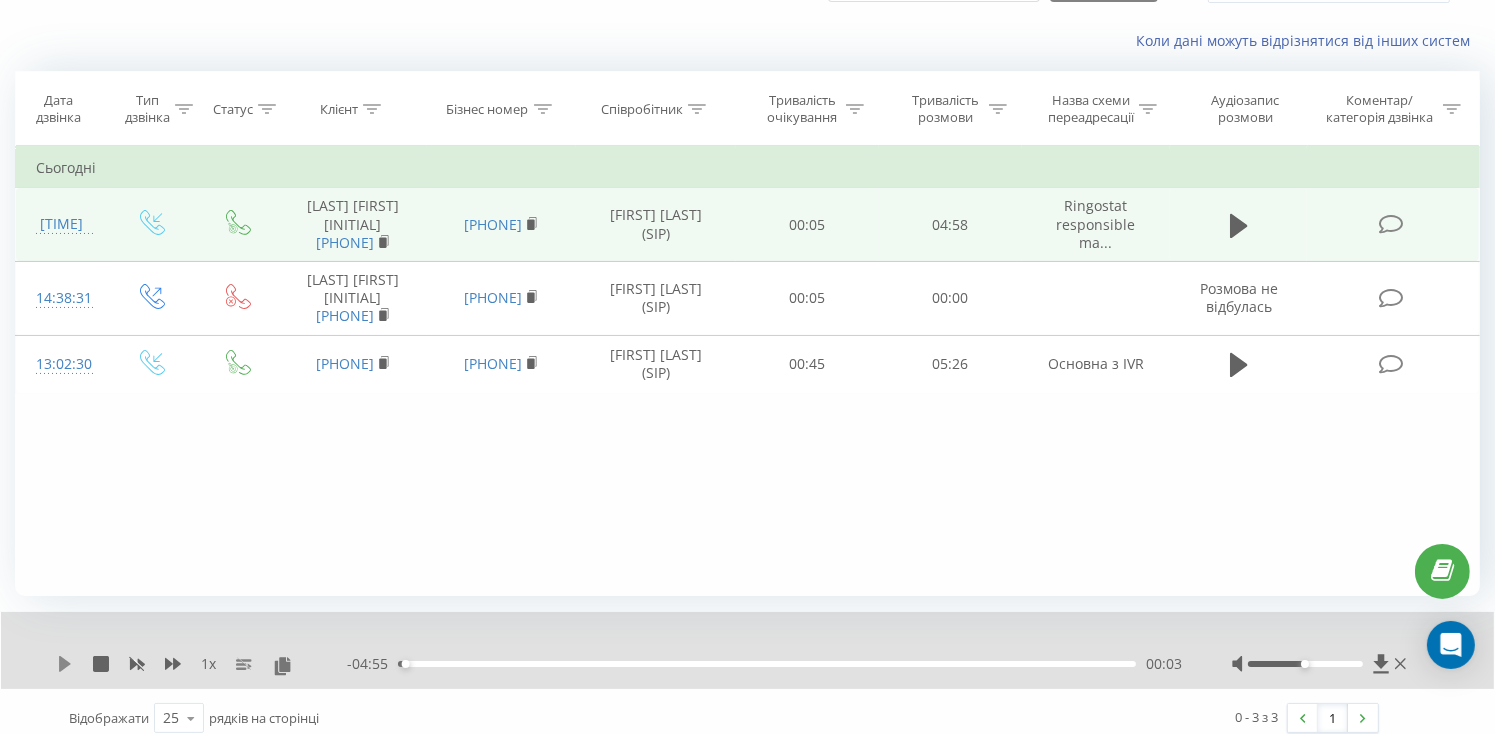 click 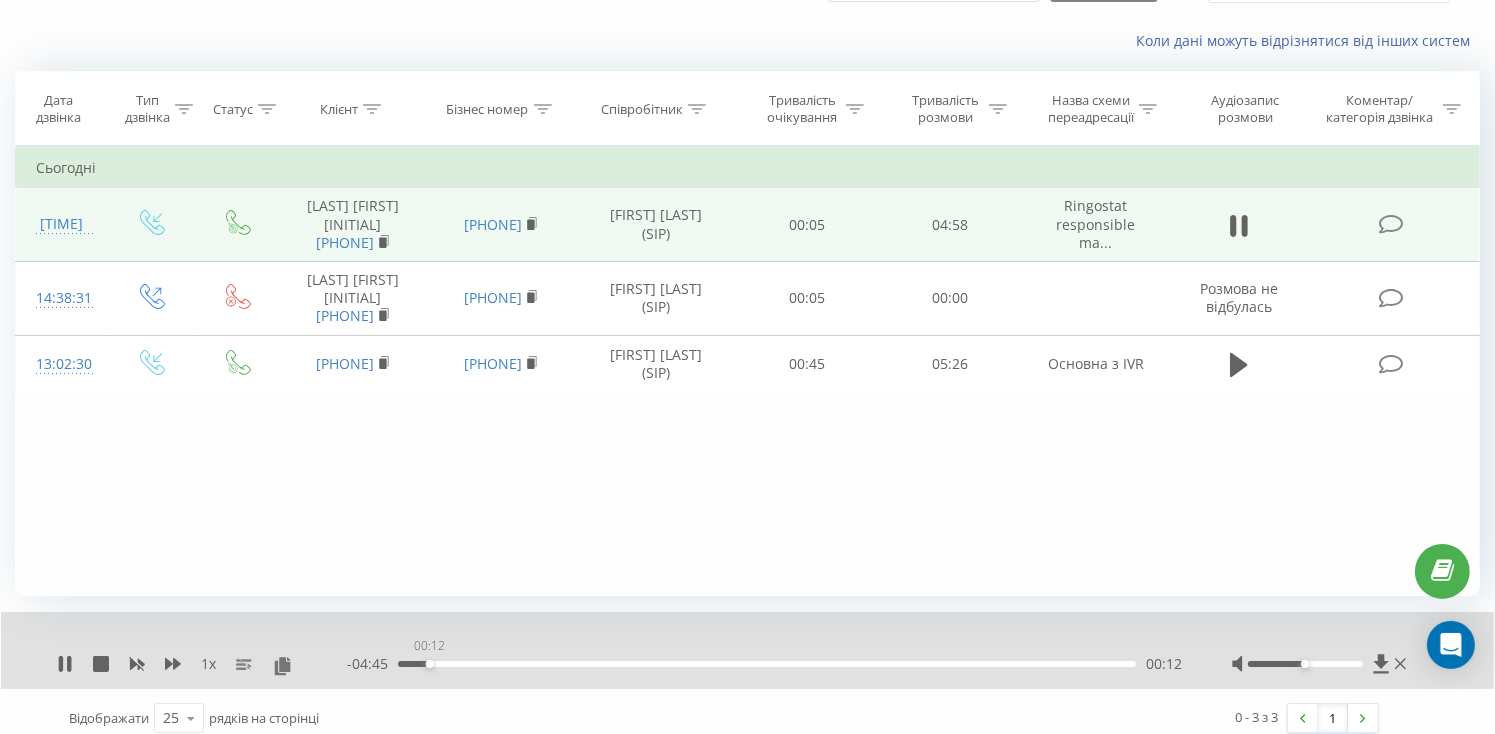 click on "00:12" at bounding box center [767, 664] 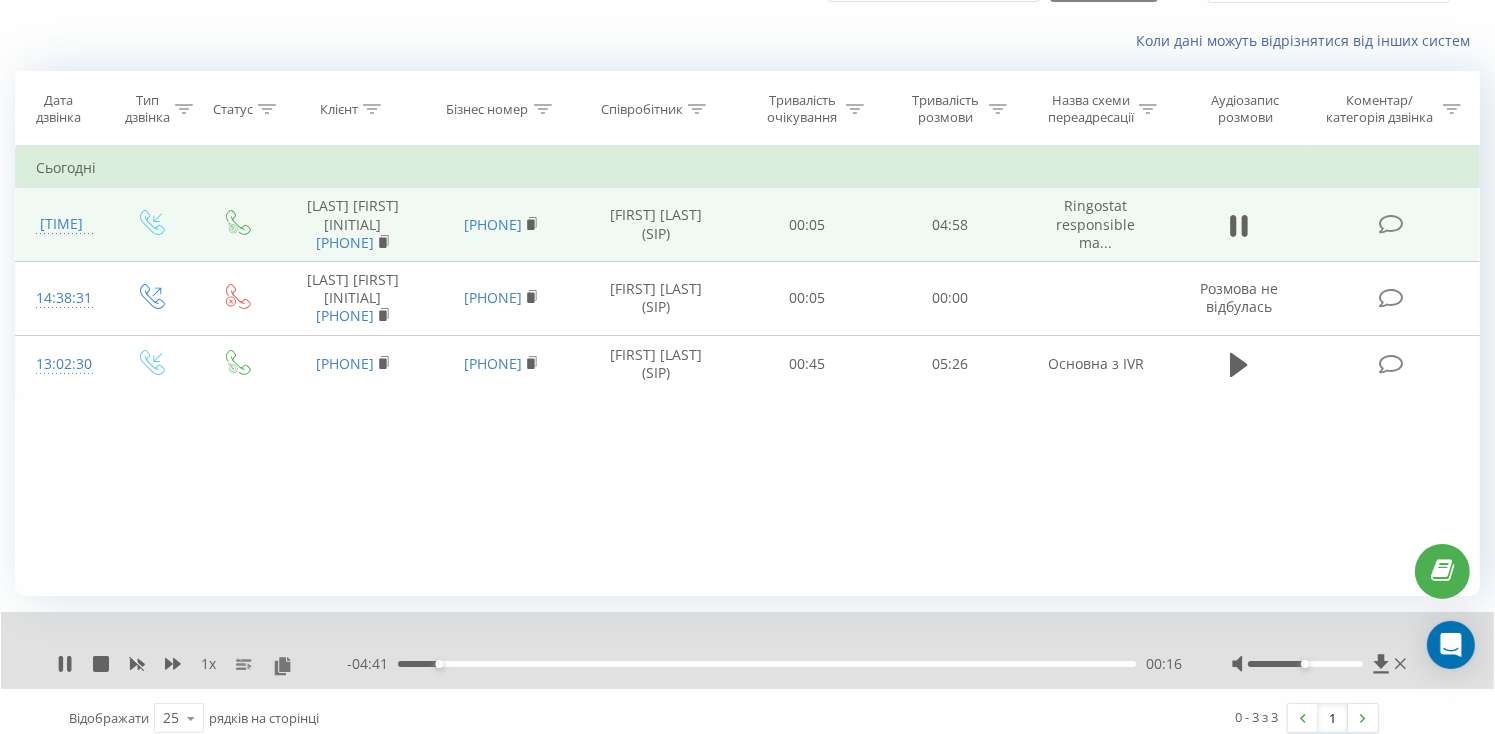 click on "00:16" at bounding box center [767, 664] 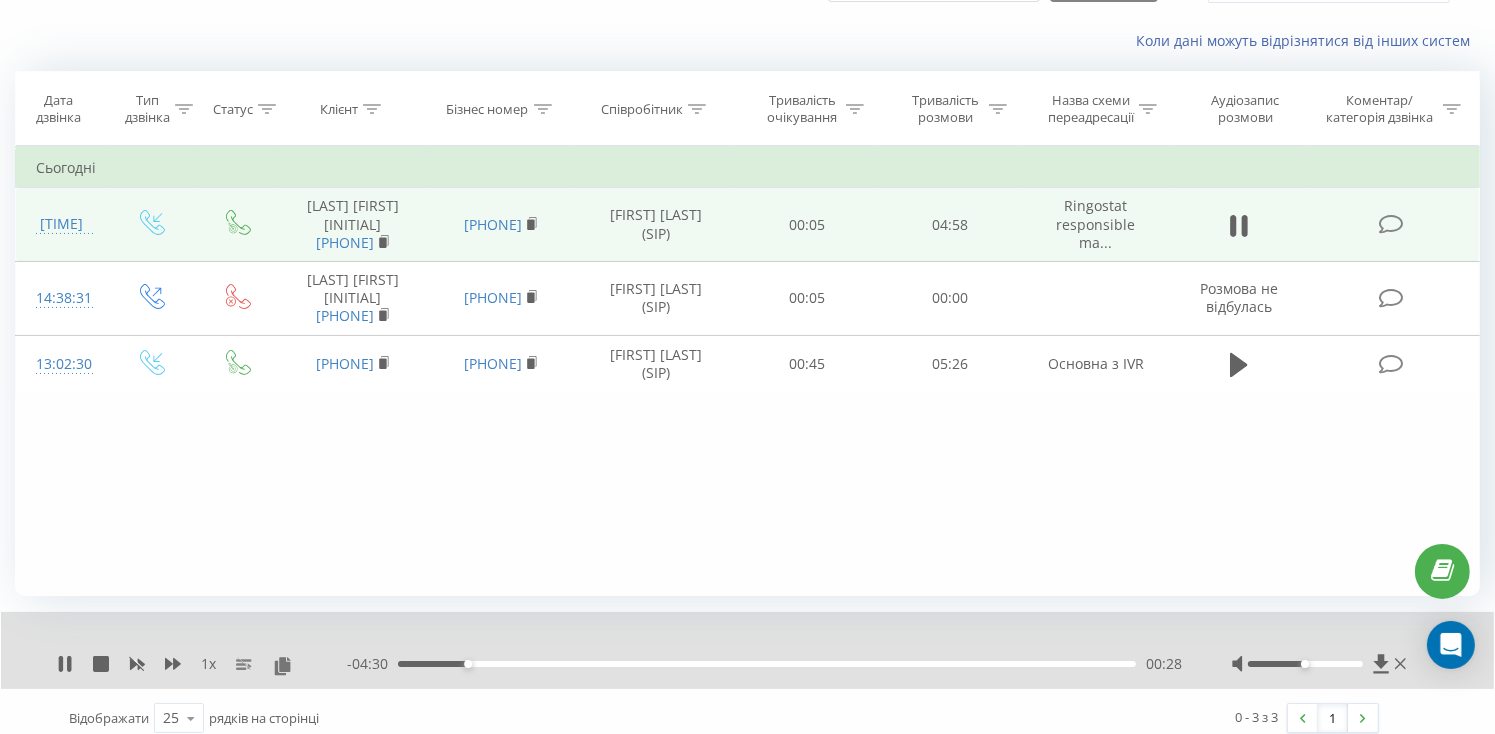 click on "- 04:30 00:28   00:28" at bounding box center [764, 664] 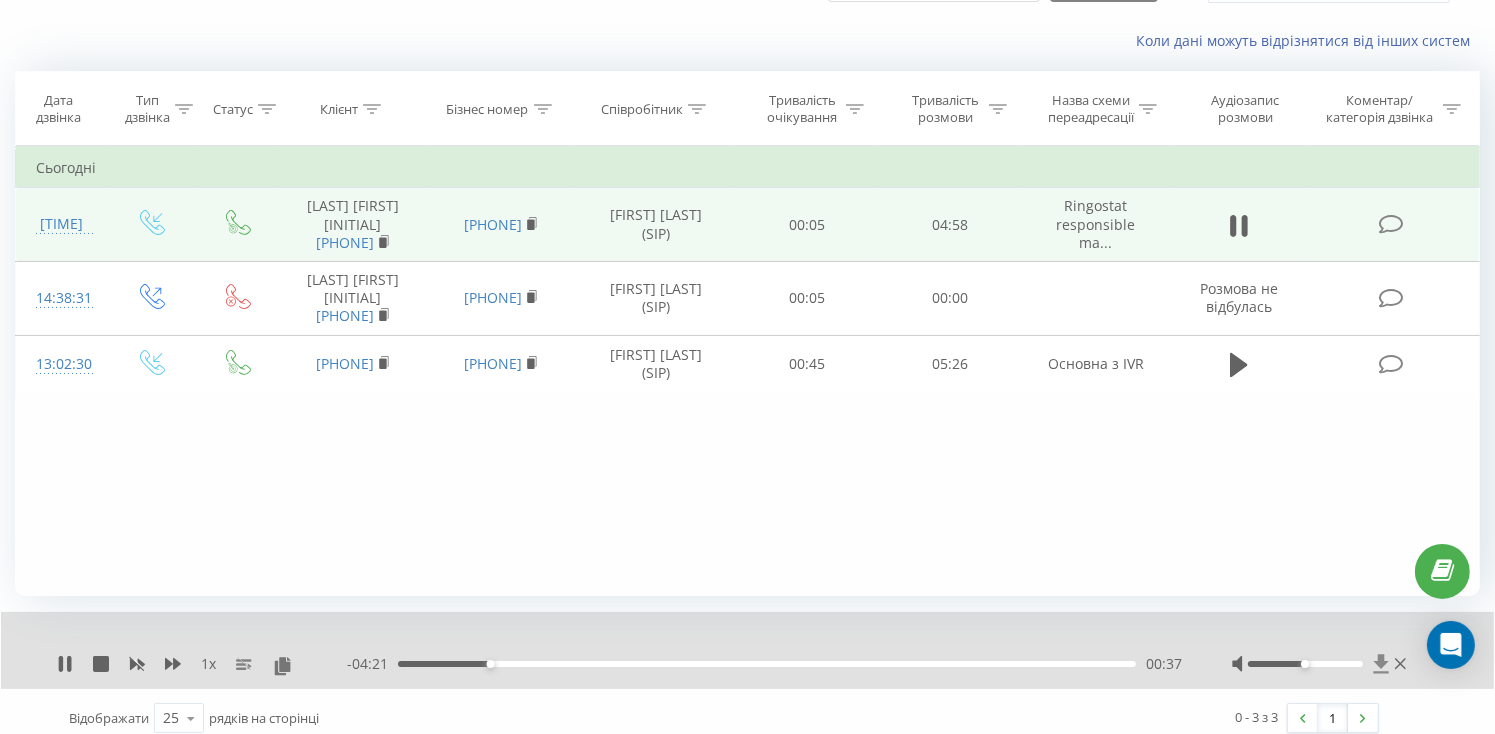 click 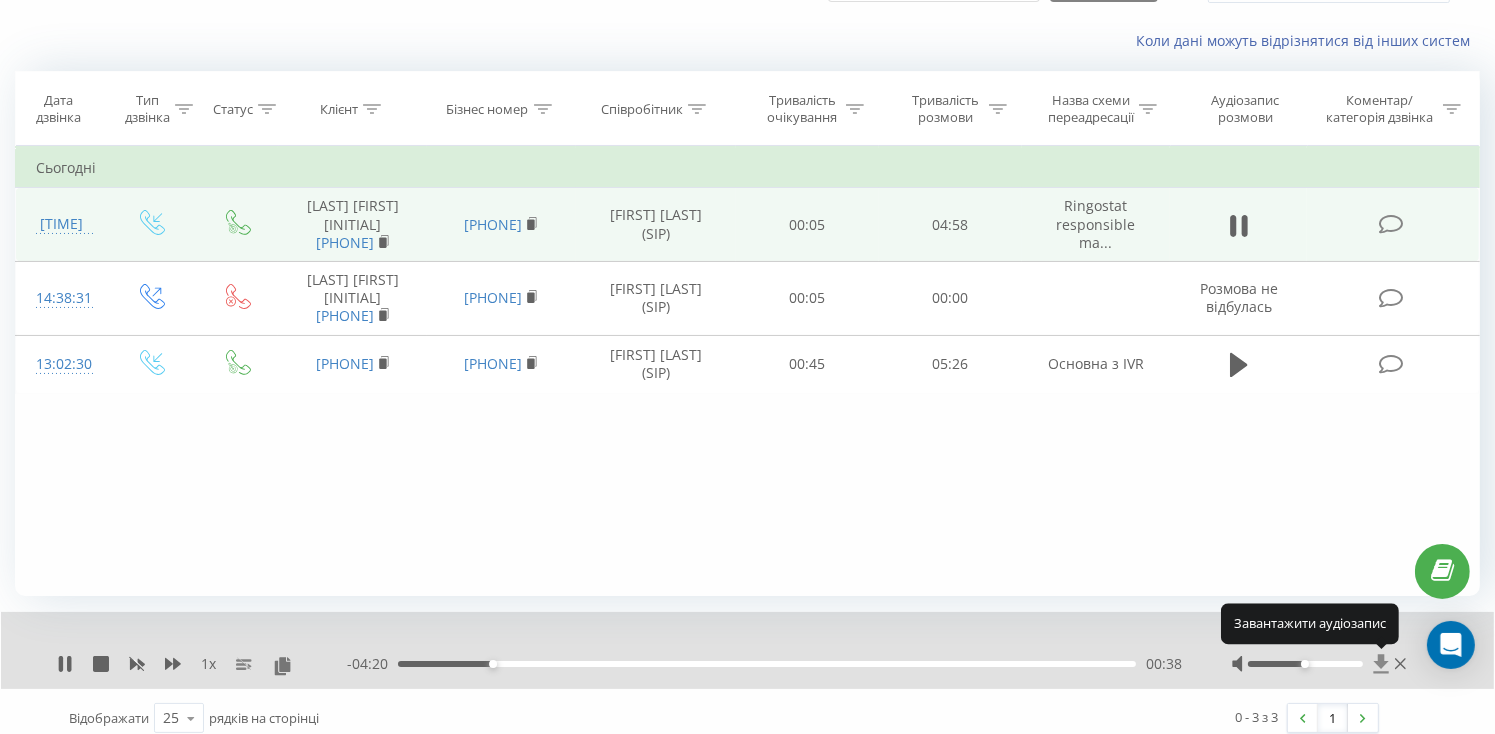 click 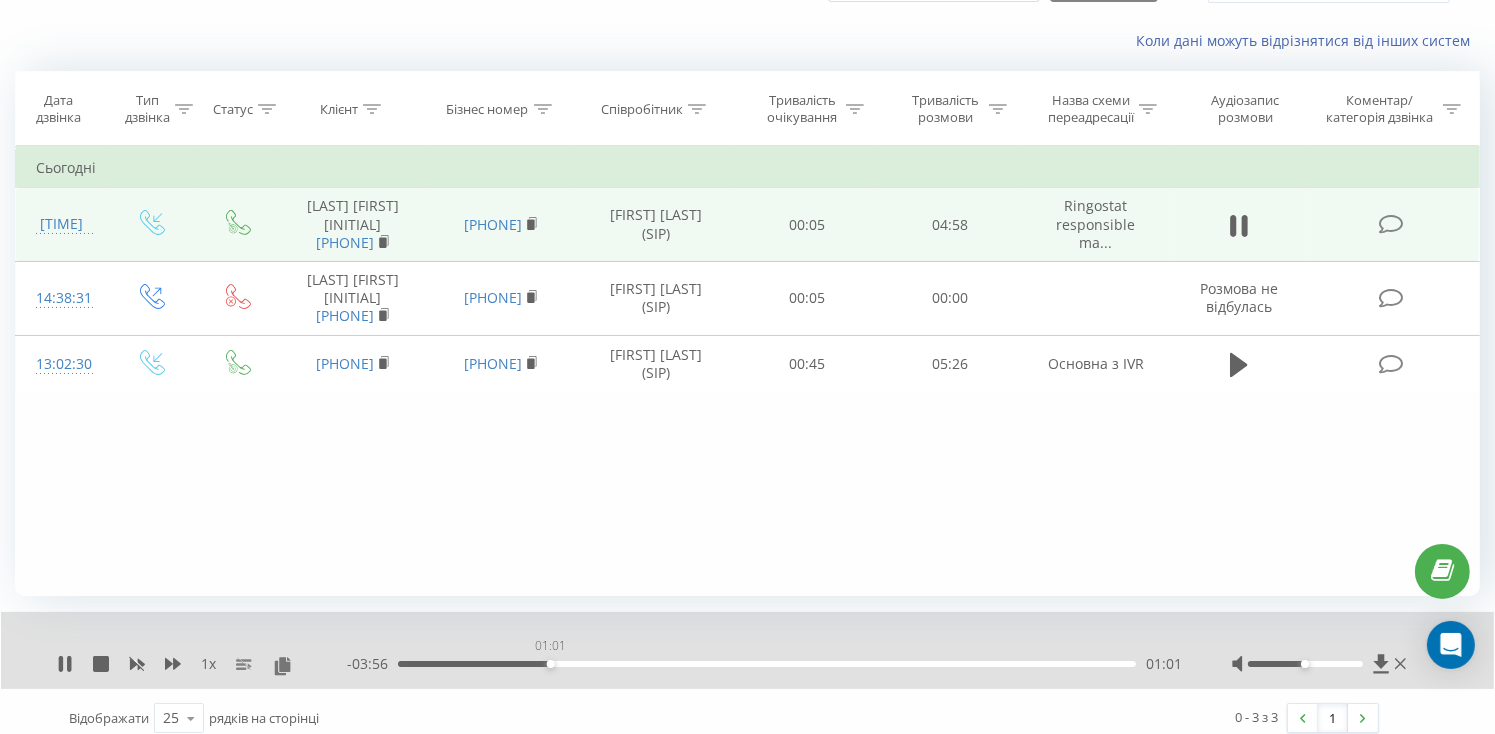 click on "01:01" at bounding box center [767, 664] 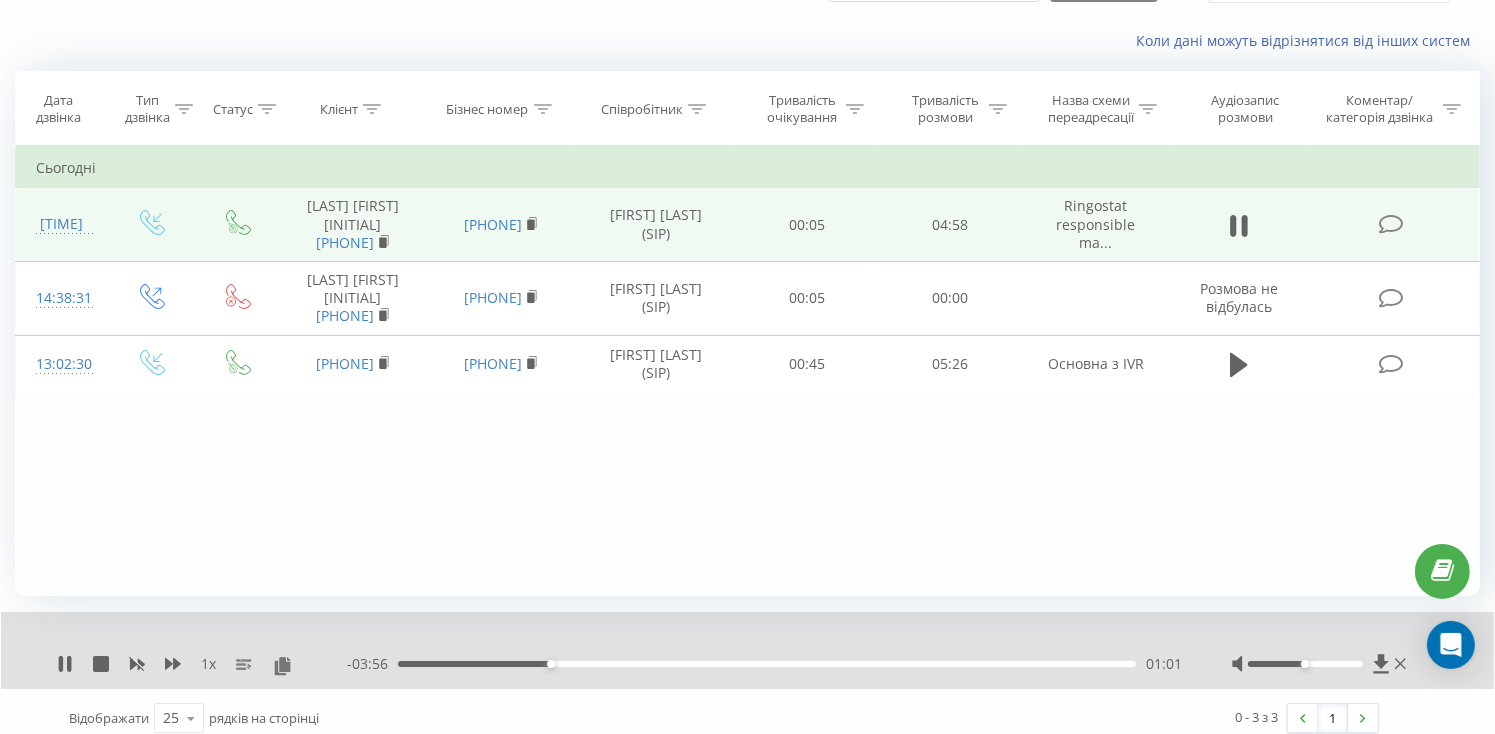 click on "01:01" at bounding box center [767, 664] 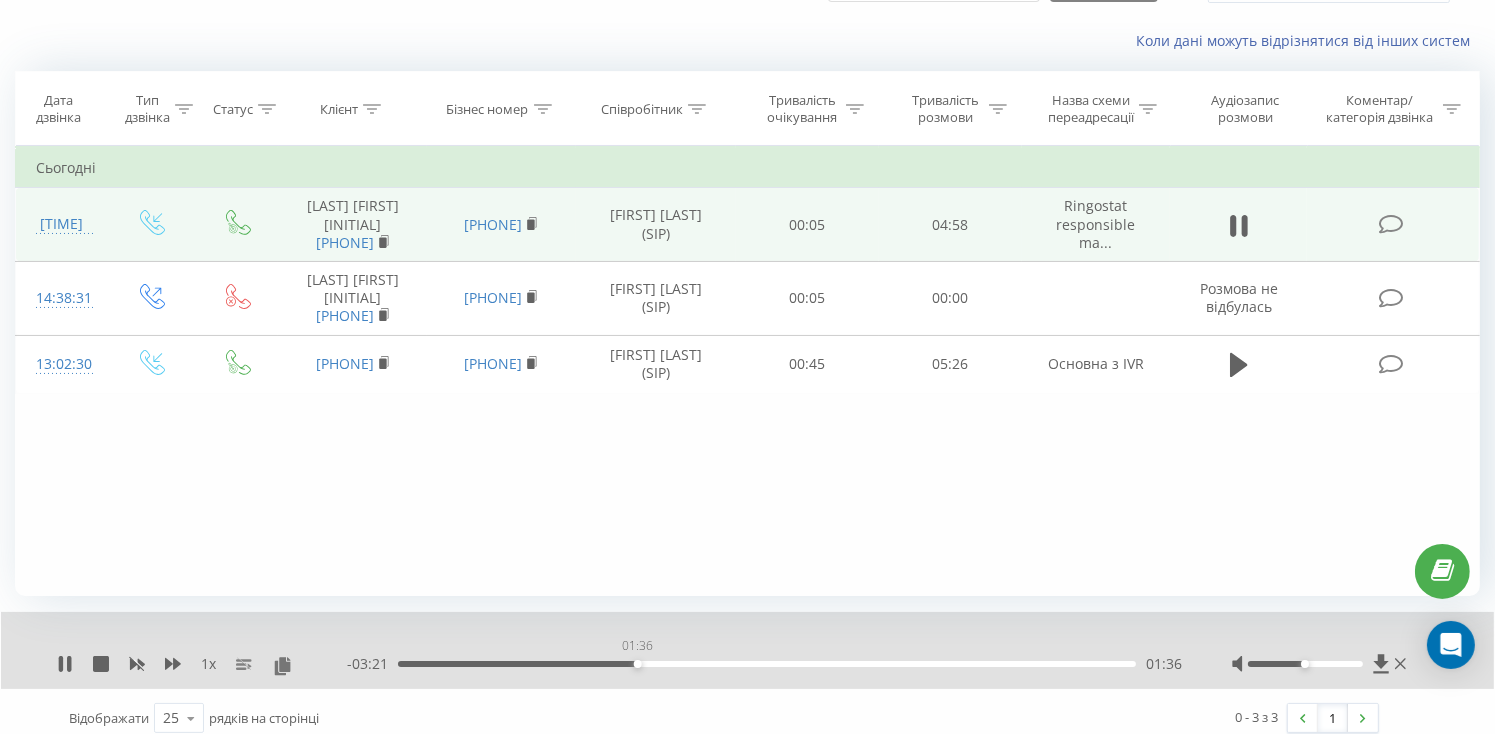 click on "01:36" at bounding box center (767, 664) 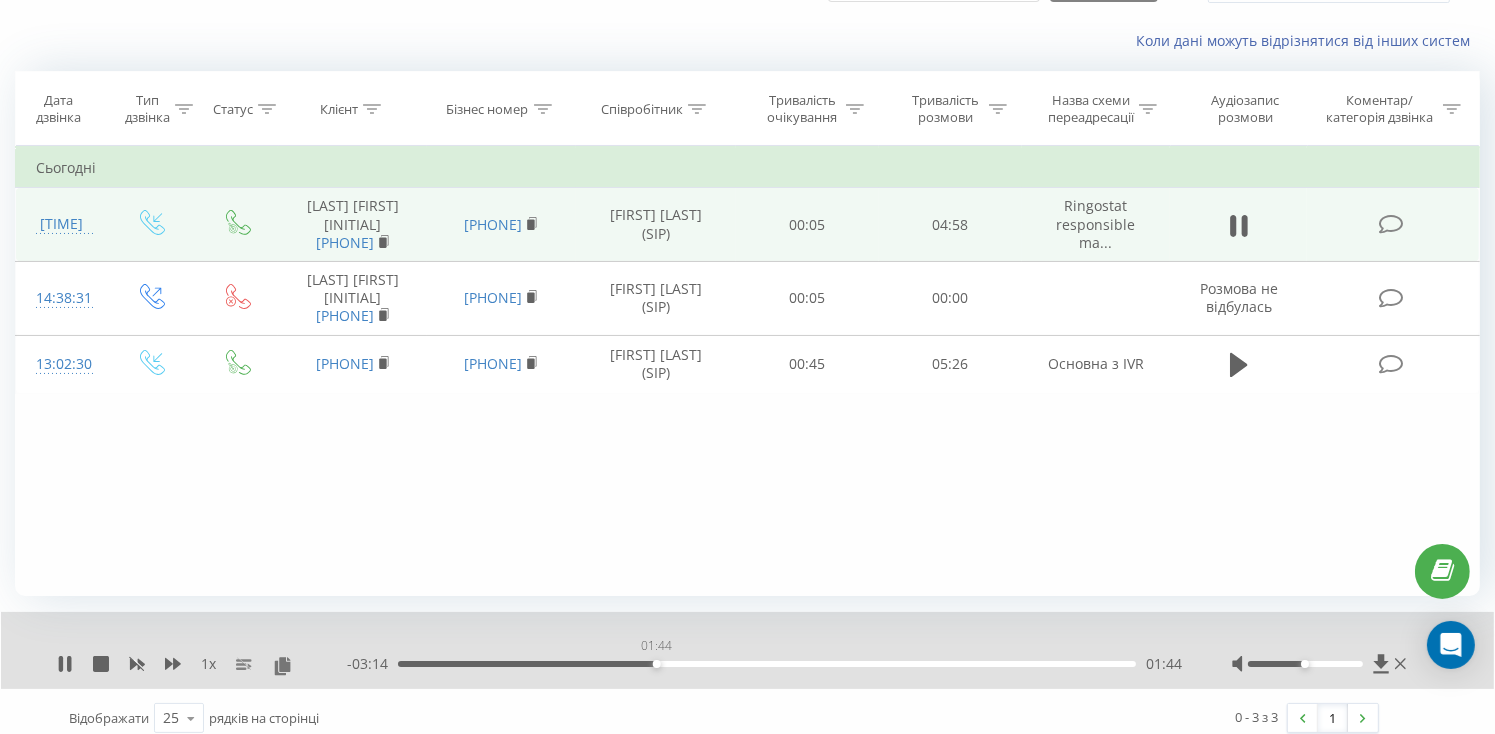 click on "01:44" at bounding box center [767, 664] 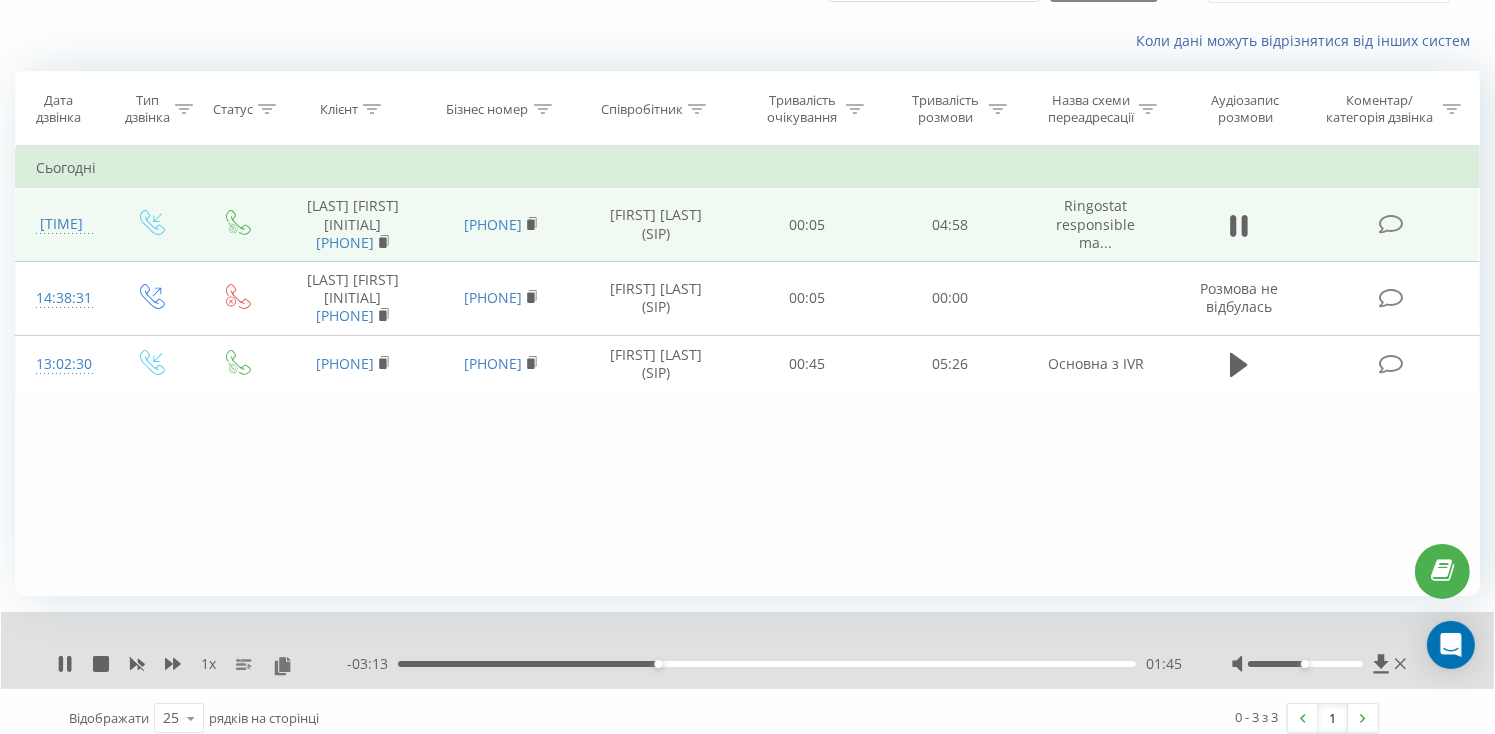 click on "01:45" at bounding box center (767, 664) 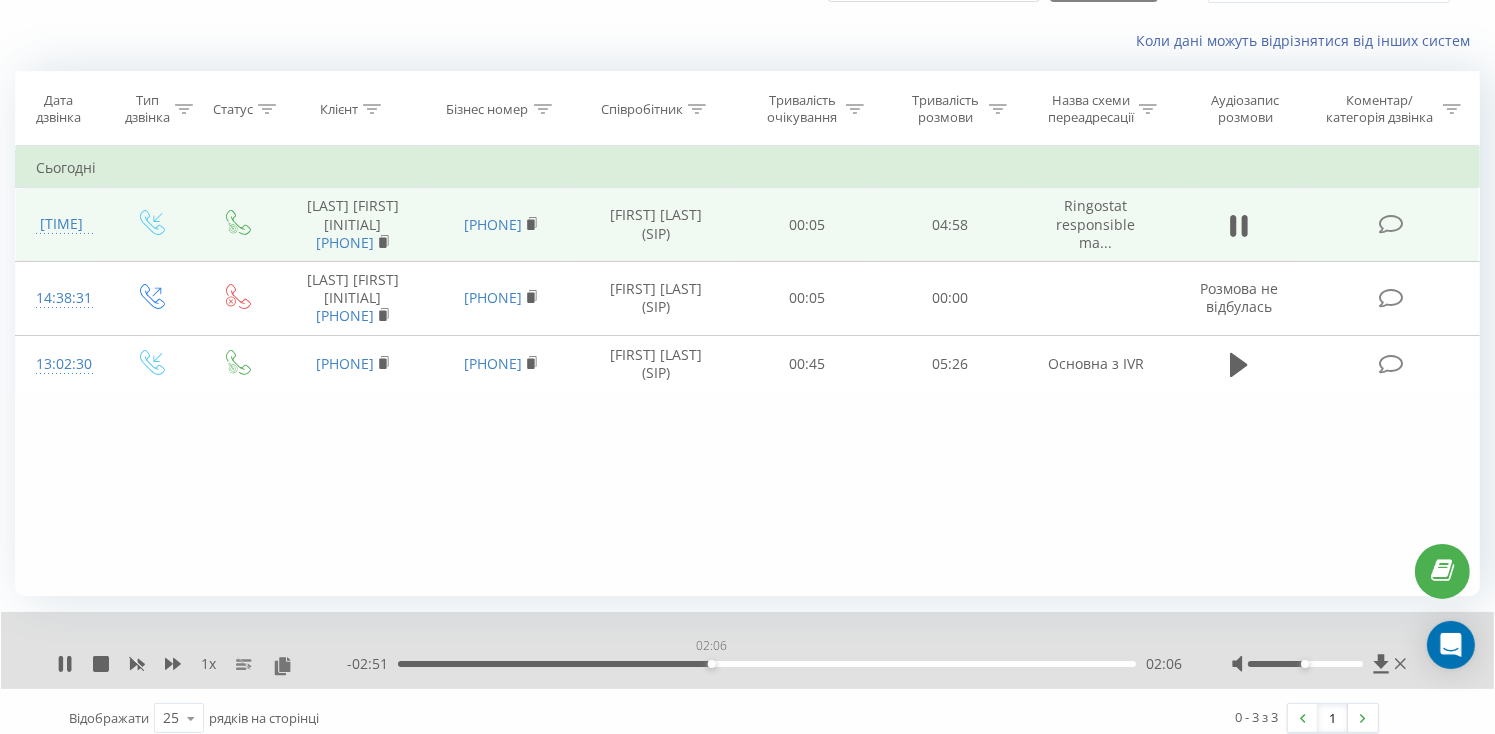 click on "02:06" at bounding box center [767, 664] 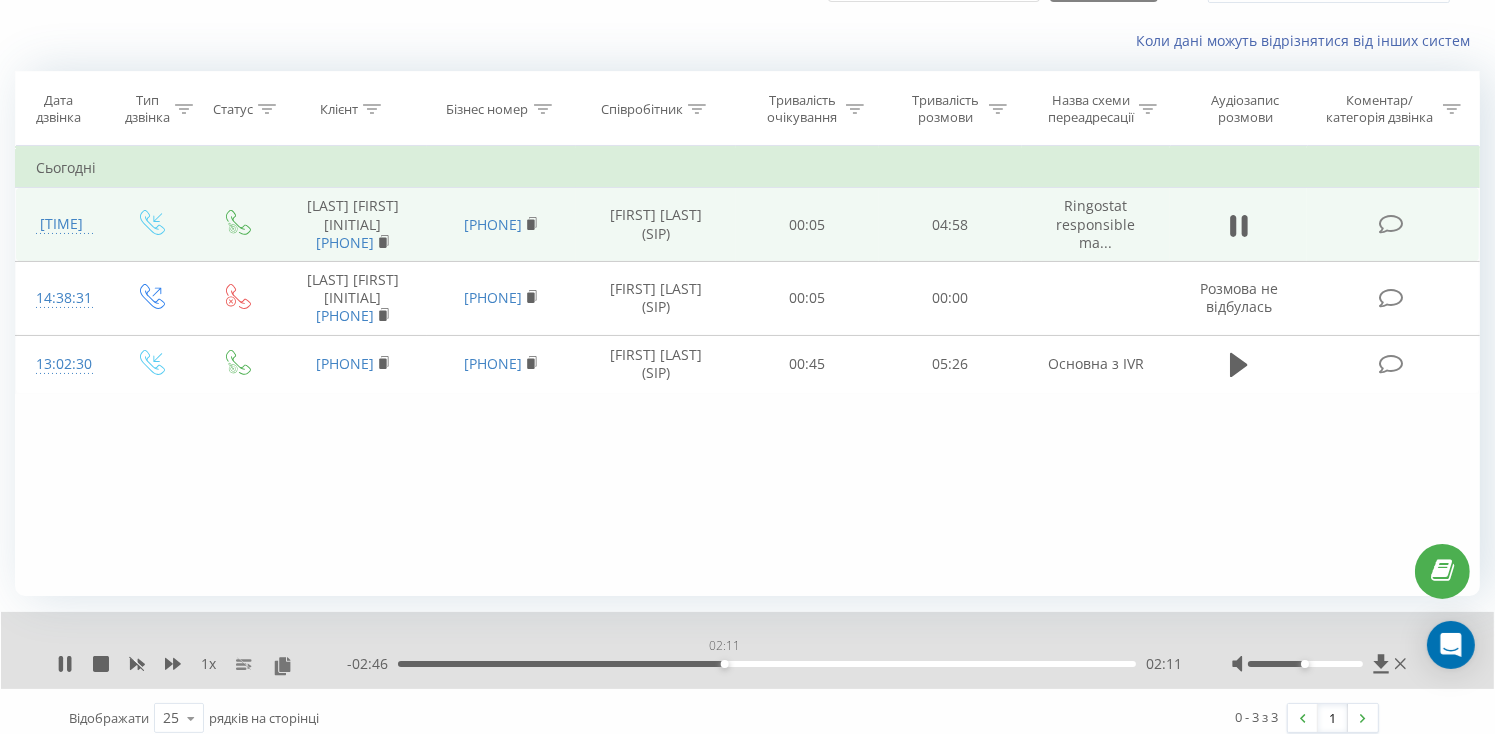 click on "02:11" at bounding box center [767, 664] 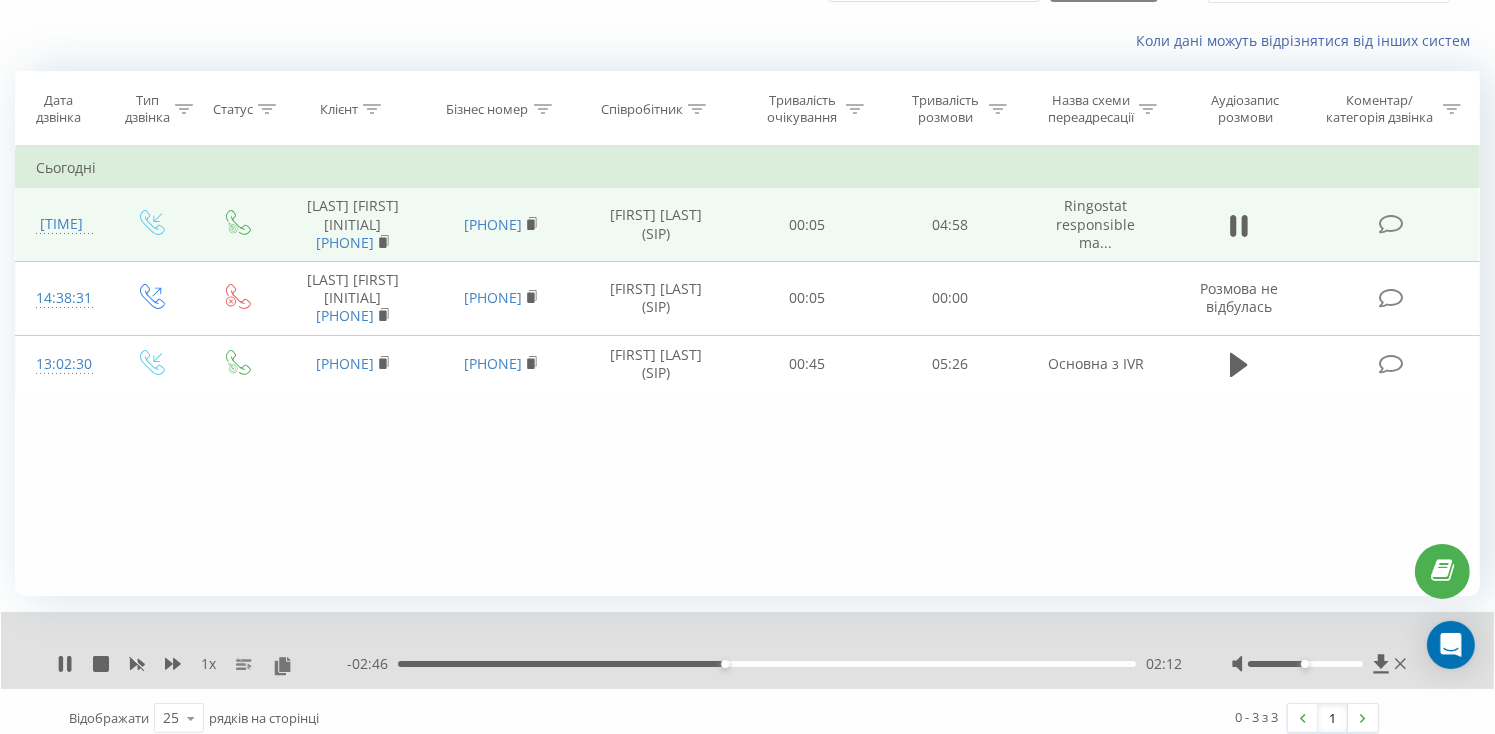 click on "02:12" at bounding box center [767, 664] 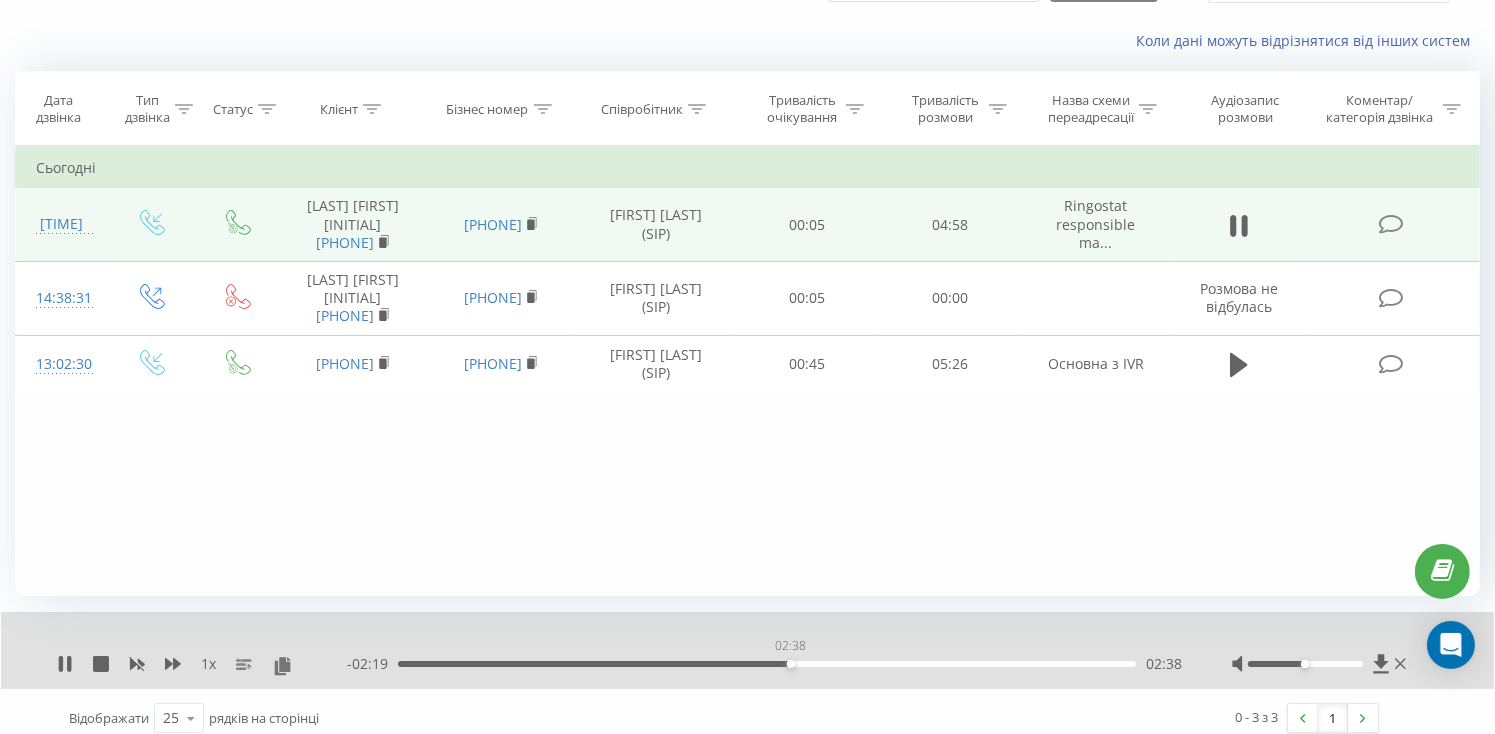 click on "02:38" at bounding box center (767, 664) 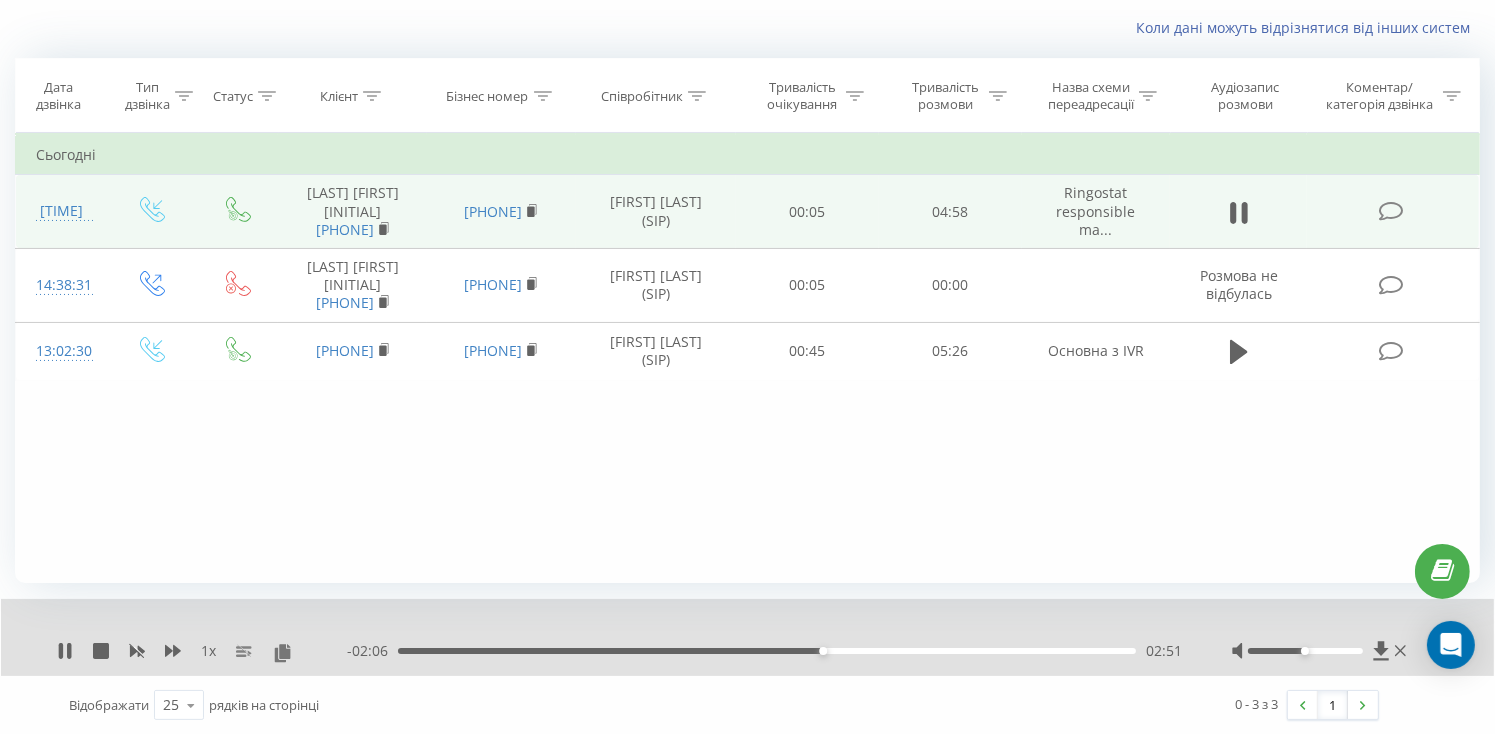 scroll, scrollTop: 0, scrollLeft: 0, axis: both 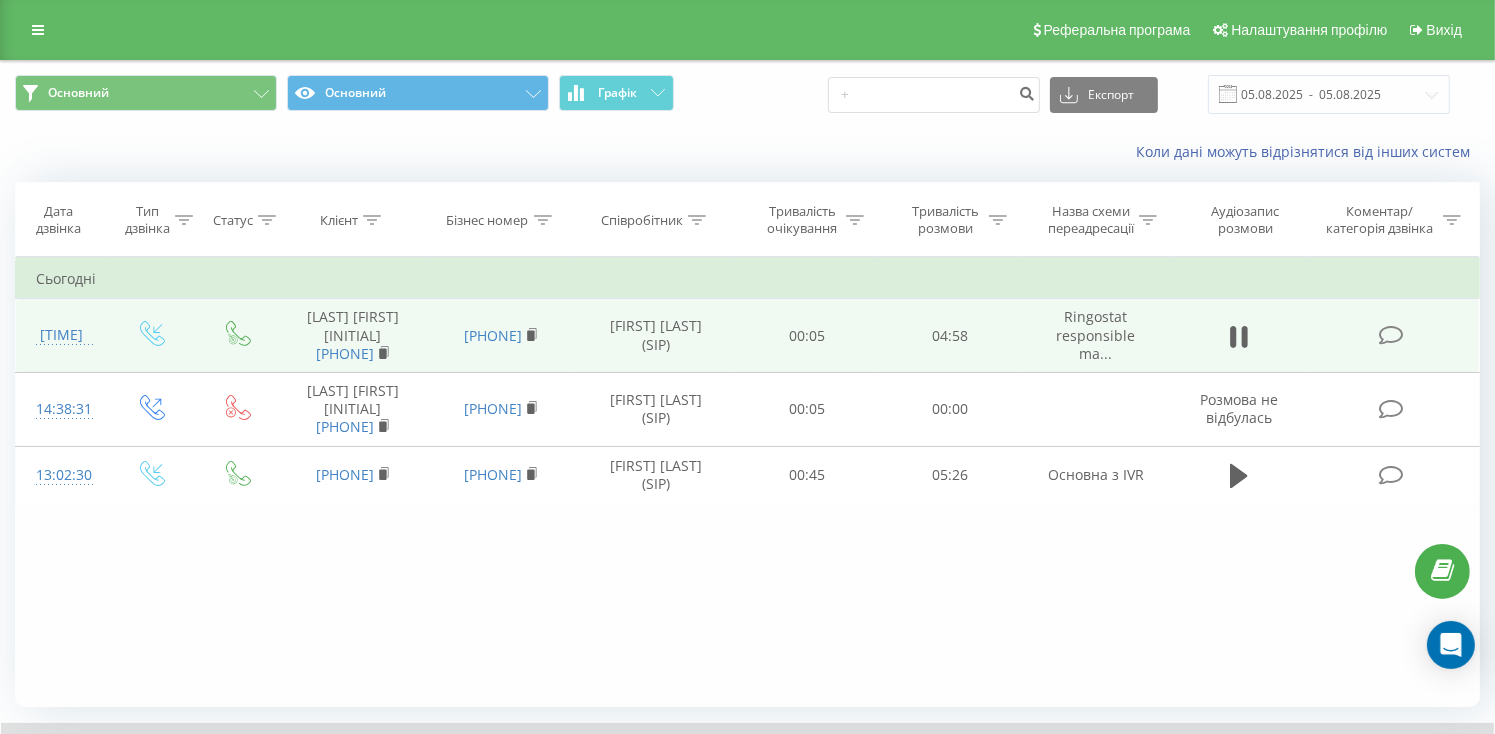 click on "Фільтрувати за умовою Дорівнює Введіть значення Скасувати OK Фільтрувати за умовою Дорівнює Введіть значення Скасувати OK Фільтрувати за умовою Містить Скасувати OK Фільтрувати за умовою Містить Скасувати OK Фільтрувати за умовою Містить Скасувати OK Фільтрувати за умовою Дорівнює Скасувати OK Фільтрувати за умовою Дорівнює Скасувати OK Фільтрувати за умовою Містить Скасувати OK Фільтрувати за умовою Дорівнює Введіть значення Скасувати OK Сьогодні  14:39:15         Шевчук Микола МХП 380503824486 380931708595 Богдан Левчук (SIP) 00:05 04:58 Ringostat responsible ma...  14:38:31         Шевчук Микола МХП" at bounding box center [747, 482] 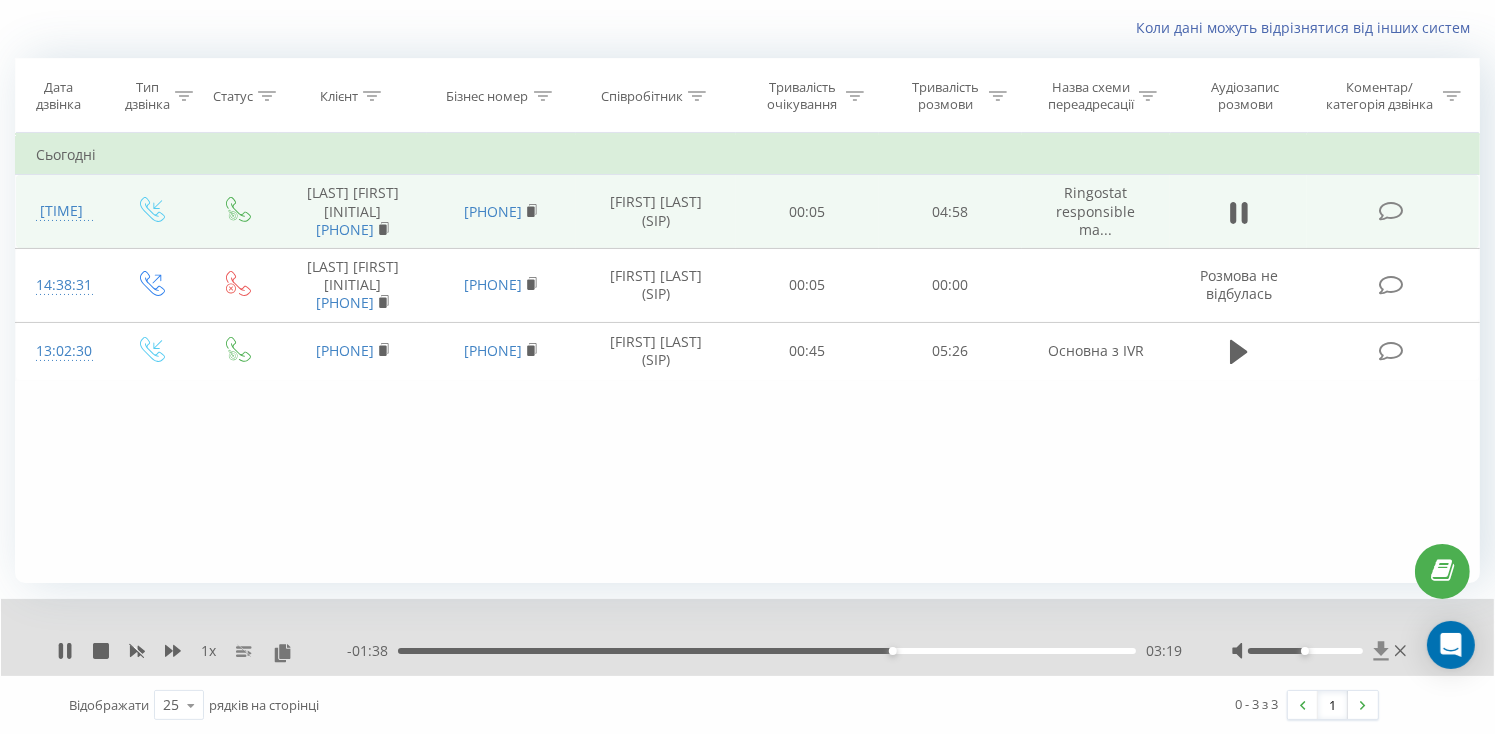 click 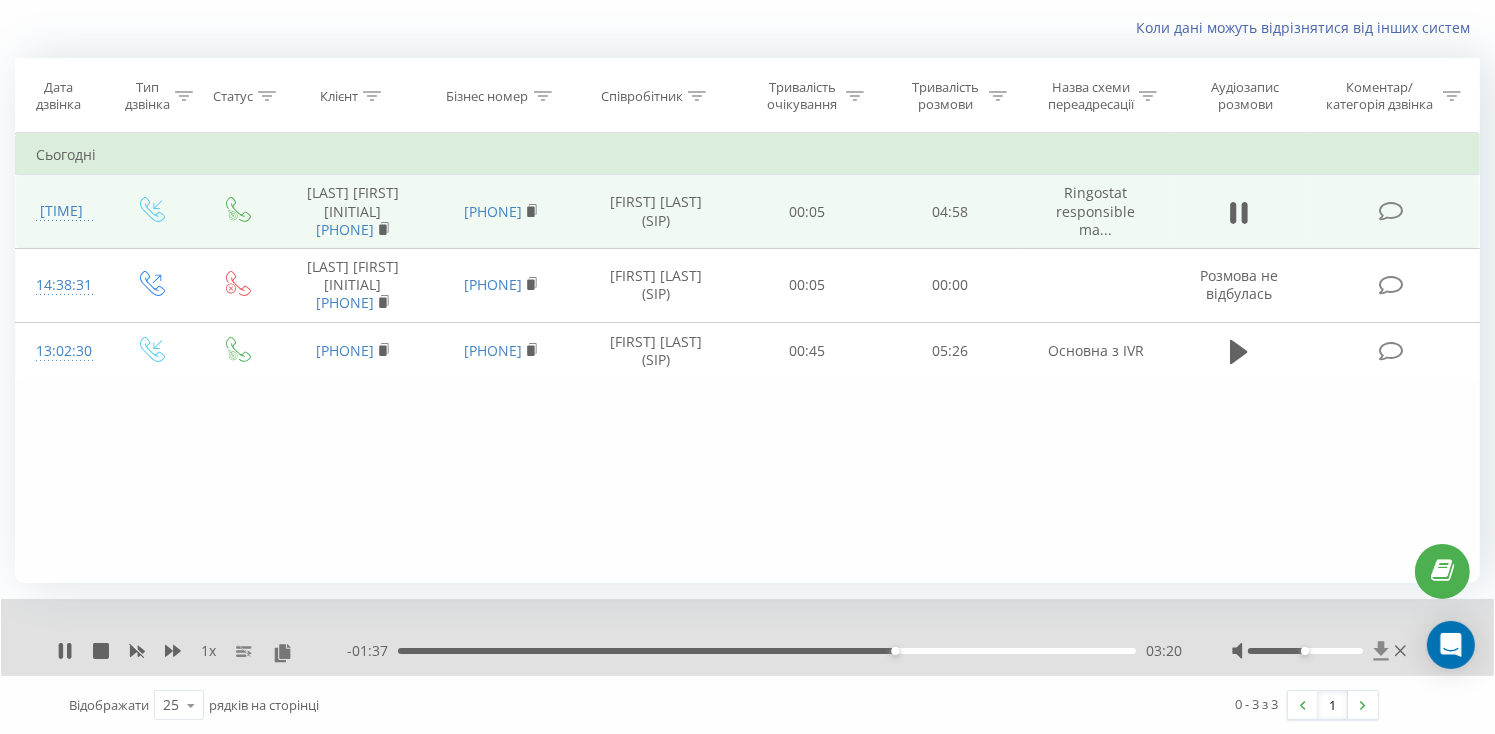 click 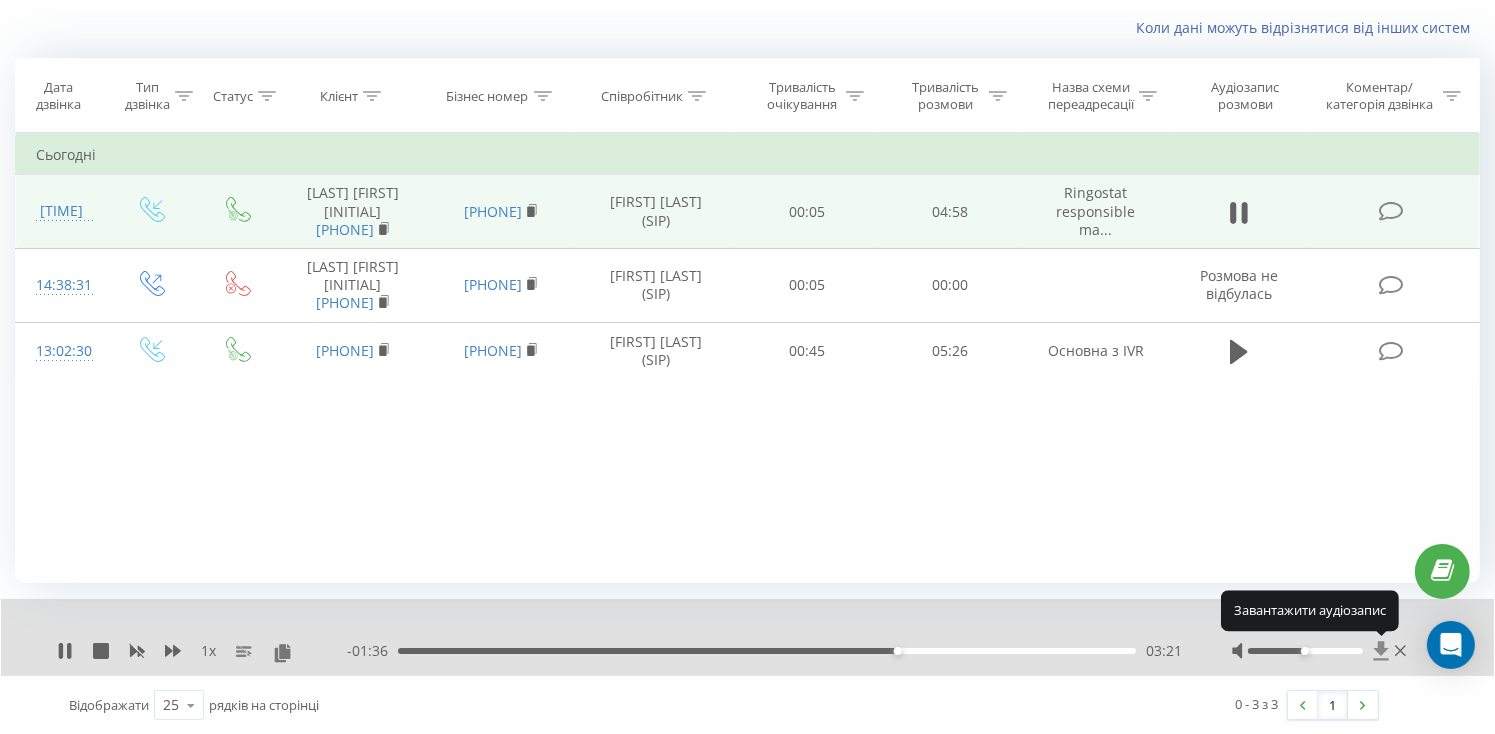 click 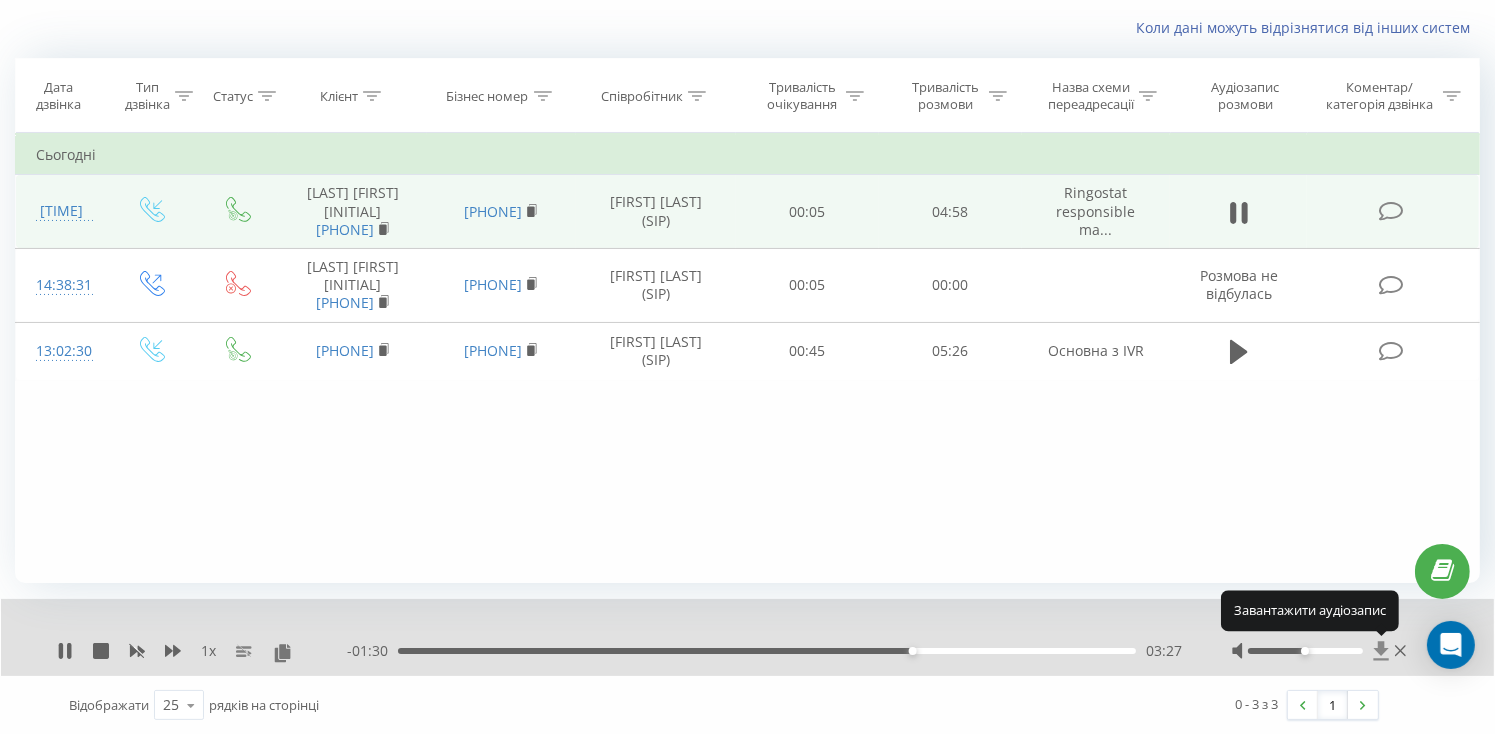 click 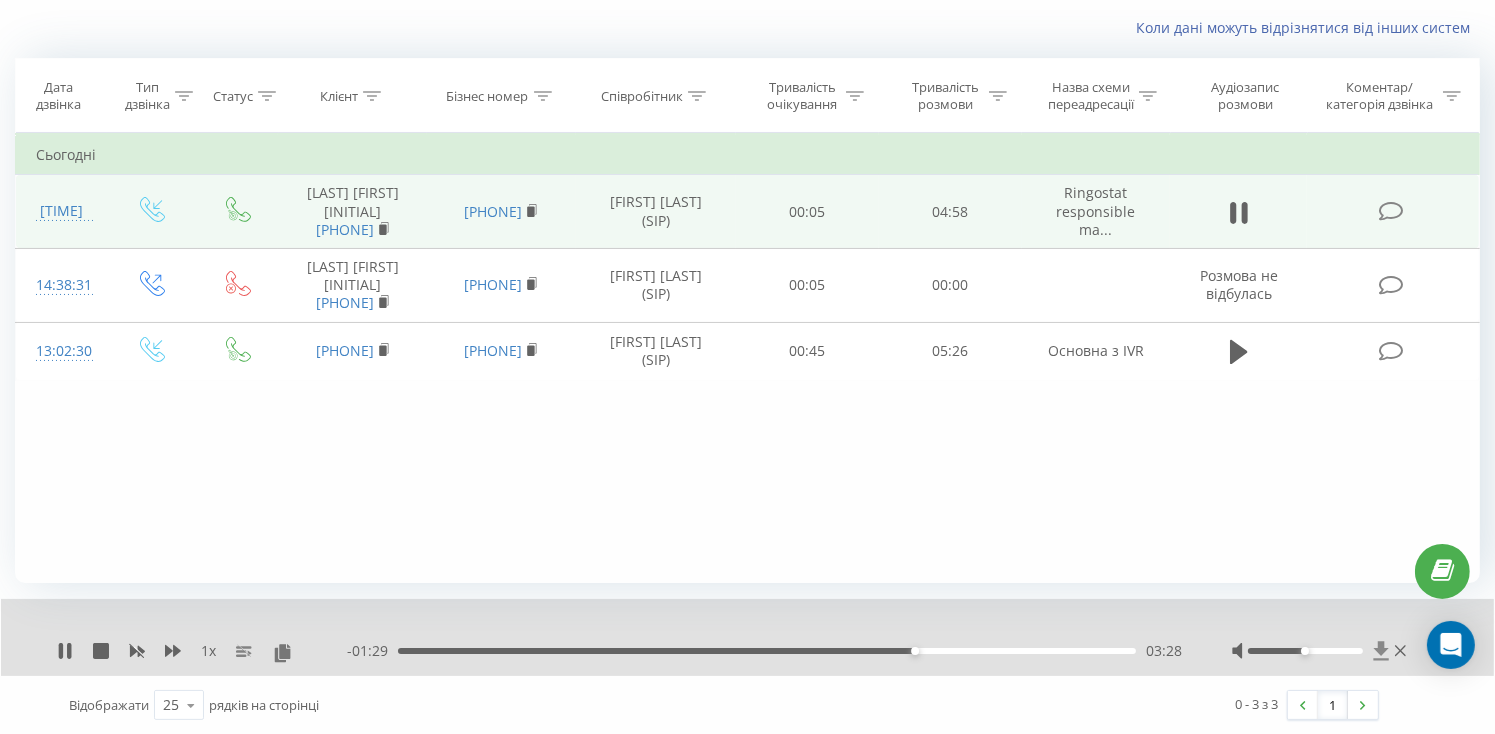 click 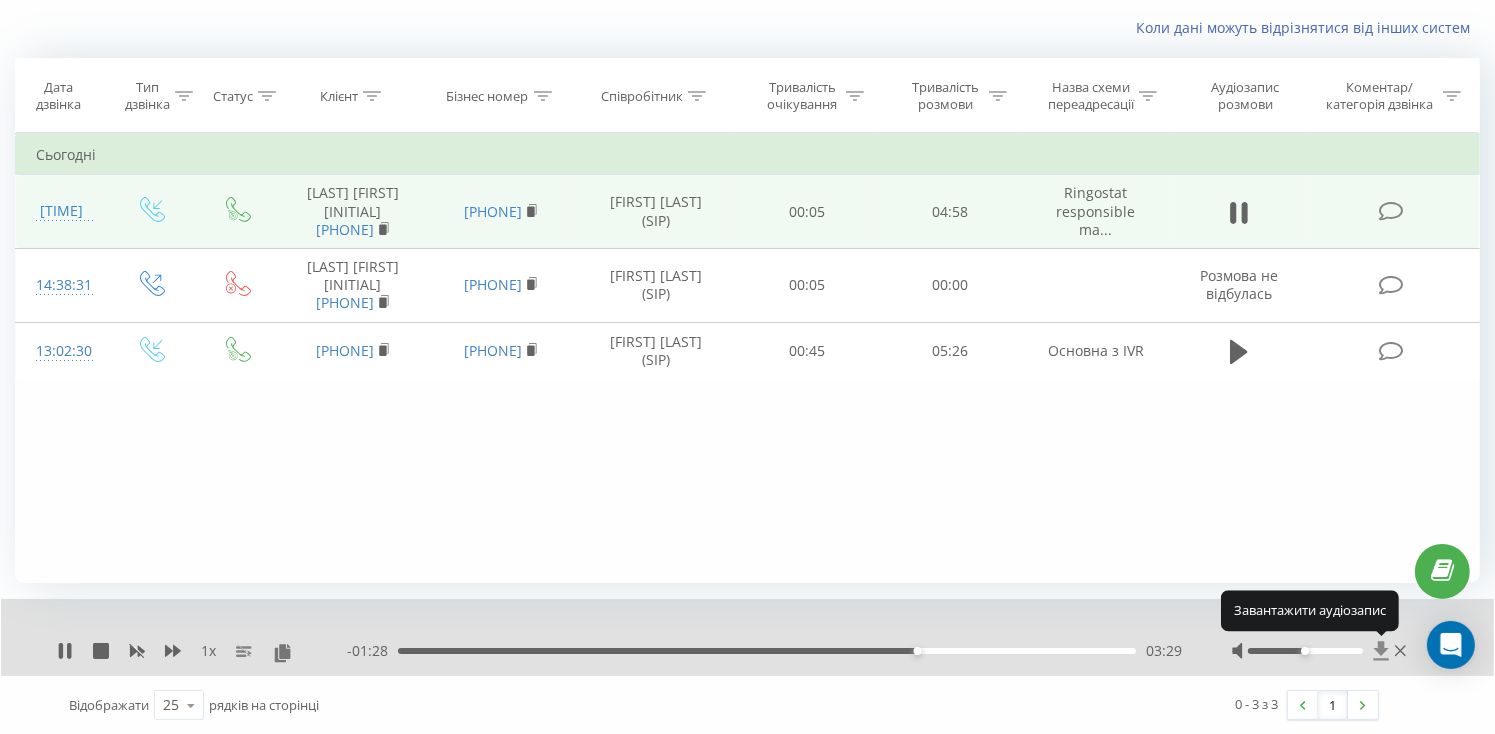 click 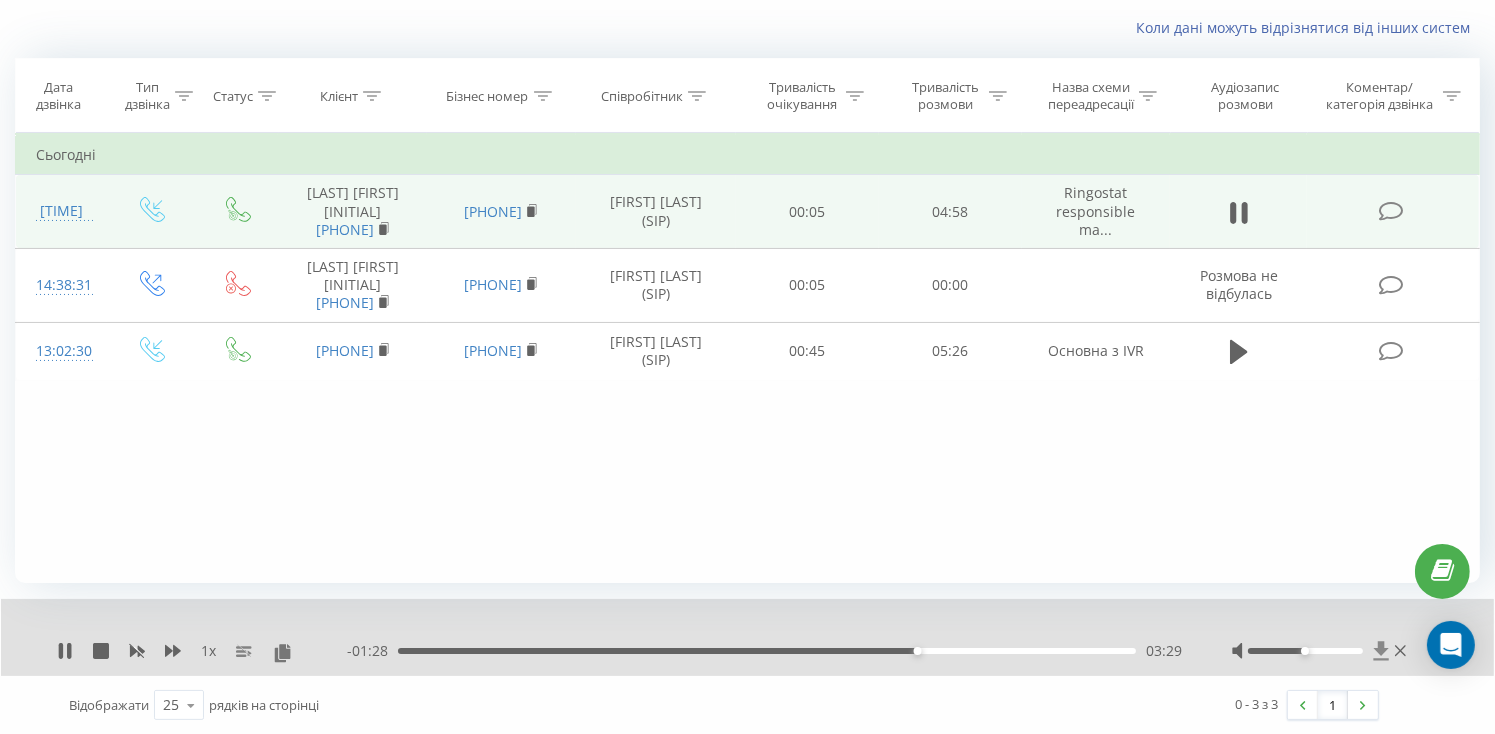 click 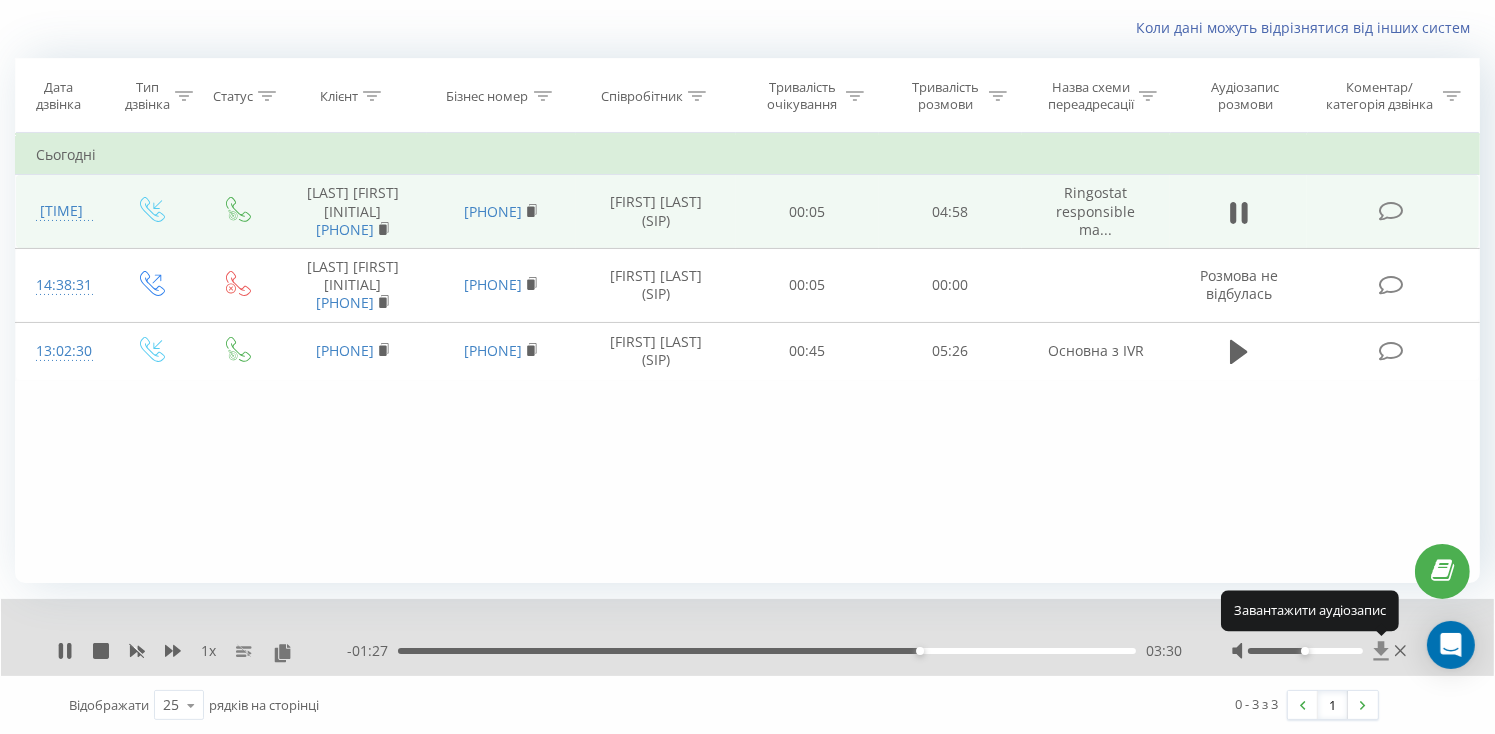 click 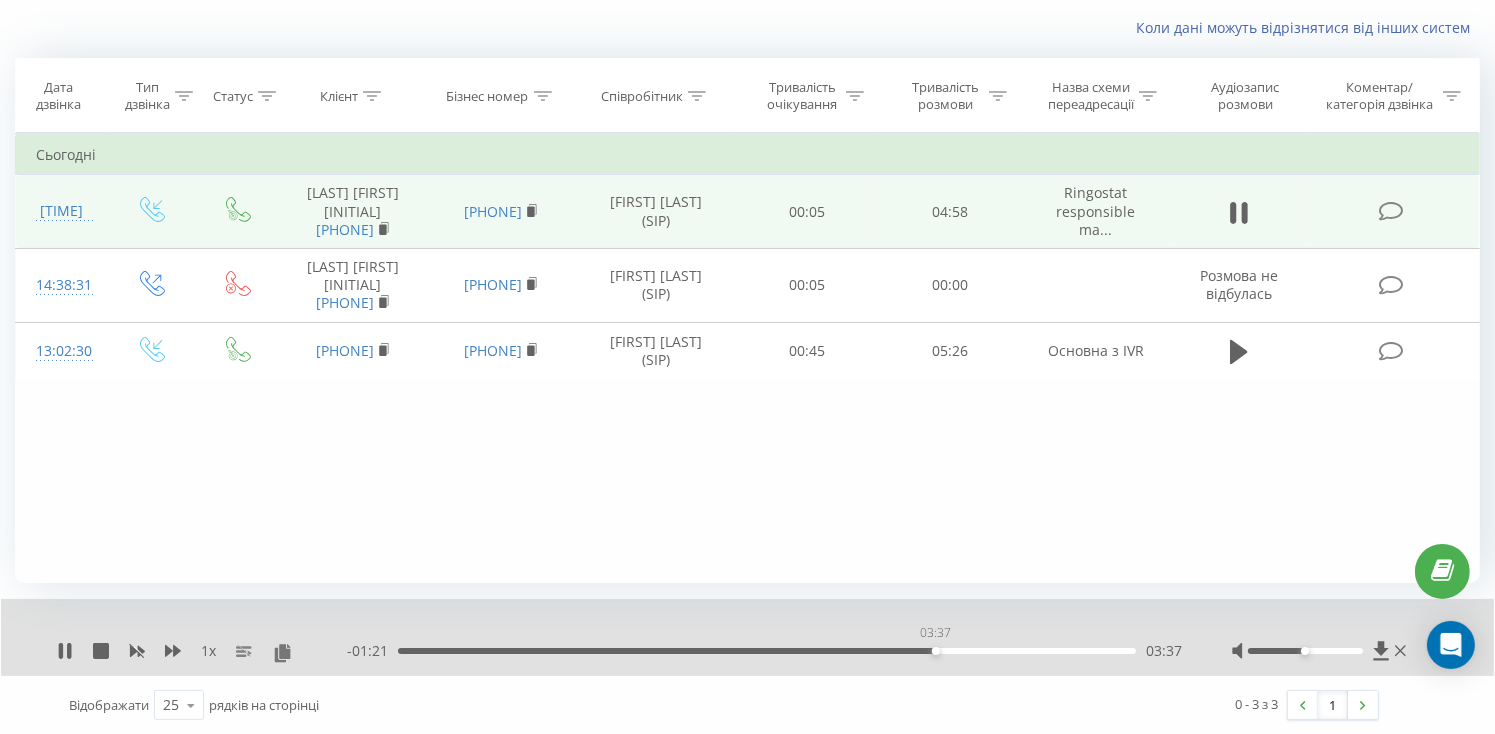 click on "03:37" at bounding box center (767, 651) 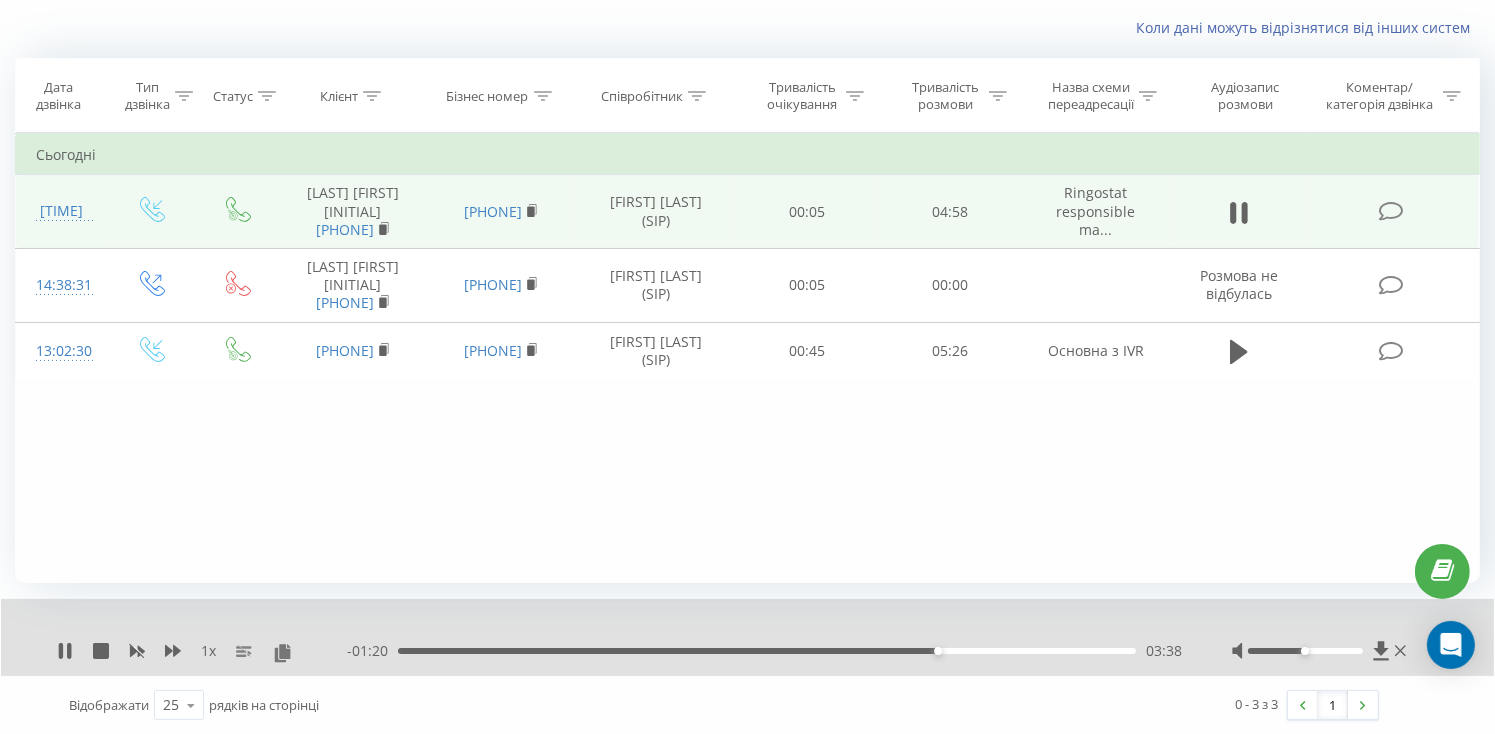 click on "03:38" at bounding box center [767, 651] 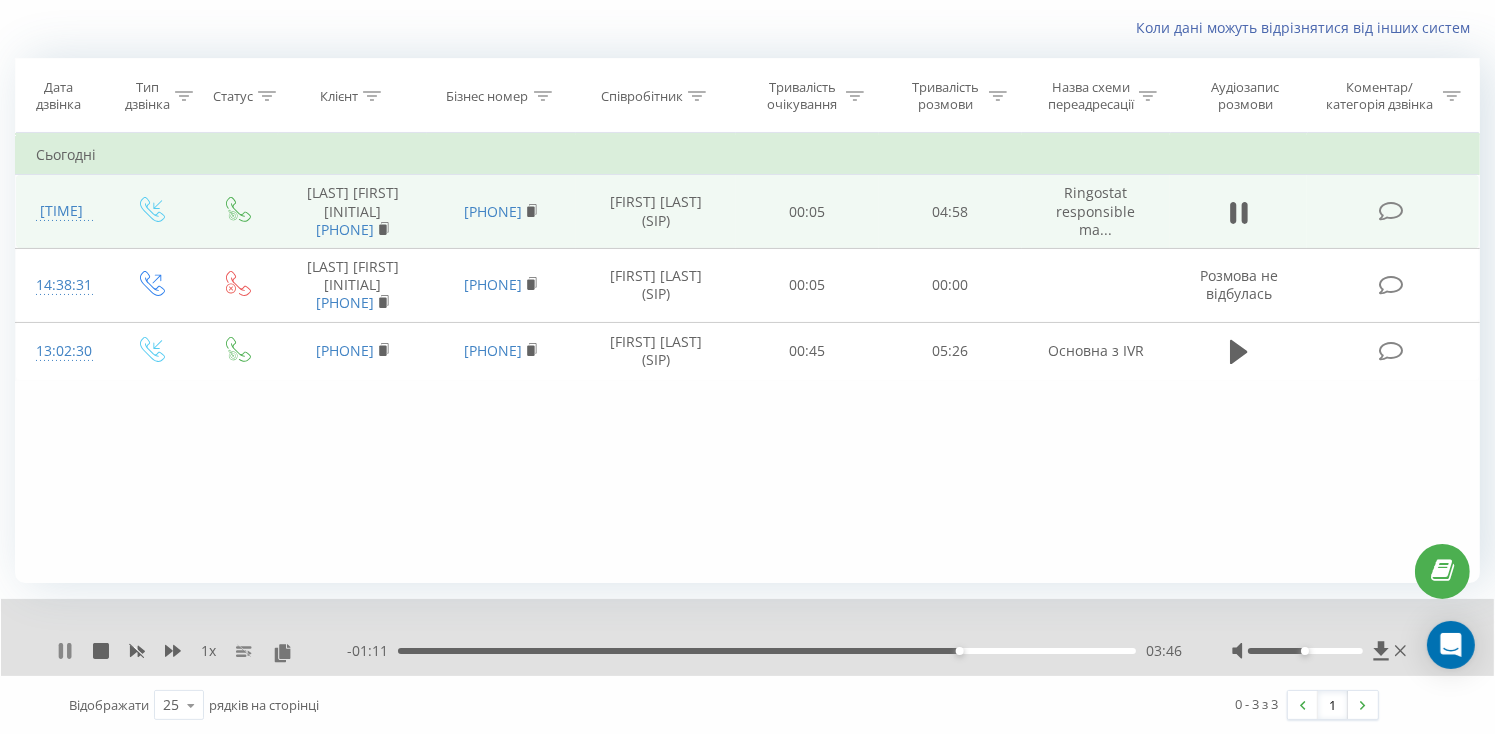 click 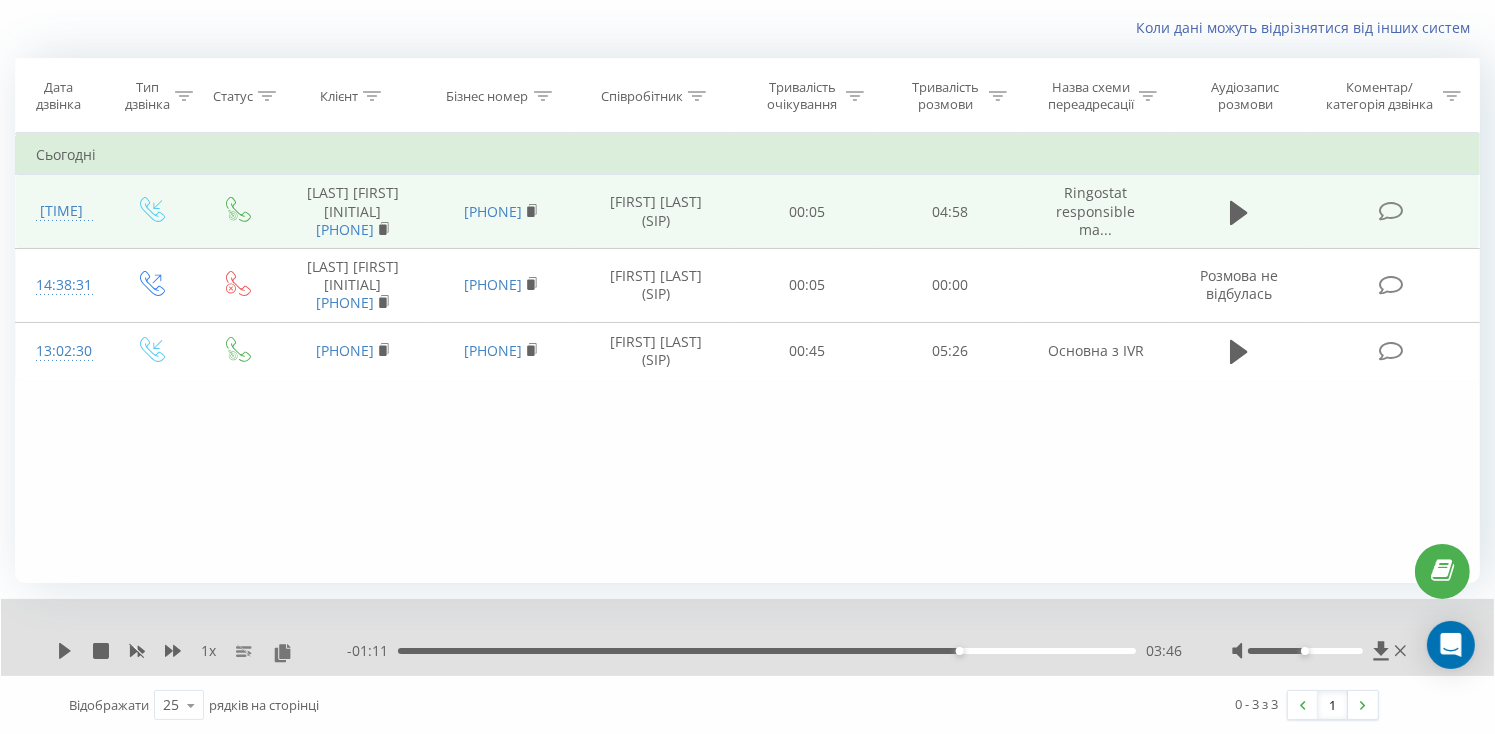 click 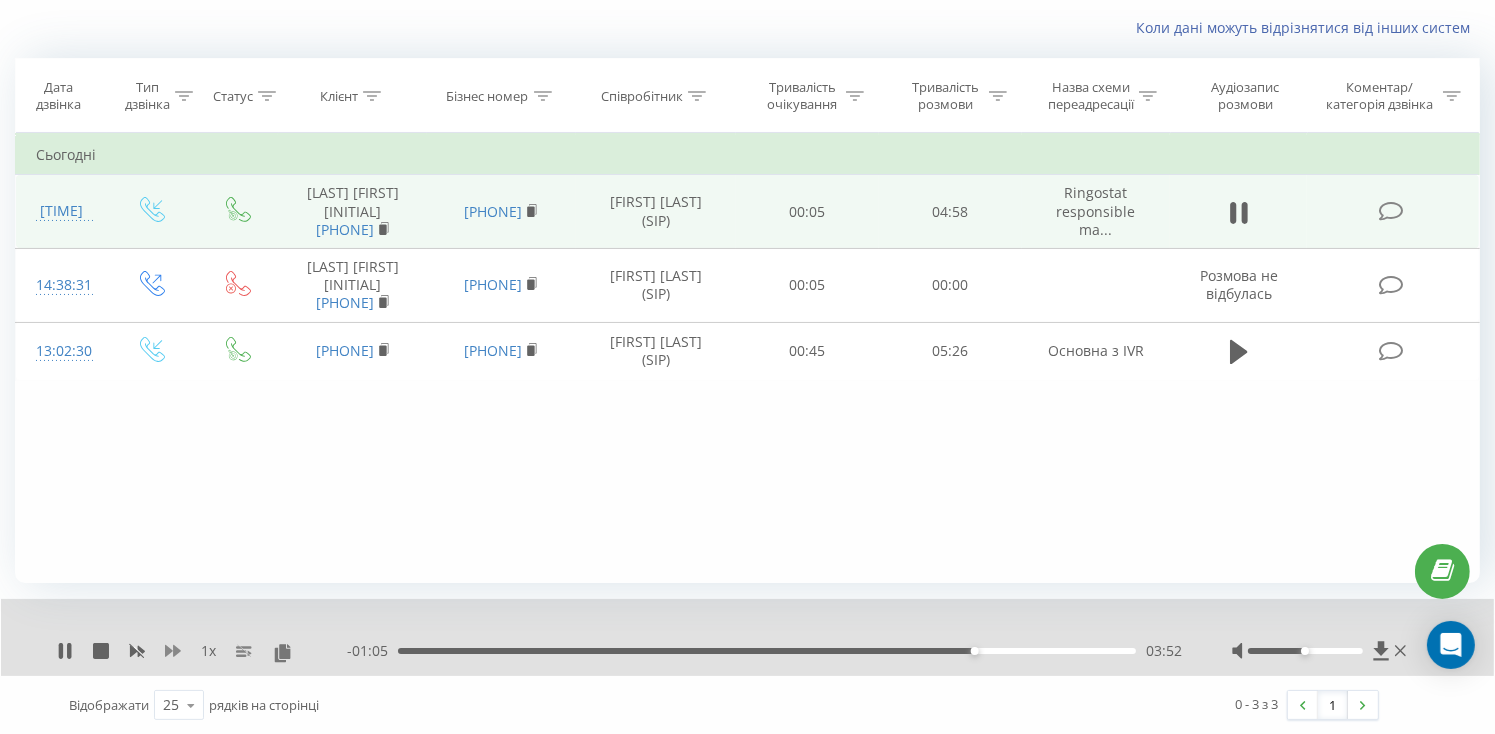 click 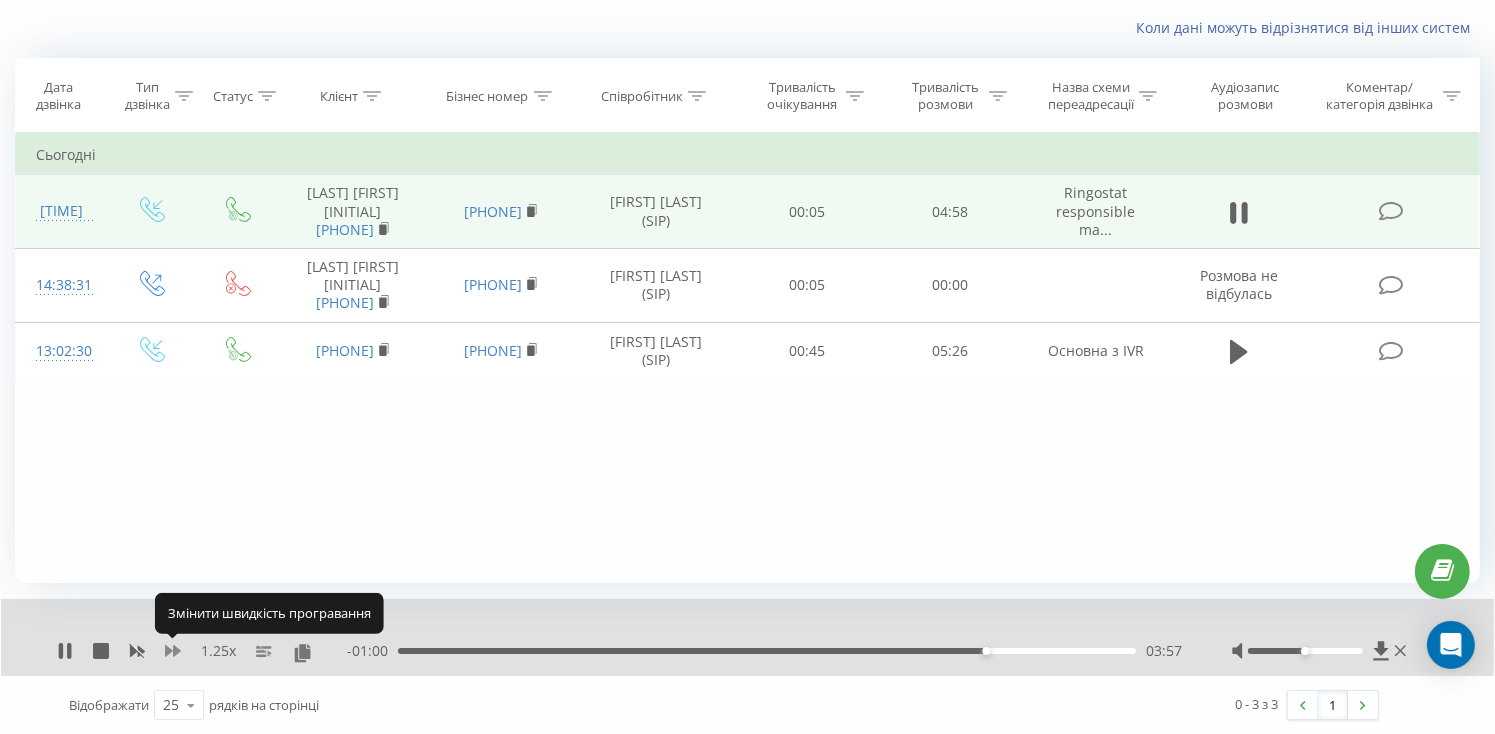 click 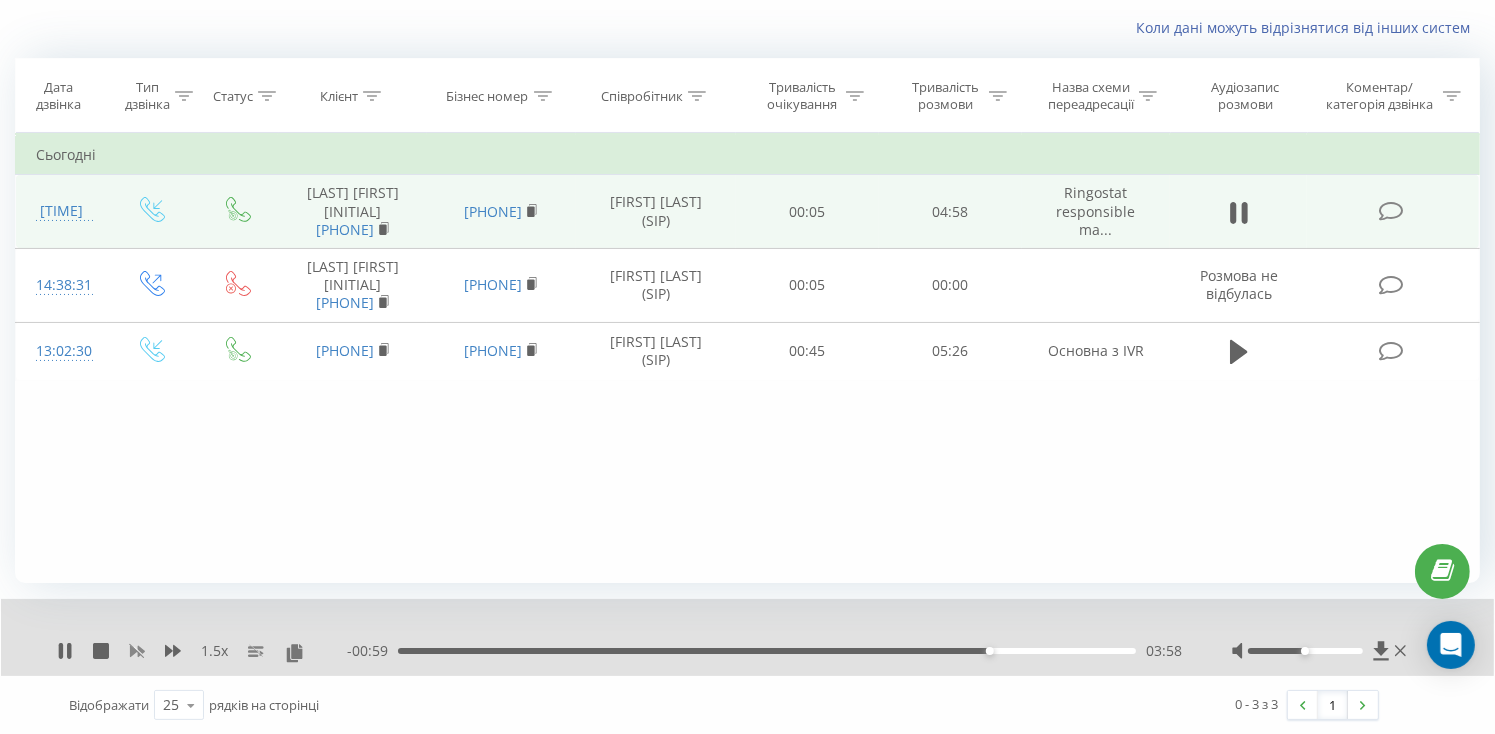 click 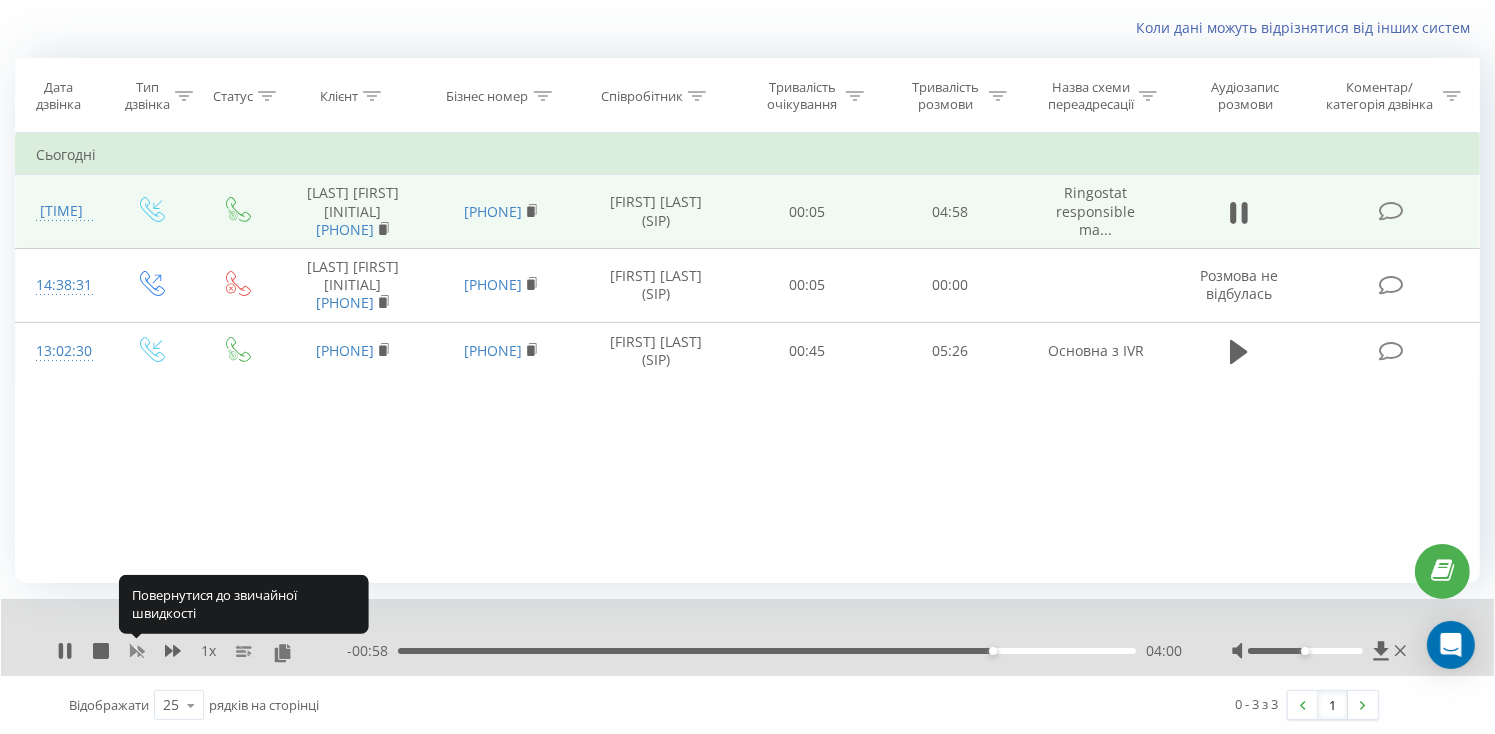 click 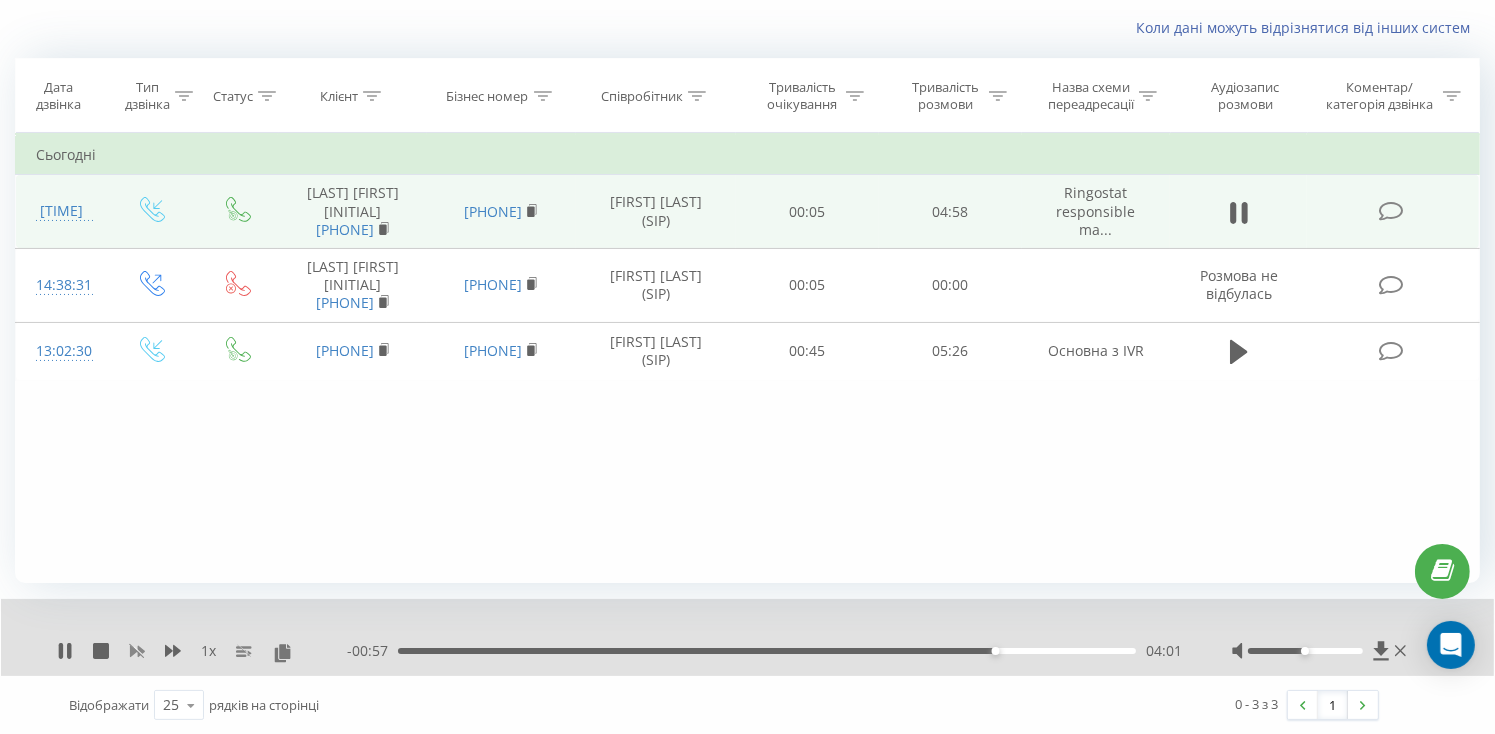click 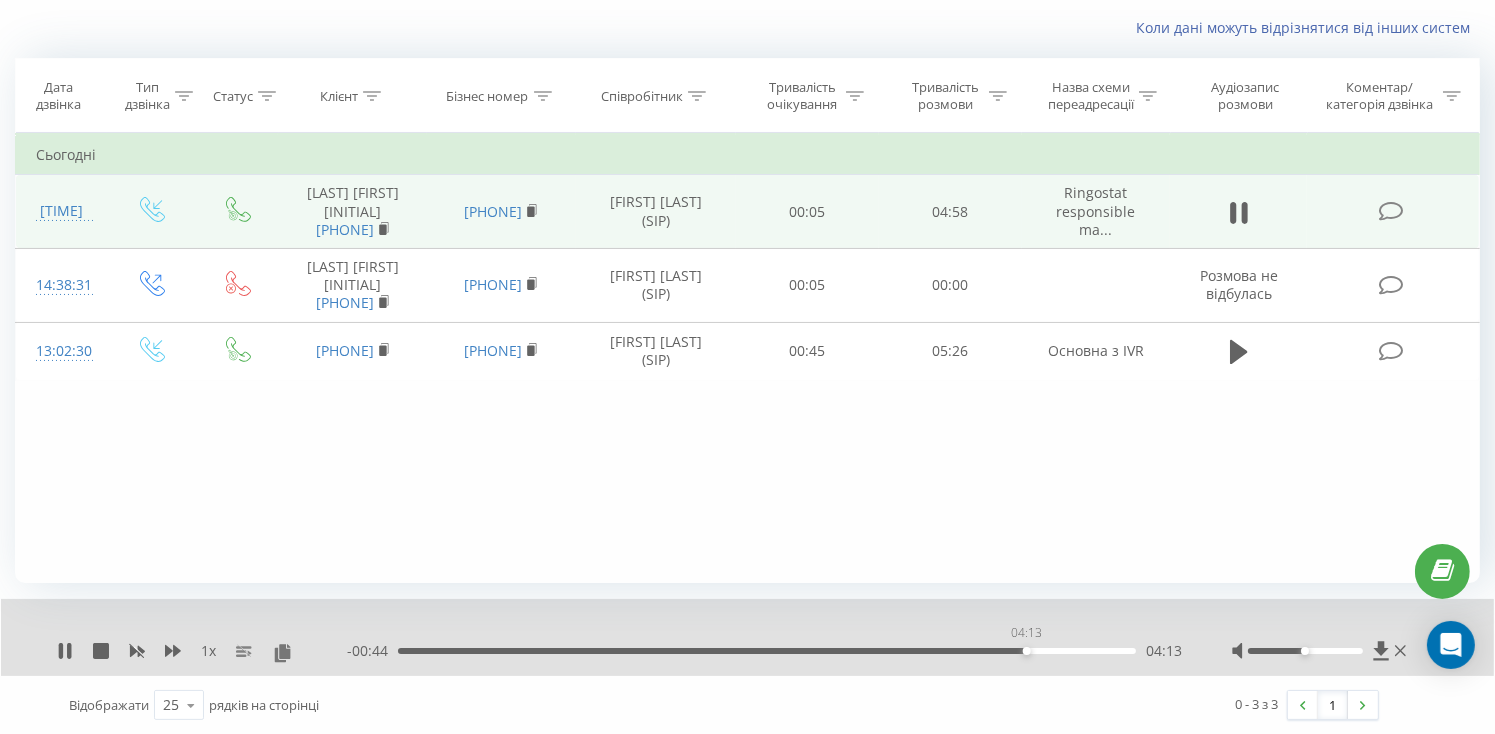 click on "04:13" at bounding box center [767, 651] 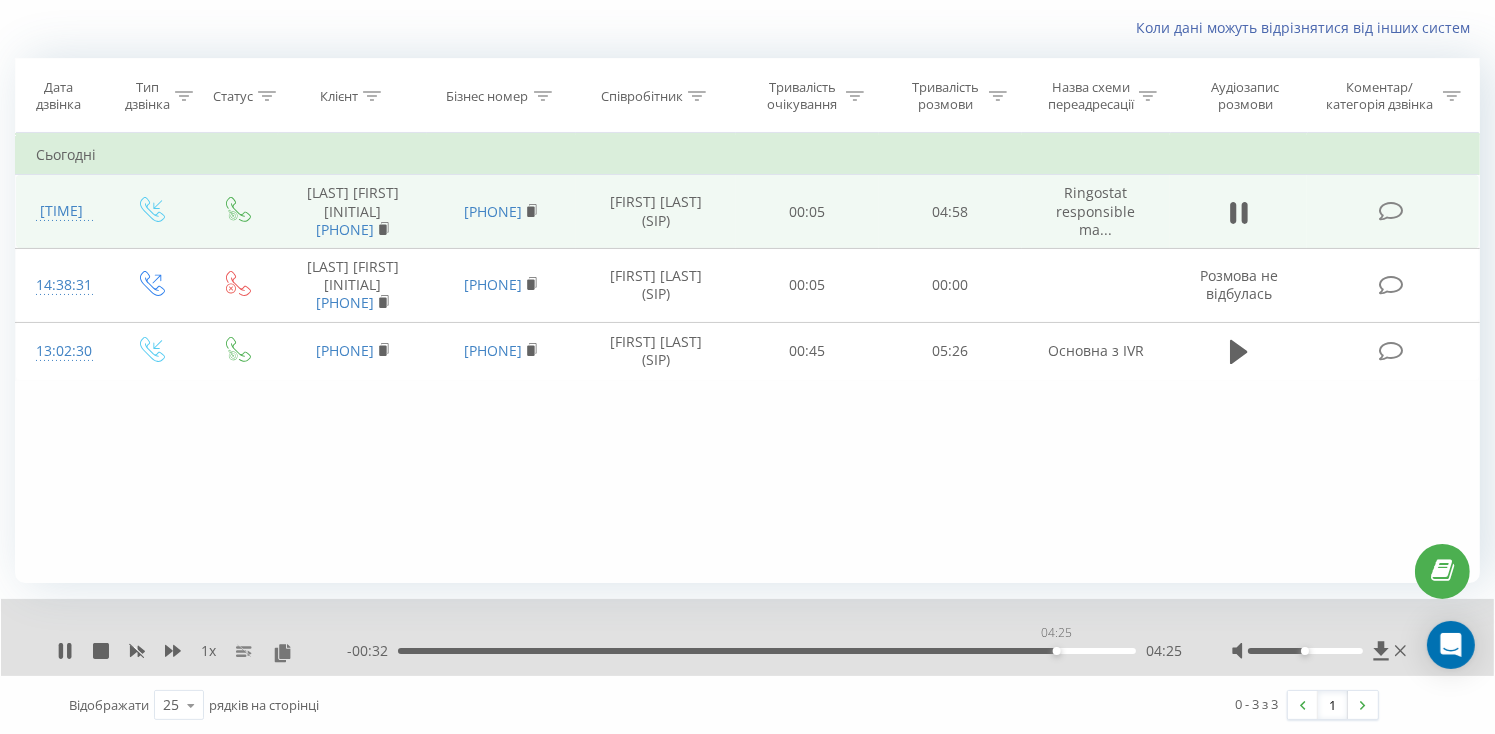 click on "04:25" at bounding box center (767, 651) 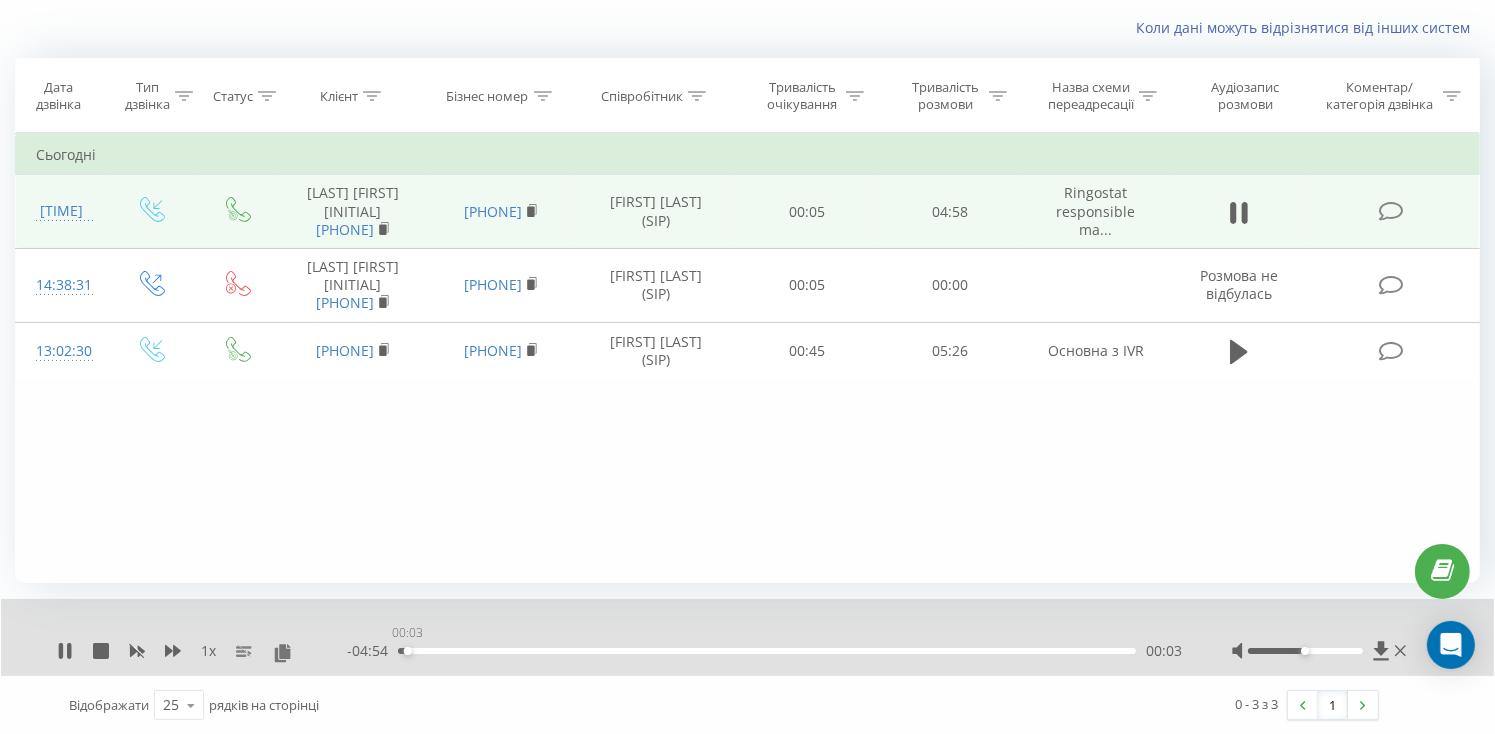 click on "00:03" at bounding box center [767, 651] 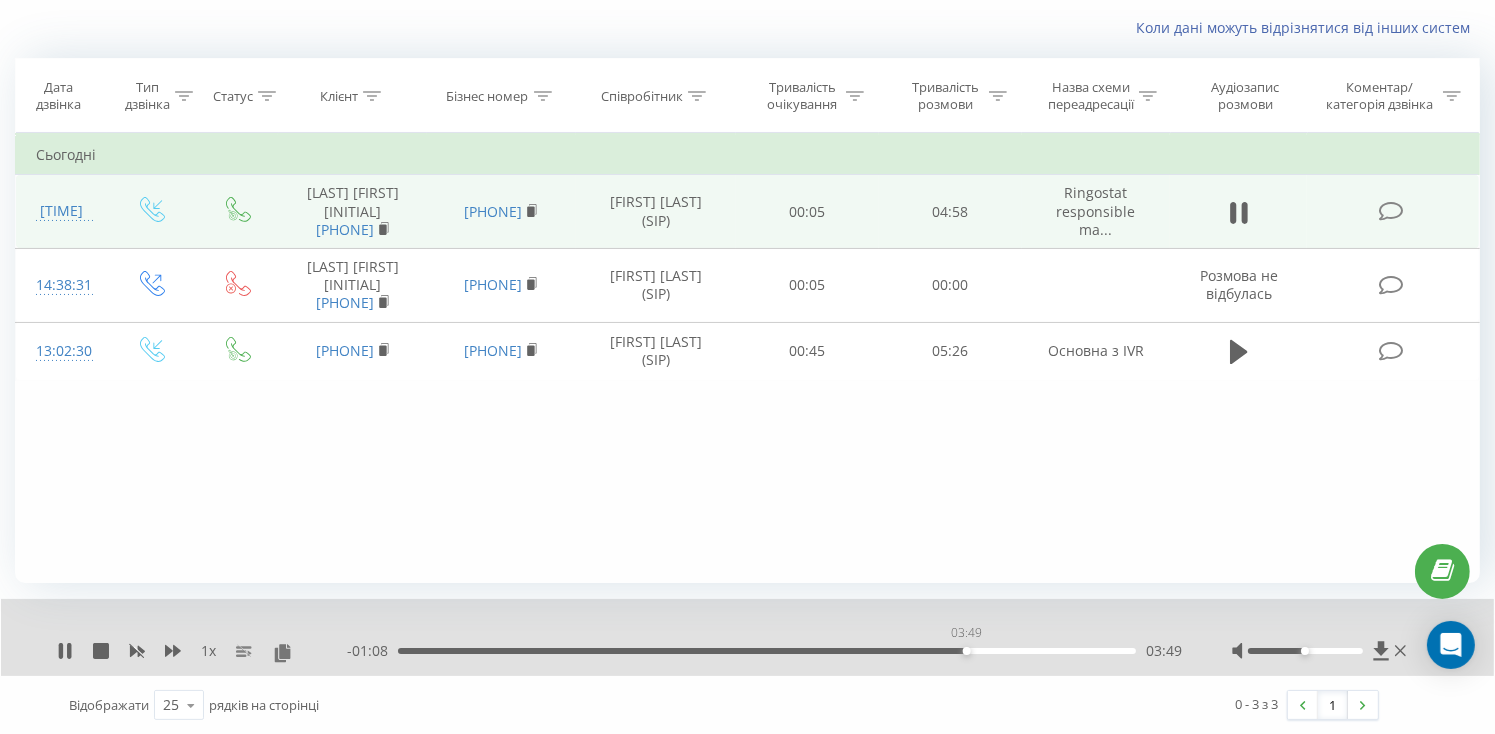 click on "03:49" at bounding box center (767, 651) 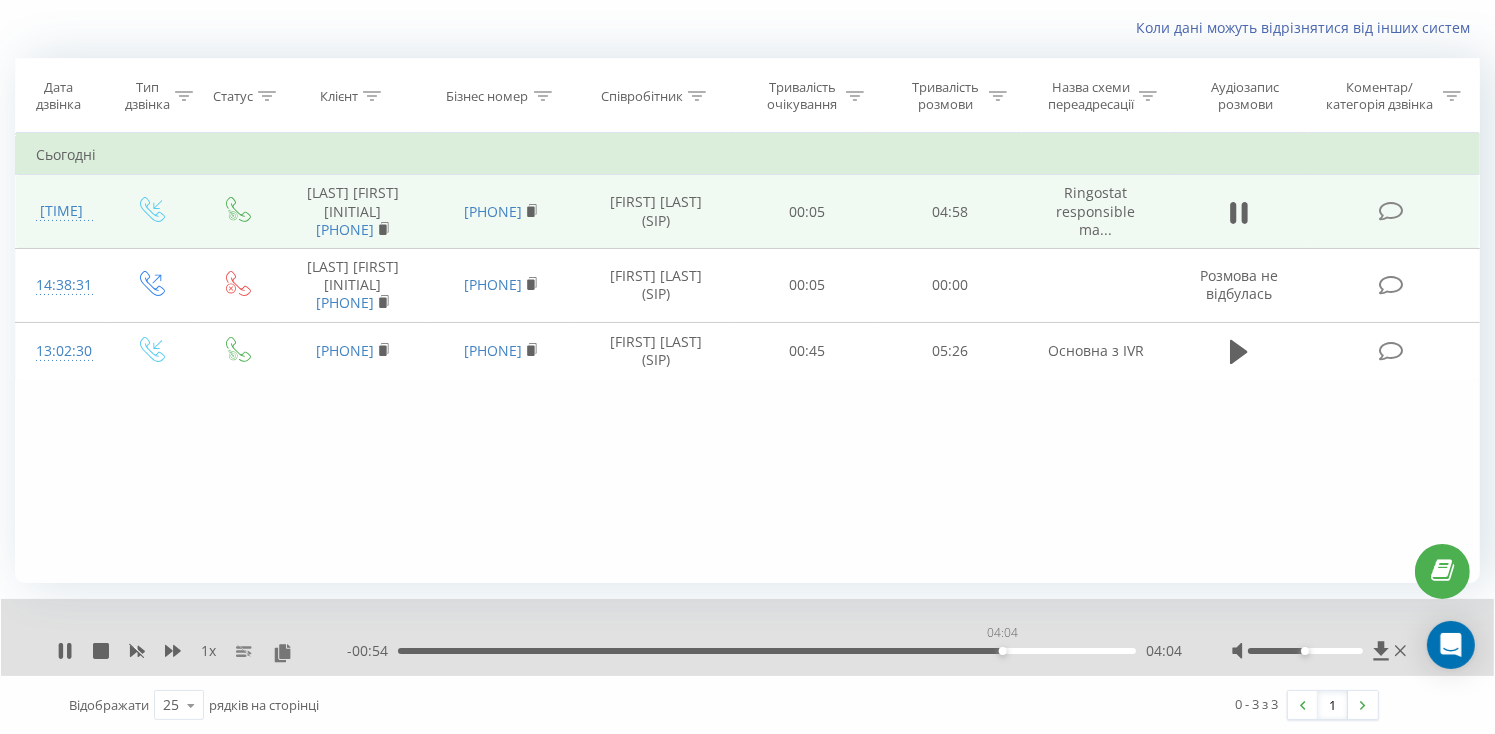 click on "04:04" at bounding box center (767, 651) 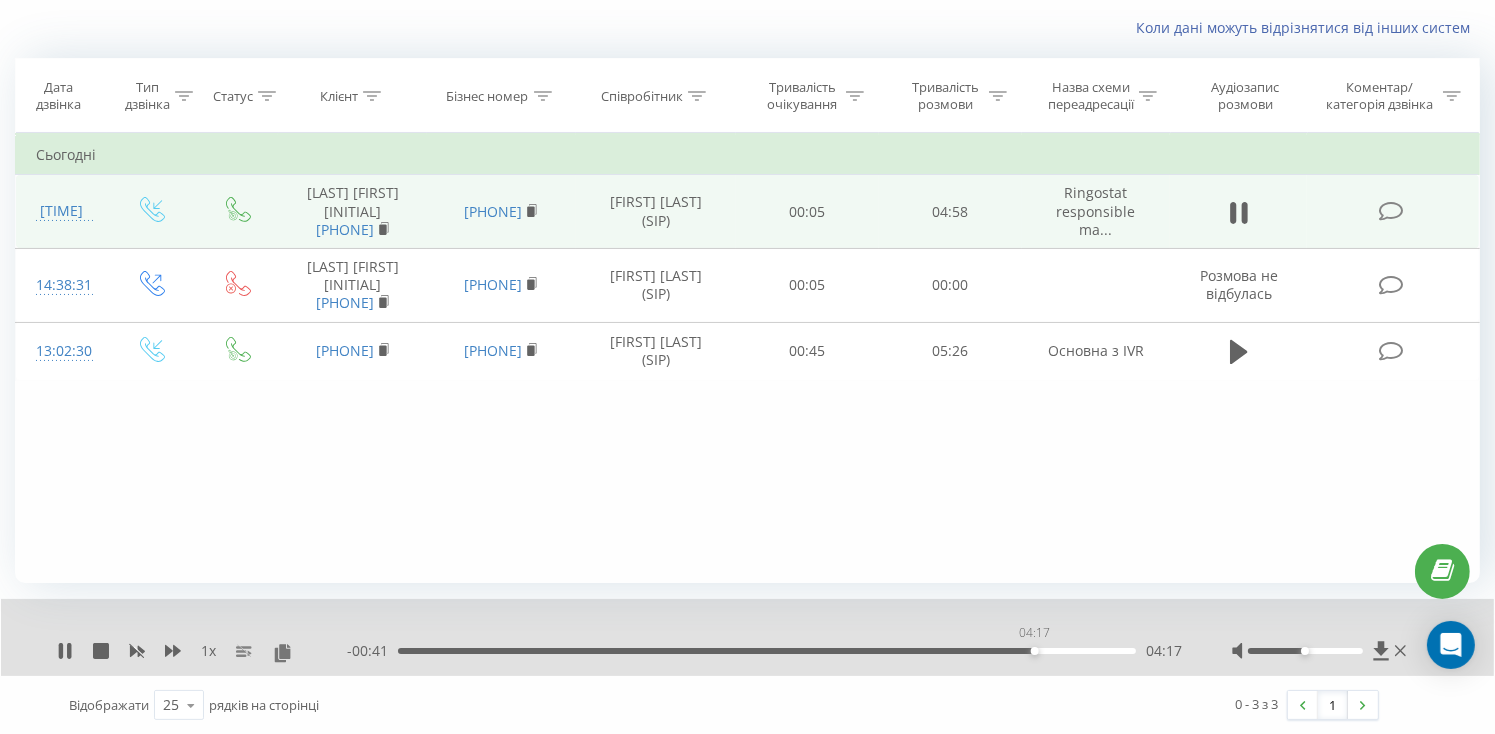click on "04:17" at bounding box center (767, 651) 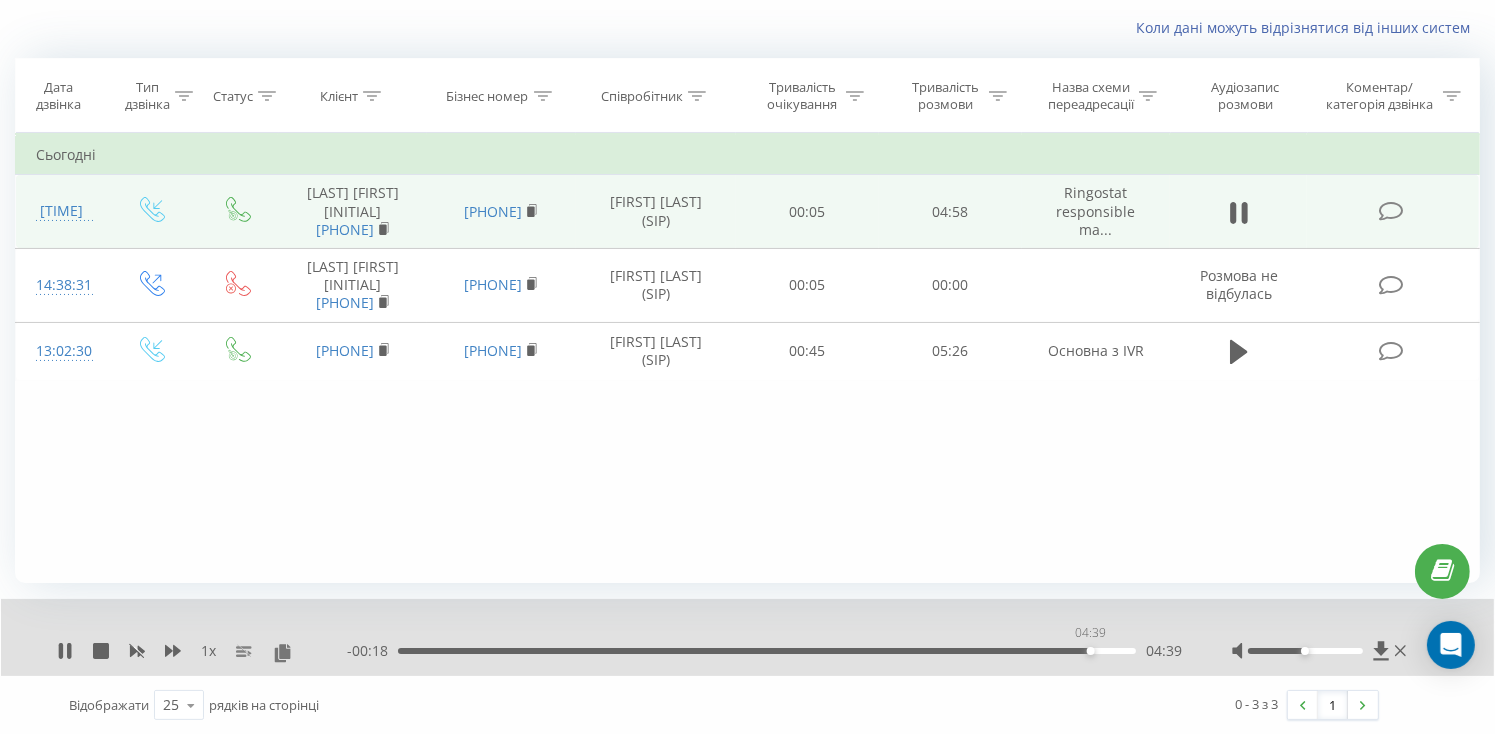 click on "04:39" at bounding box center (767, 651) 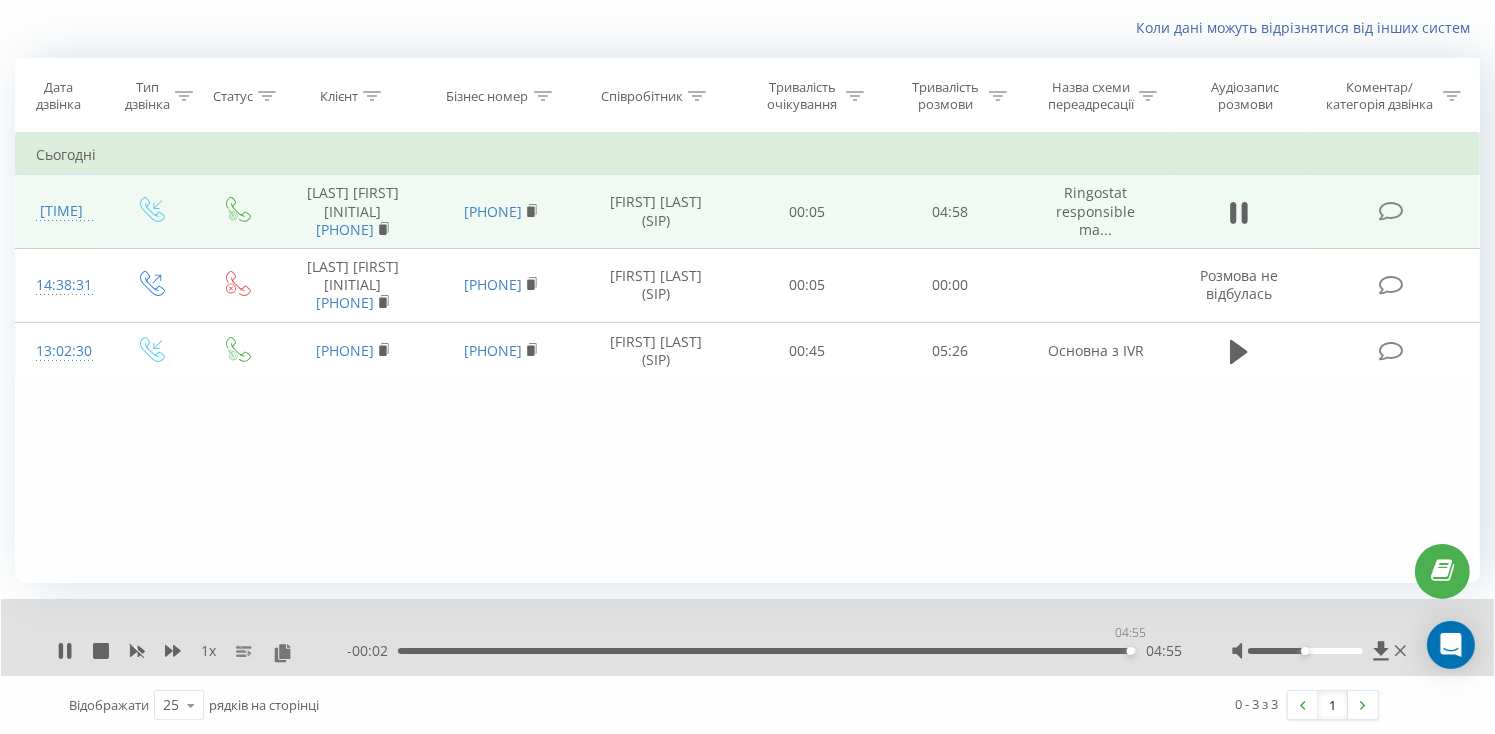 click on "04:55" at bounding box center [767, 651] 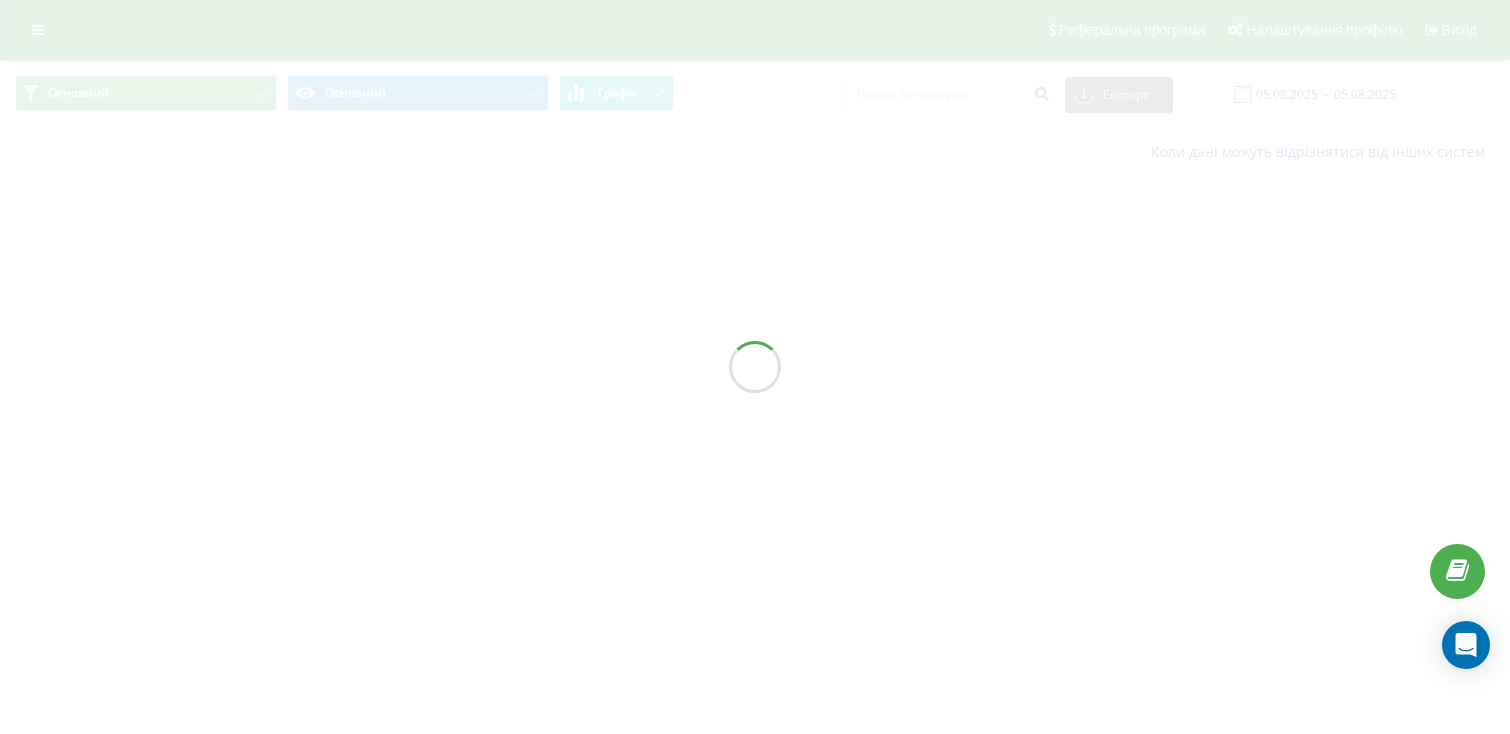 scroll, scrollTop: 0, scrollLeft: 0, axis: both 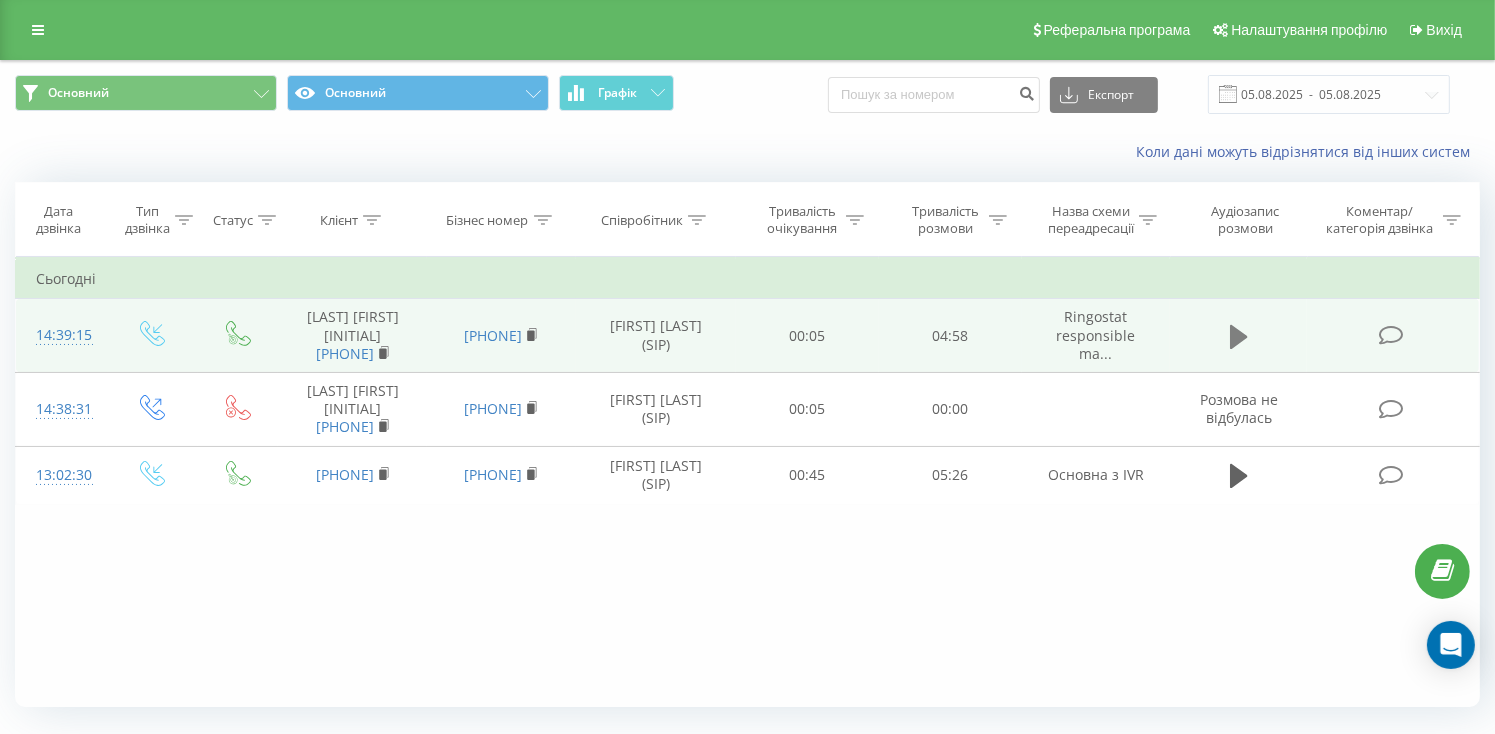 click 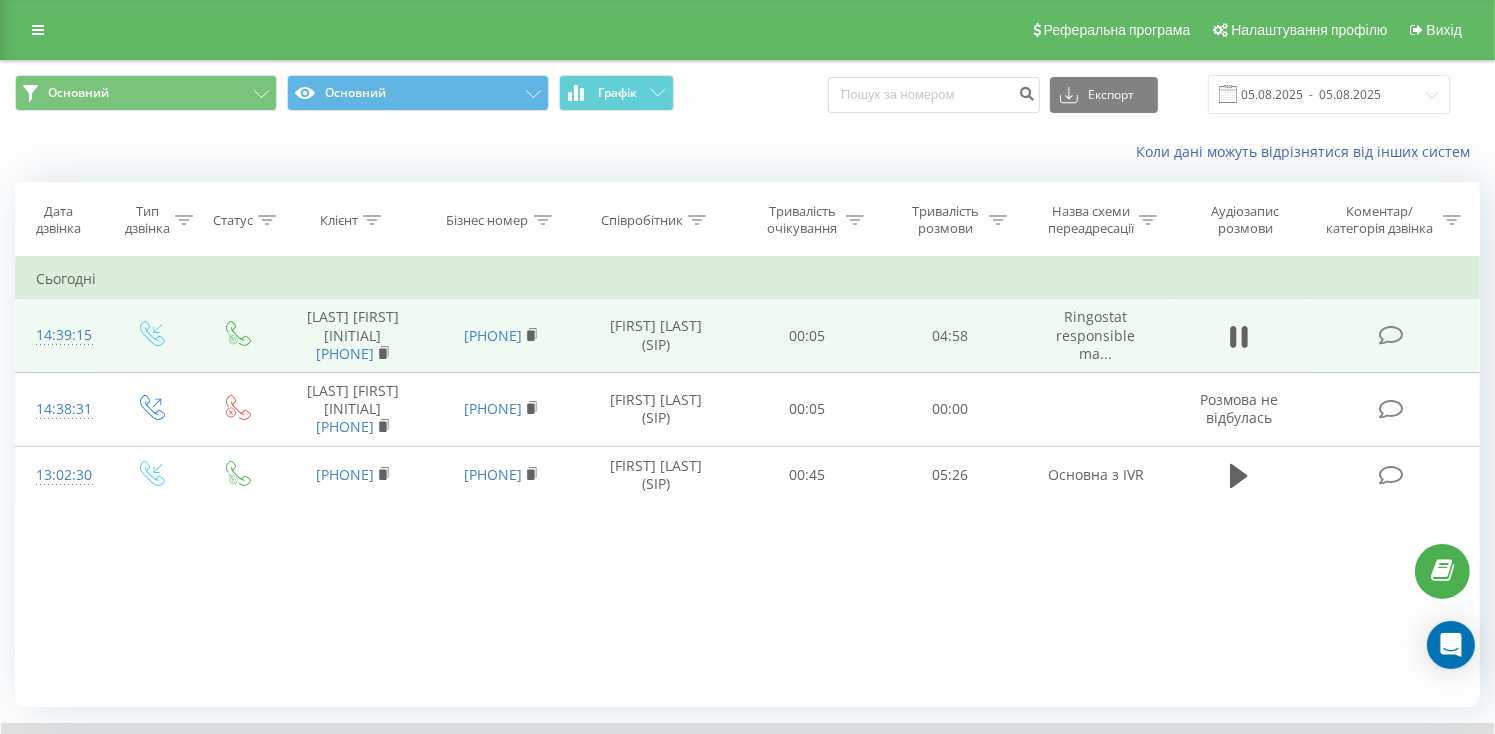 scroll, scrollTop: 124, scrollLeft: 0, axis: vertical 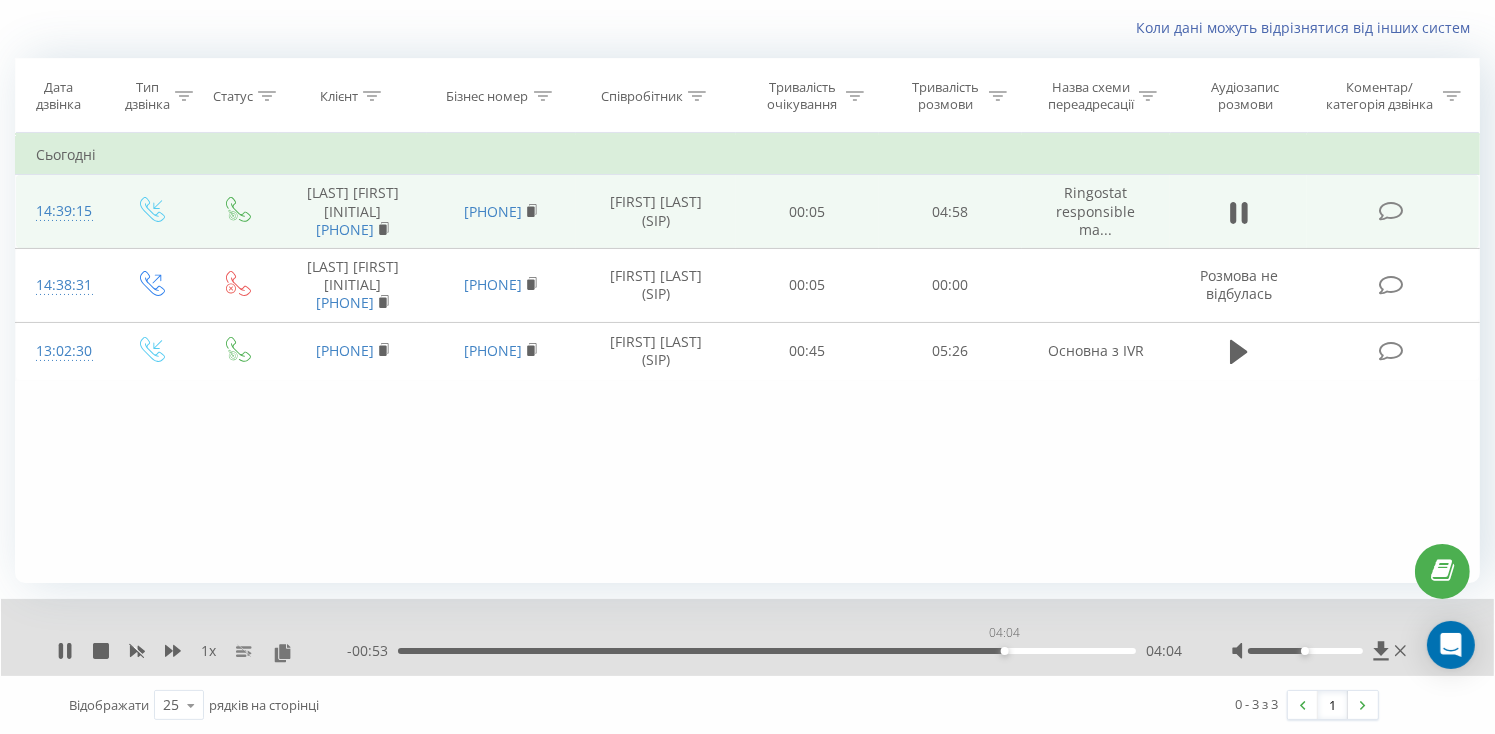 click on "04:04" at bounding box center (767, 651) 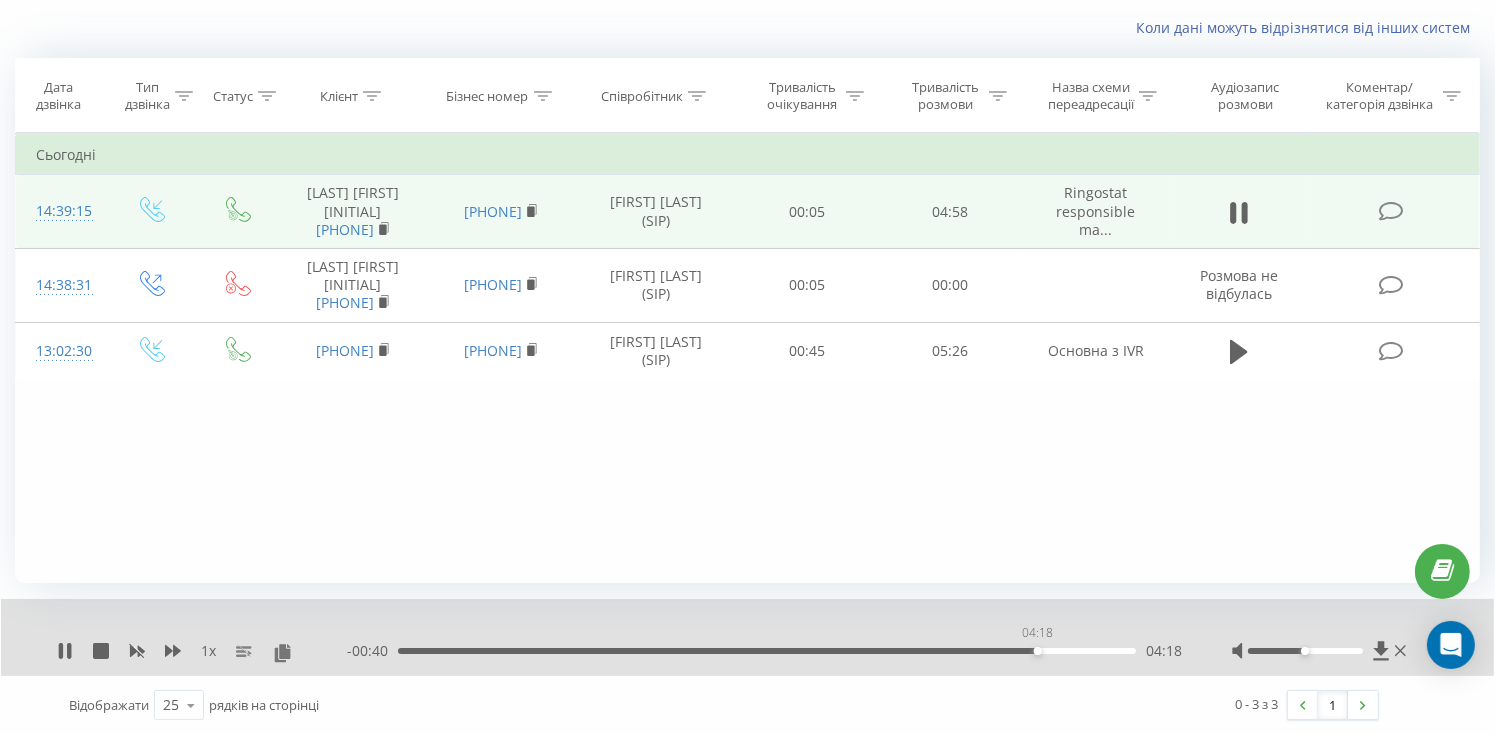 click on "04:18" at bounding box center (767, 651) 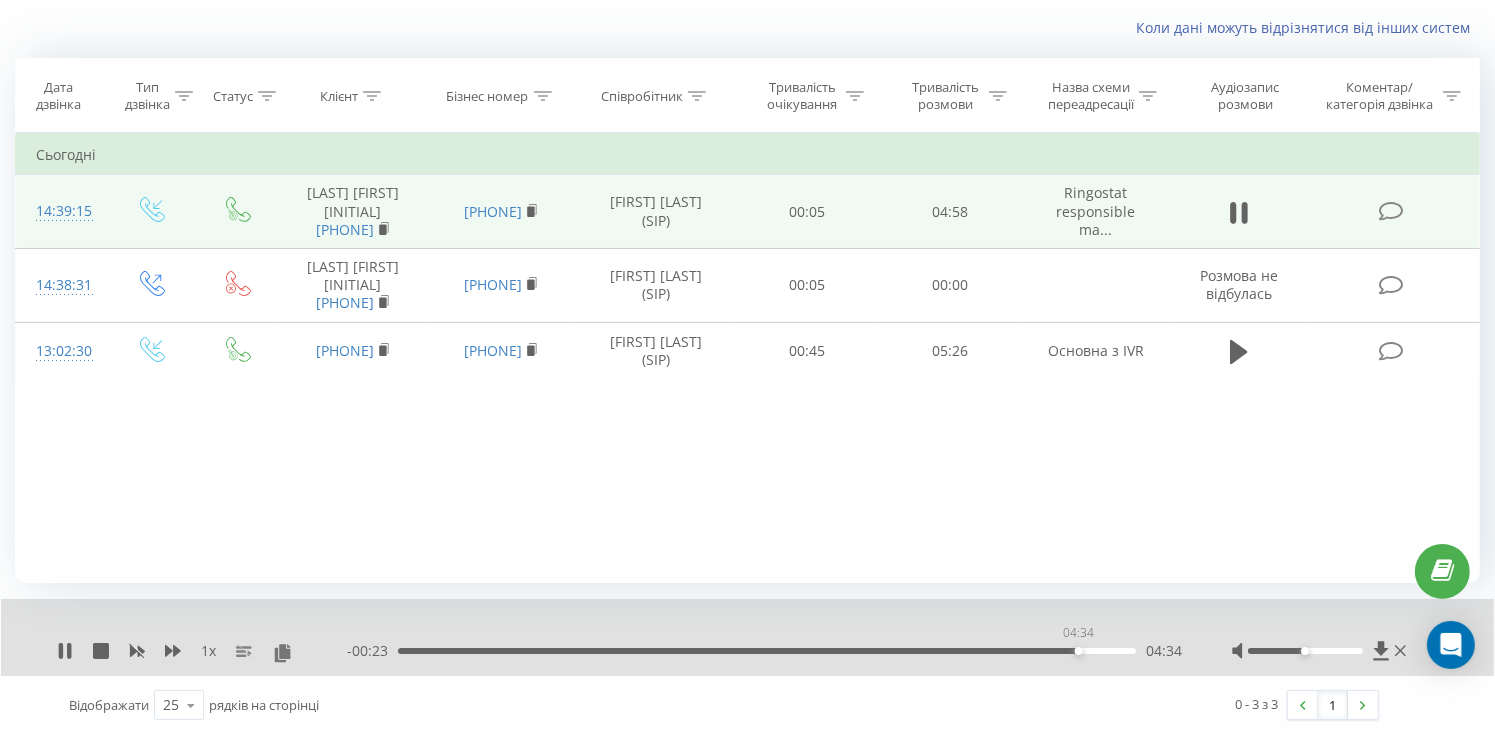 click on "04:34" at bounding box center [767, 651] 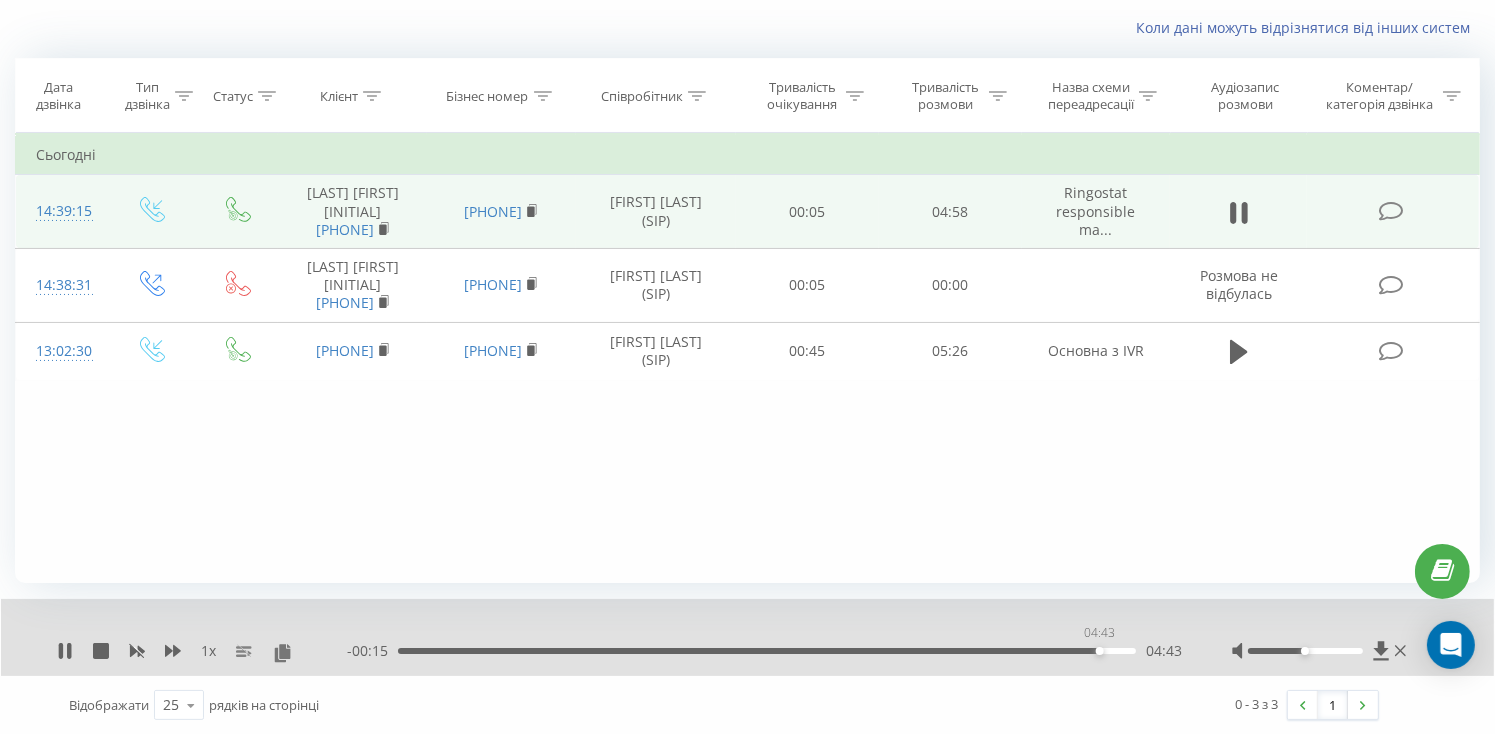 click on "04:43" at bounding box center [767, 651] 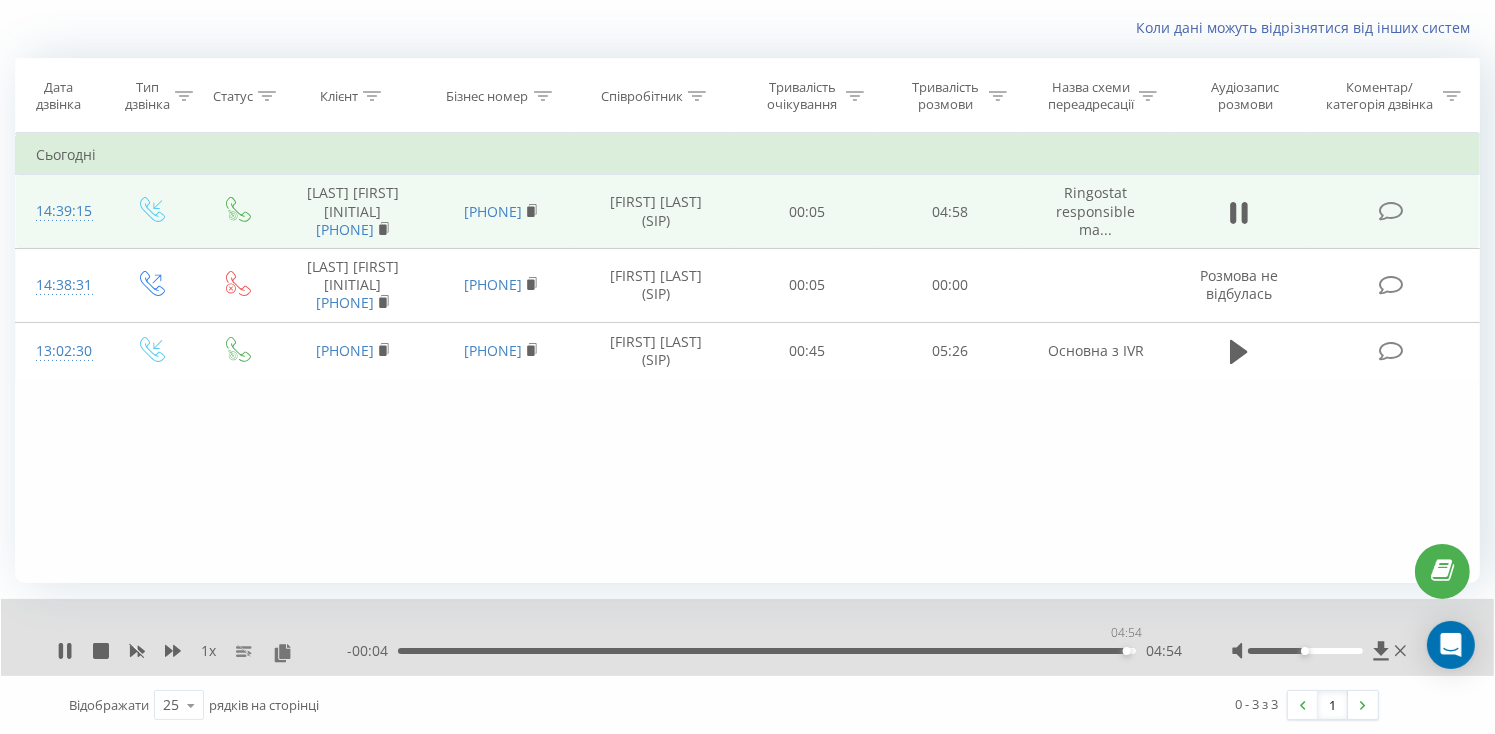 click on "04:54" at bounding box center (767, 651) 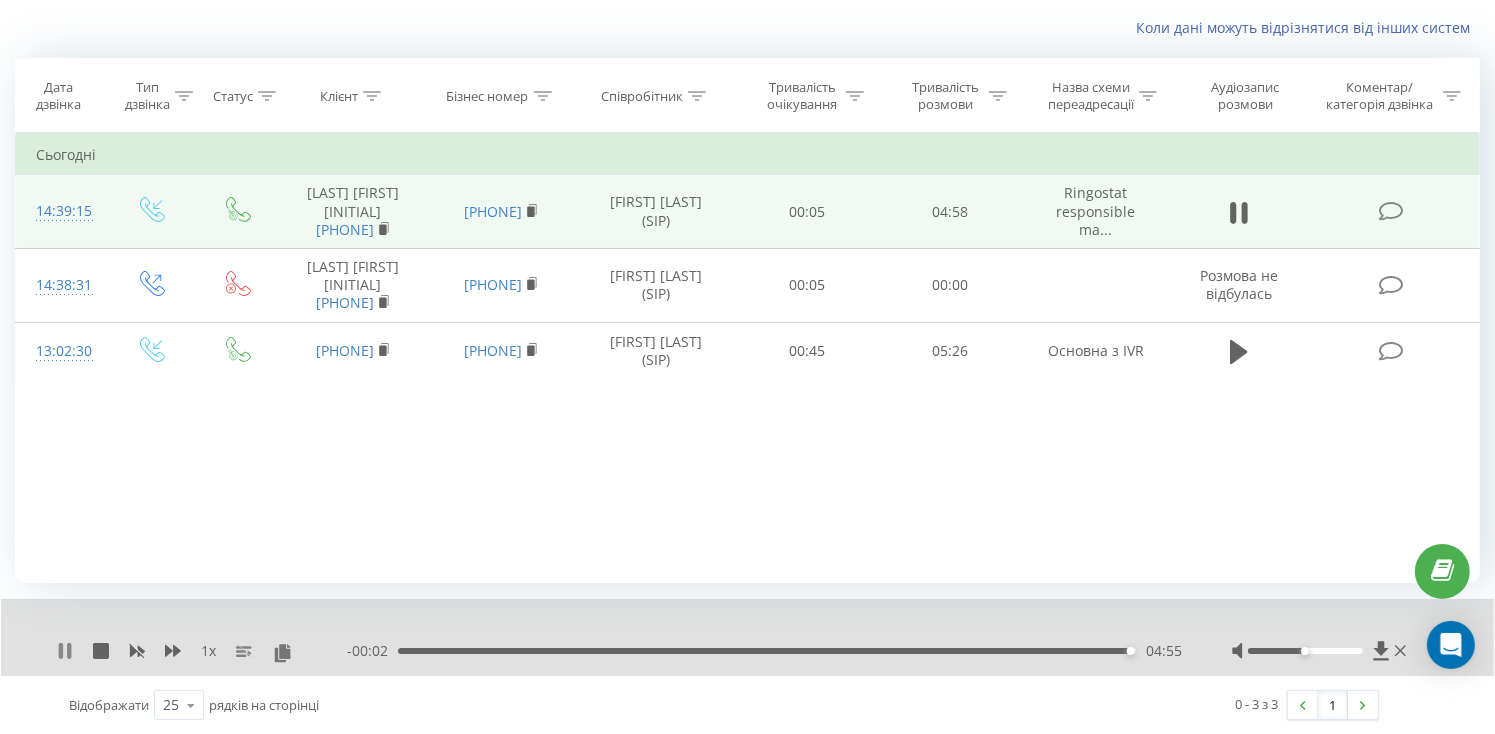 click 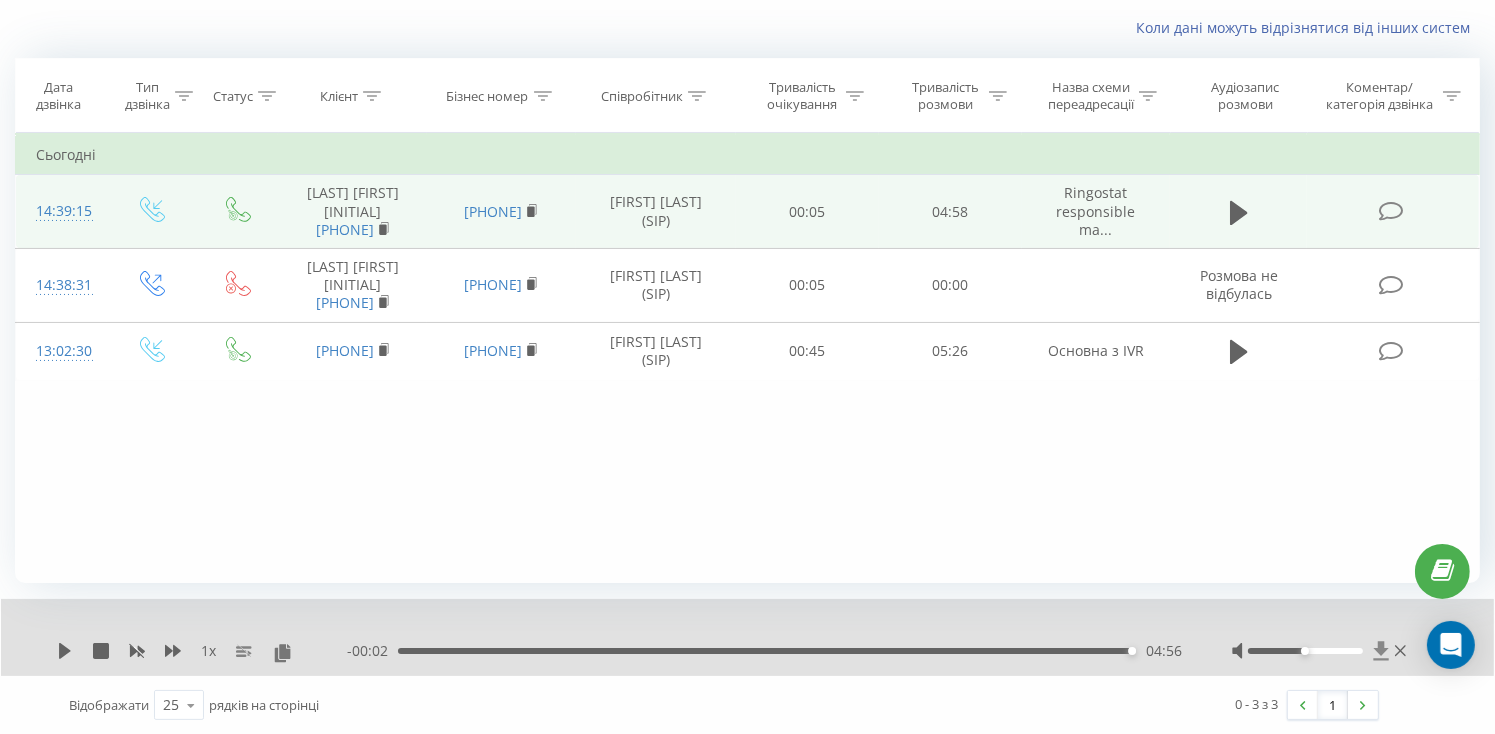 click 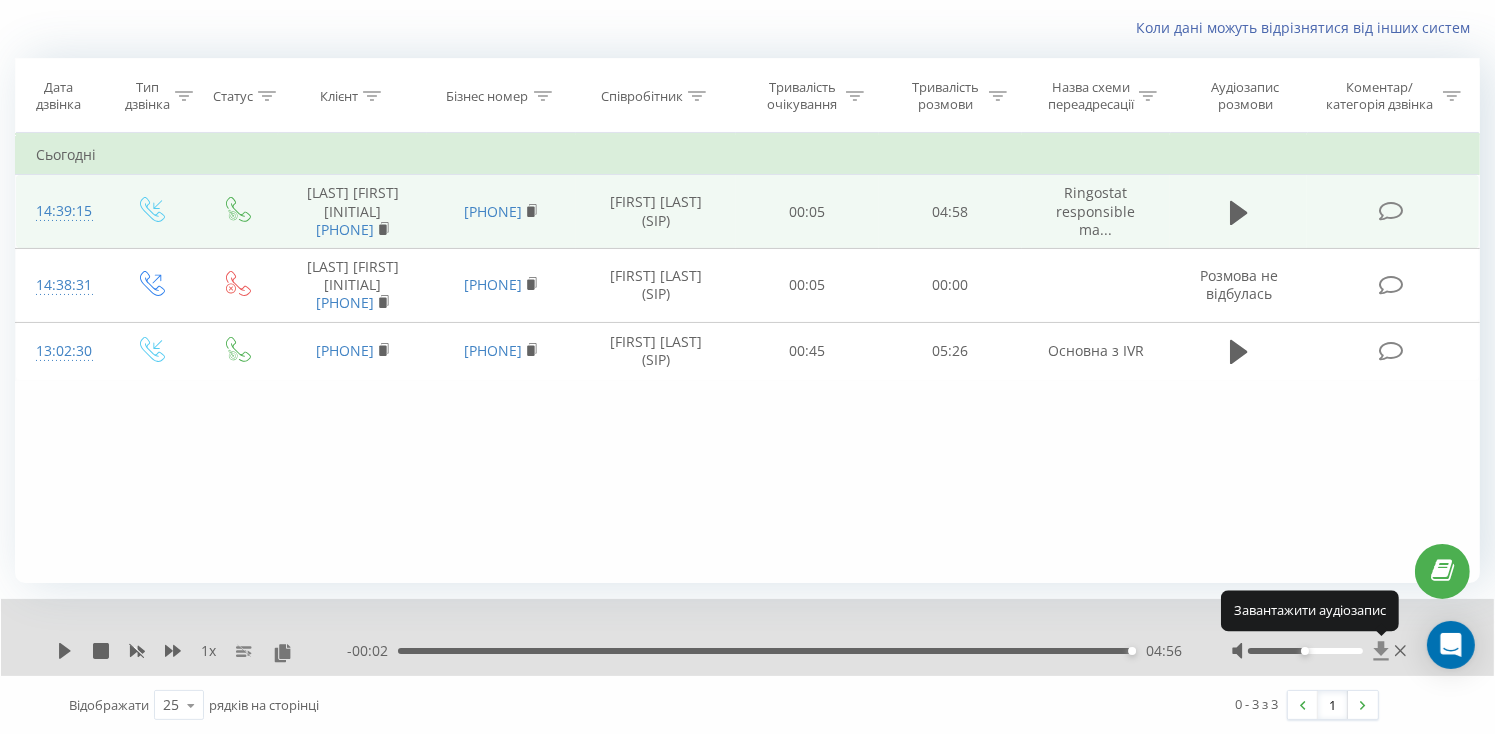 click 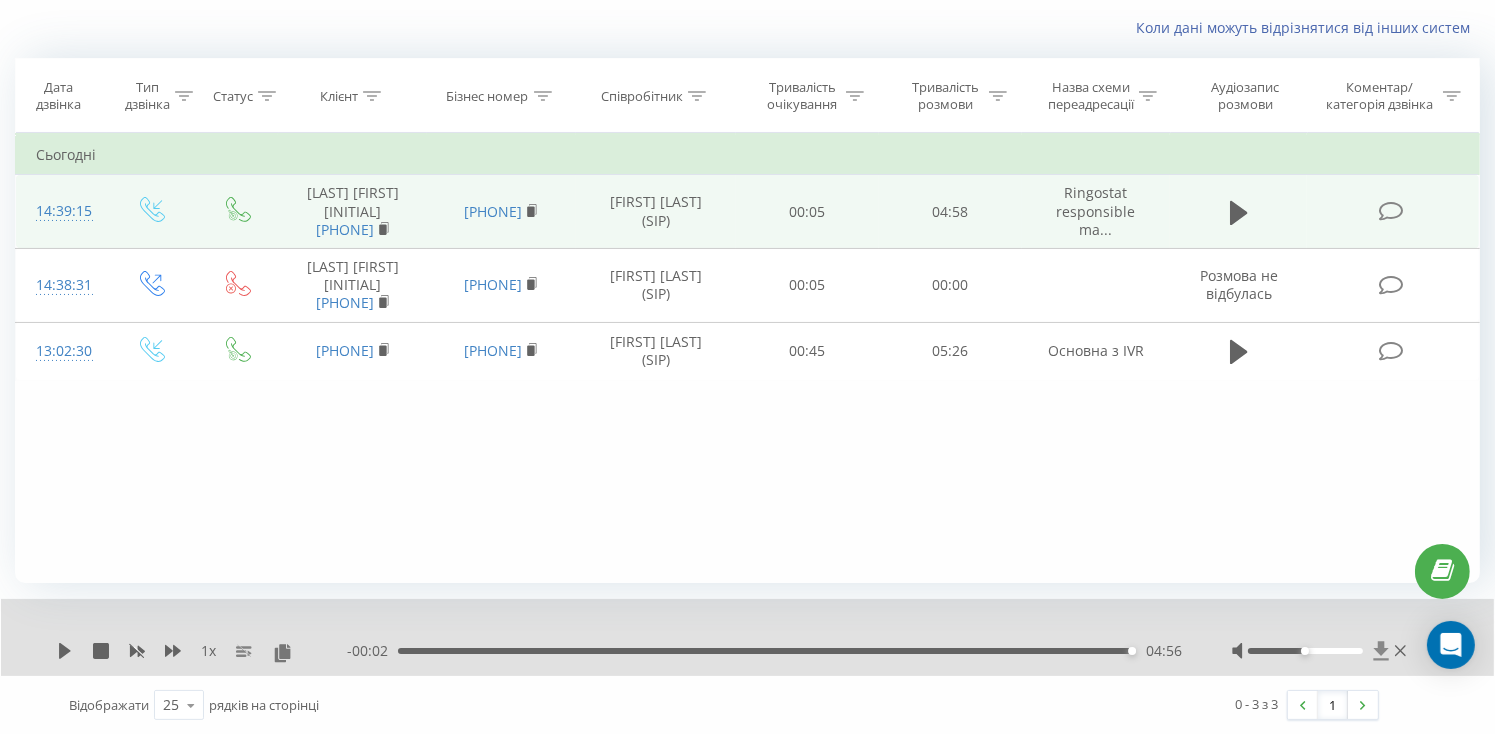 click 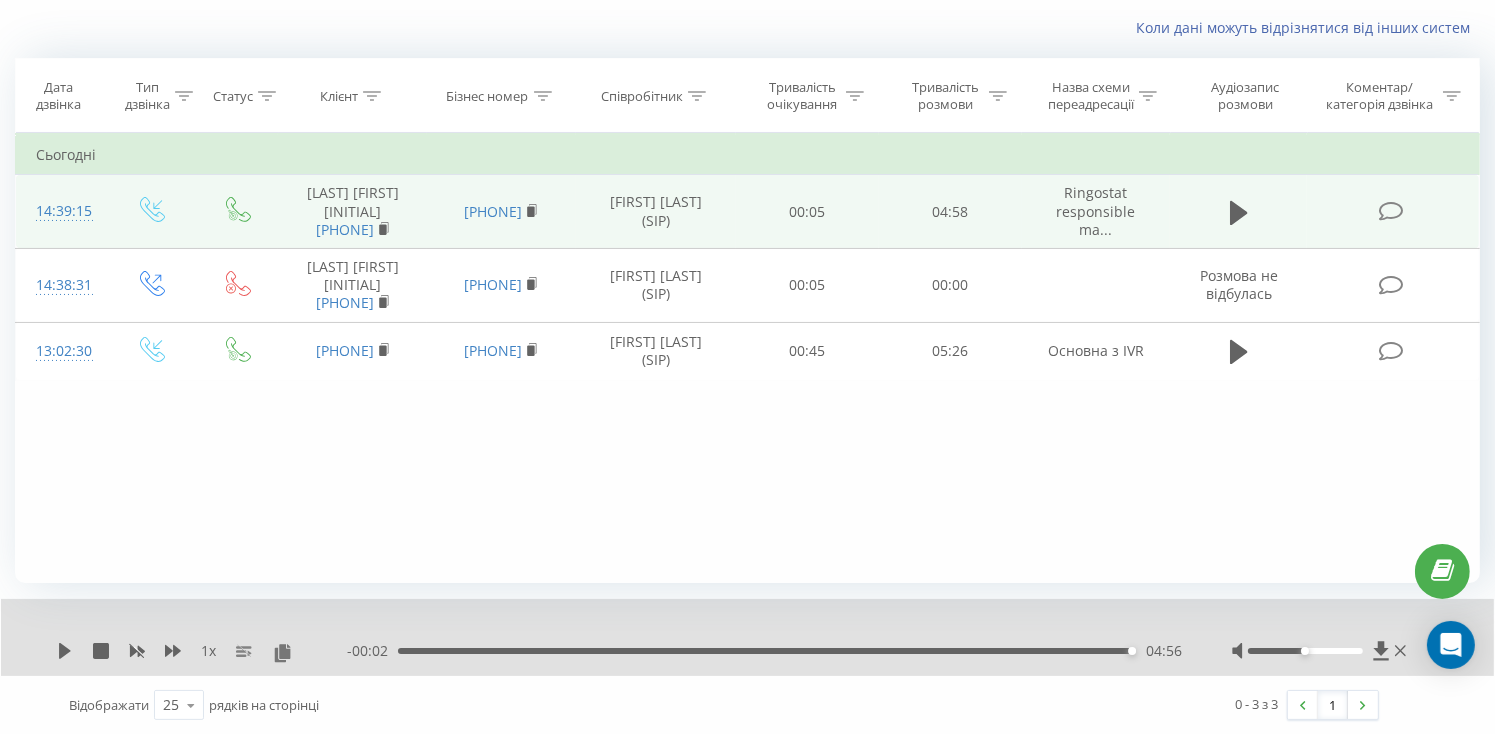 click on "Фільтрувати за умовою Дорівнює Введіть значення Скасувати OK Фільтрувати за умовою Дорівнює Введіть значення Скасувати OK Фільтрувати за умовою Містить Скасувати OK Фільтрувати за умовою Містить Скасувати OK Фільтрувати за умовою Містить Скасувати OK Фільтрувати за умовою Дорівнює Скасувати OK Фільтрувати за умовою Дорівнює Скасувати OK Фільтрувати за умовою Містить Скасувати OK Фільтрувати за умовою Дорівнює Введіть значення Скасувати OK Сьогодні  14:39:15         Шевчук Микола МХП 380503824486 380931708595 Богдан Левчук (SIP) 00:05 04:58 Ringostat responsible ma...  14:38:31         Шевчук Микола МХП" at bounding box center [747, 358] 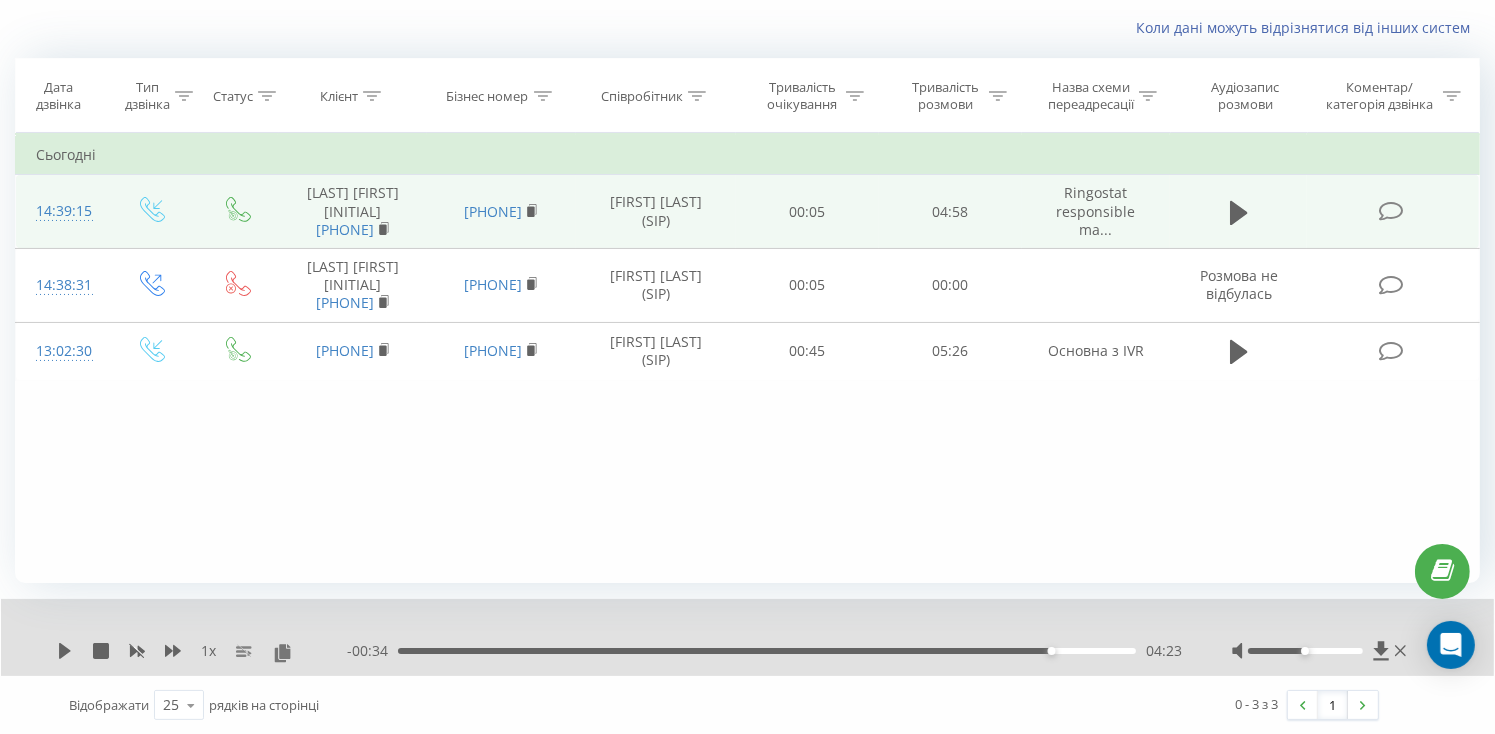 click on "Фільтрувати за умовою Дорівнює Введіть значення Скасувати OK Фільтрувати за умовою Дорівнює Введіть значення Скасувати OK Фільтрувати за умовою Містить Скасувати OK Фільтрувати за умовою Містить Скасувати OK Фільтрувати за умовою Містить Скасувати OK Фільтрувати за умовою Дорівнює Скасувати OK Фільтрувати за умовою Дорівнює Скасувати OK Фільтрувати за умовою Містить Скасувати OK Фільтрувати за умовою Дорівнює Введіть значення Скасувати OK Сьогодні  14:39:15         Шевчук Микола МХП 380503824486 380931708595 Богдан Левчук (SIP) 00:05 04:58 Ringostat responsible ma...  14:38:31         Шевчук Микола МХП" at bounding box center [747, 358] 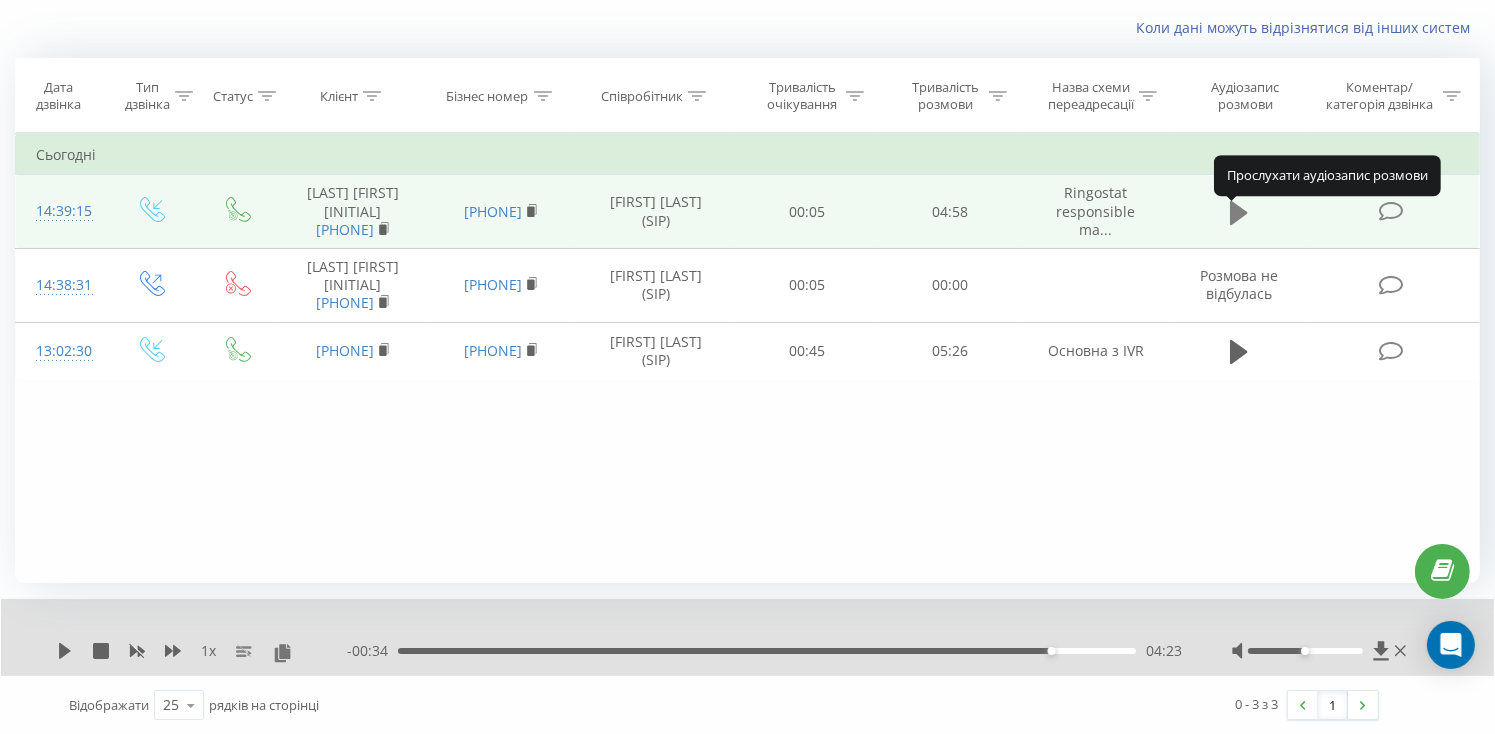 click 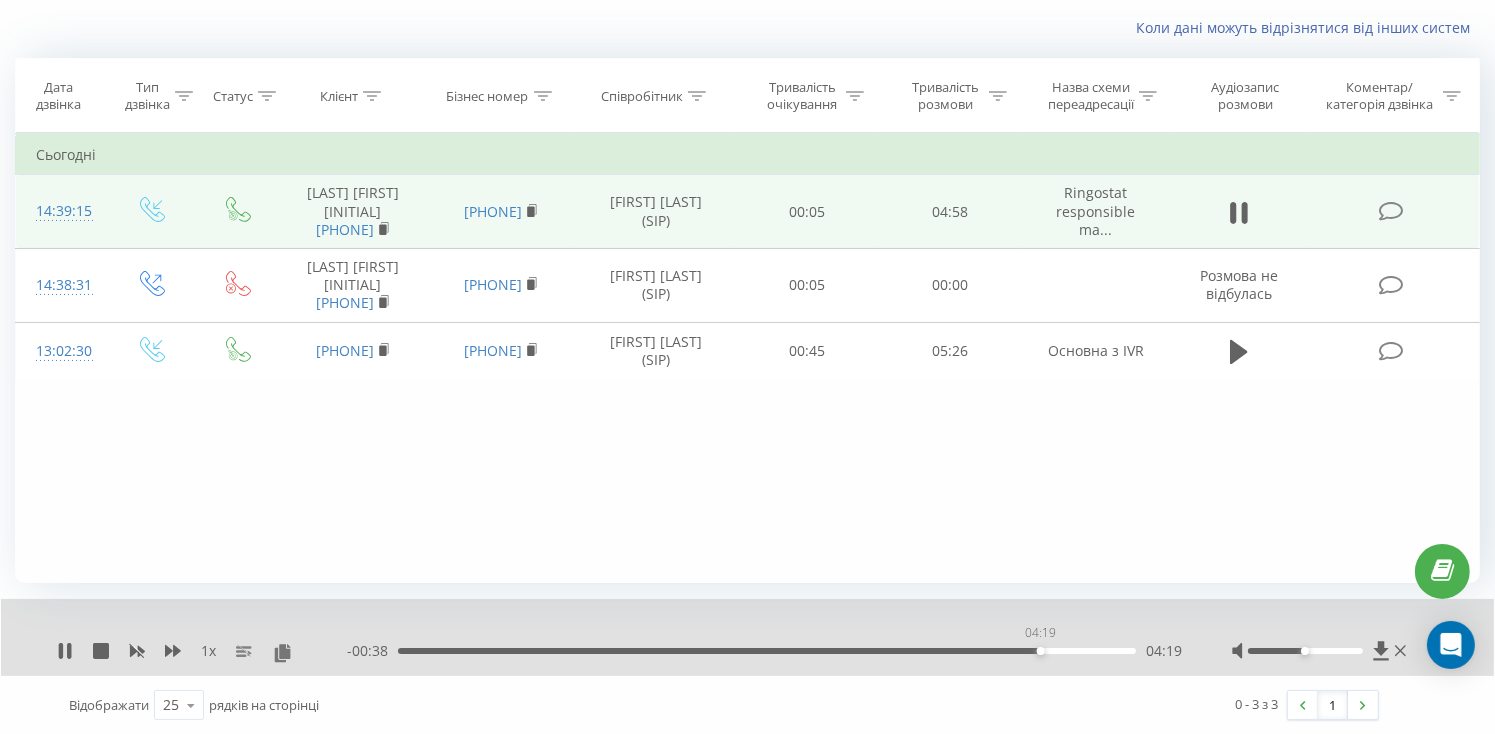click on "04:19" at bounding box center [767, 651] 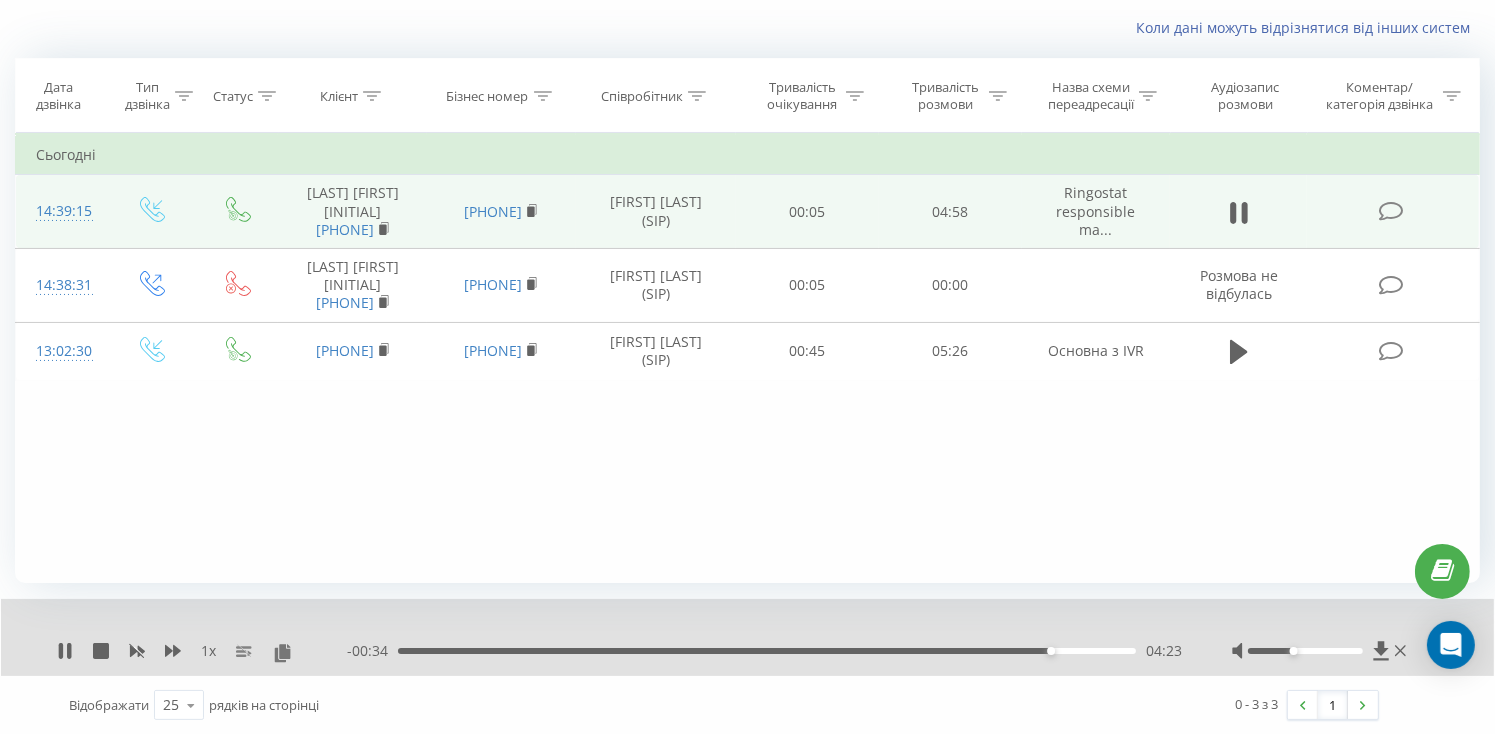 click at bounding box center [1305, 651] 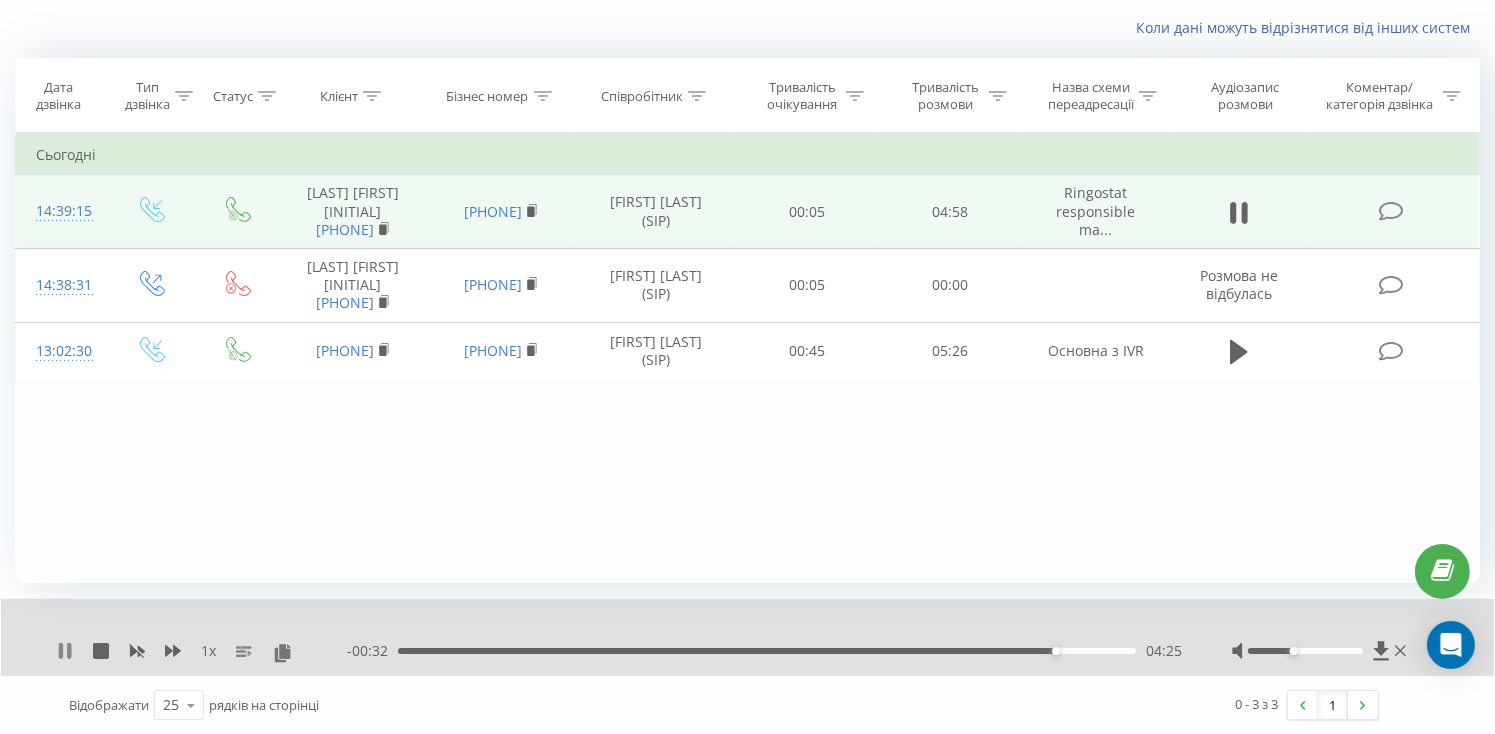 click 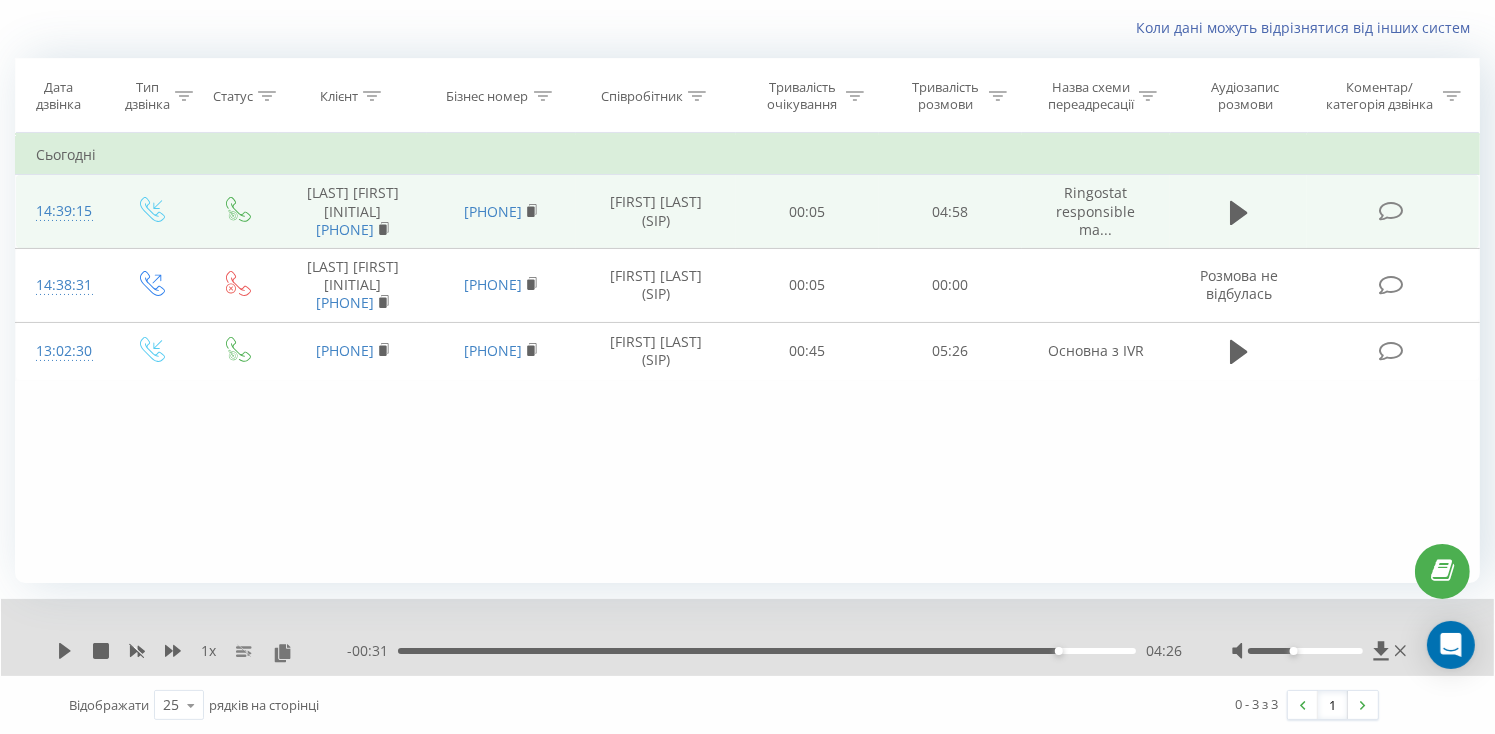 scroll, scrollTop: 0, scrollLeft: 0, axis: both 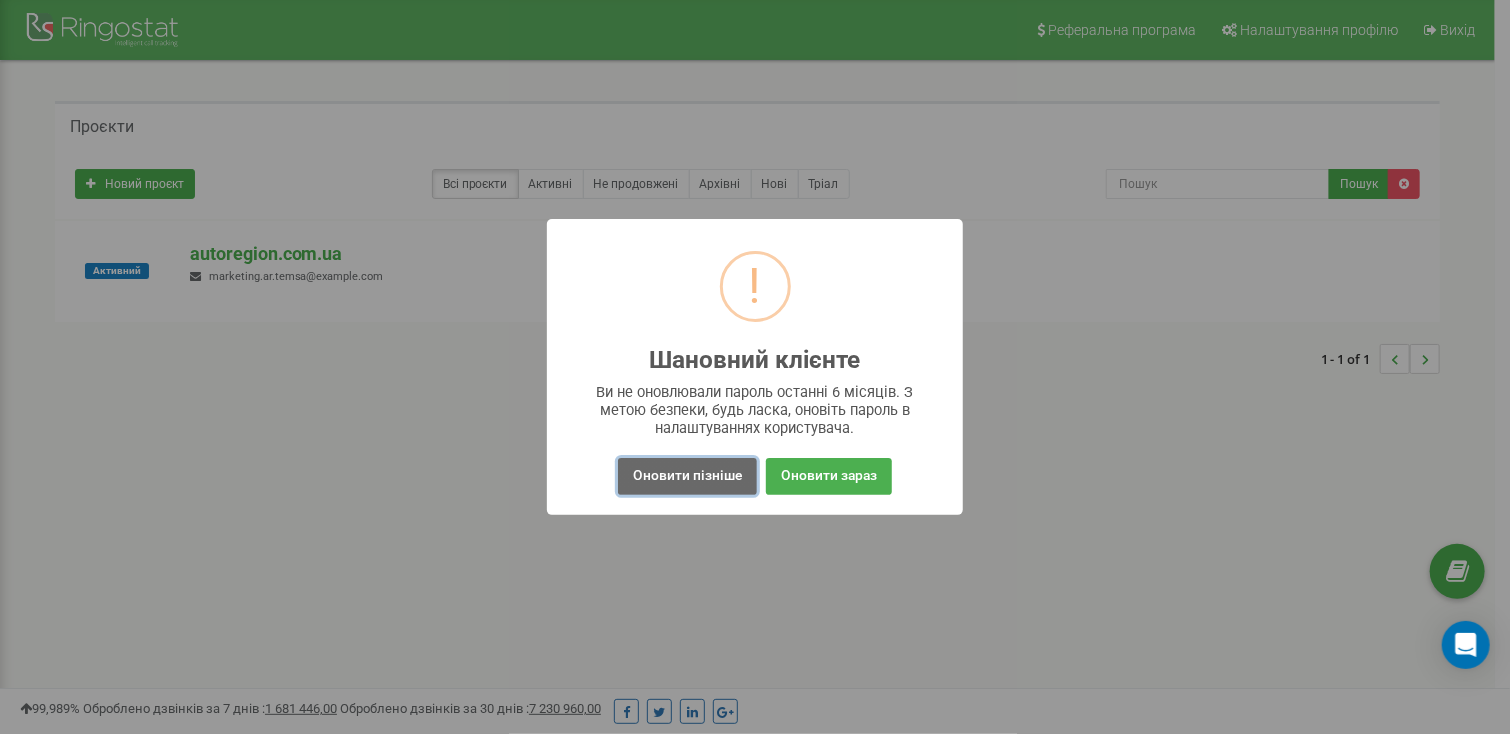 click on "Оновити пізніше" at bounding box center [687, 476] 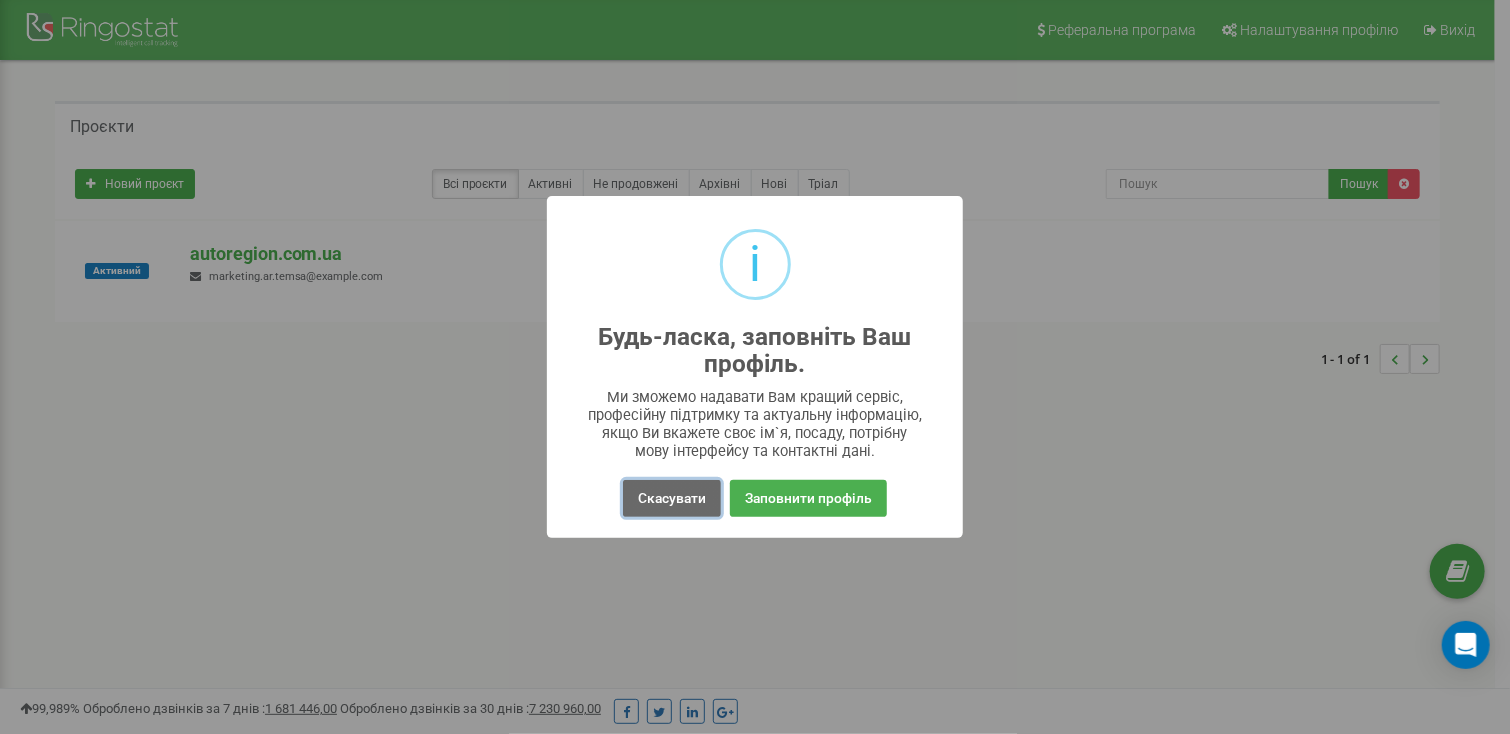 click on "Скасувати" at bounding box center [672, 498] 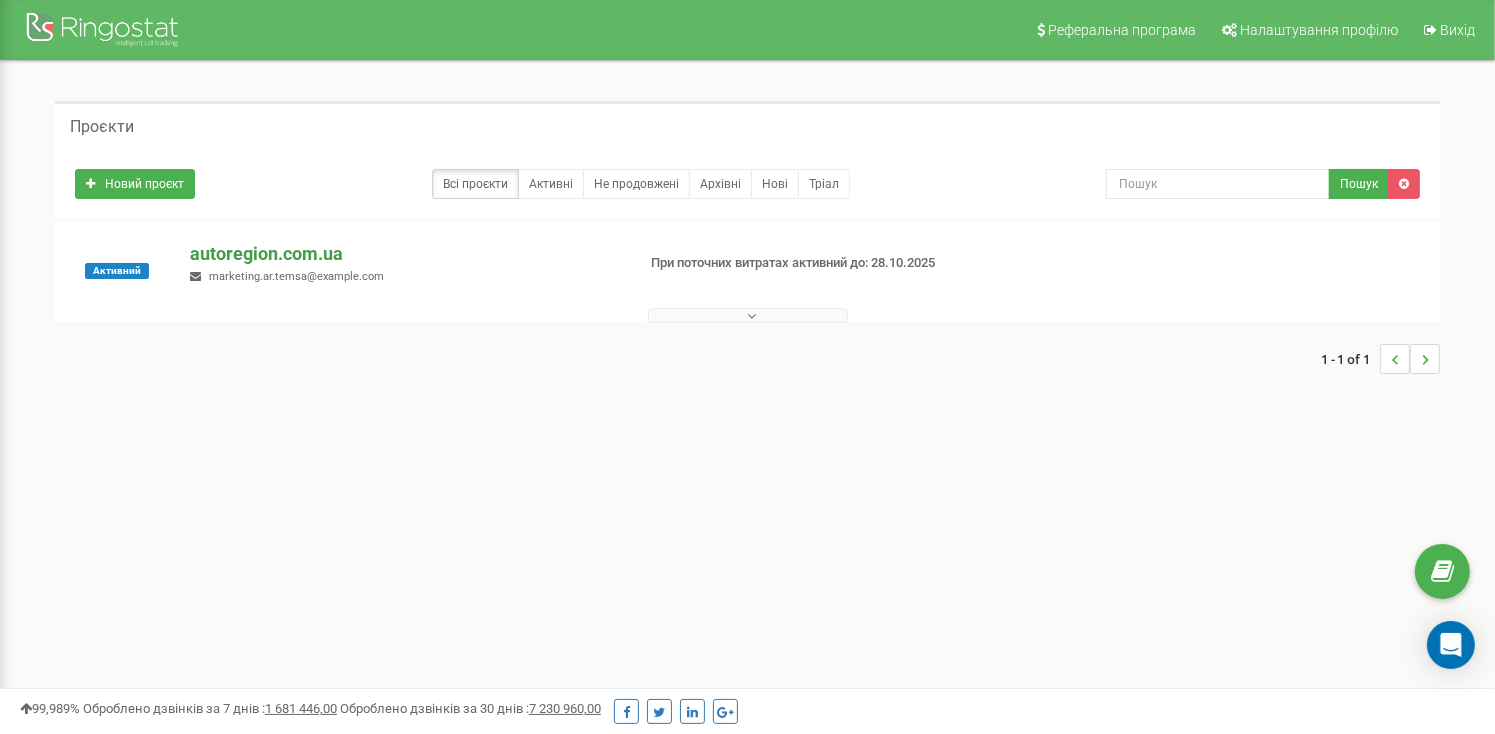 click on "autoregion.com.ua" at bounding box center (404, 254) 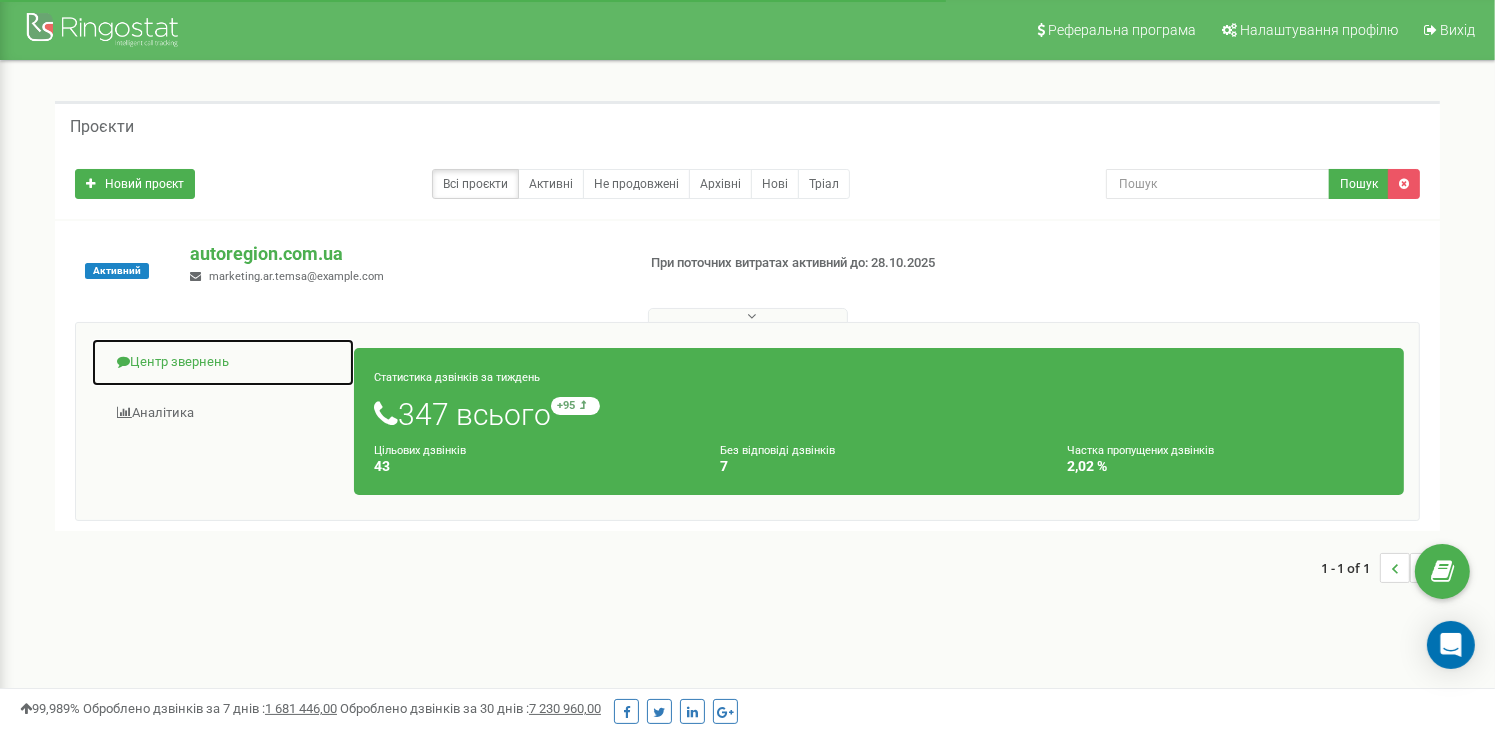 click on "Центр звернень" at bounding box center [223, 362] 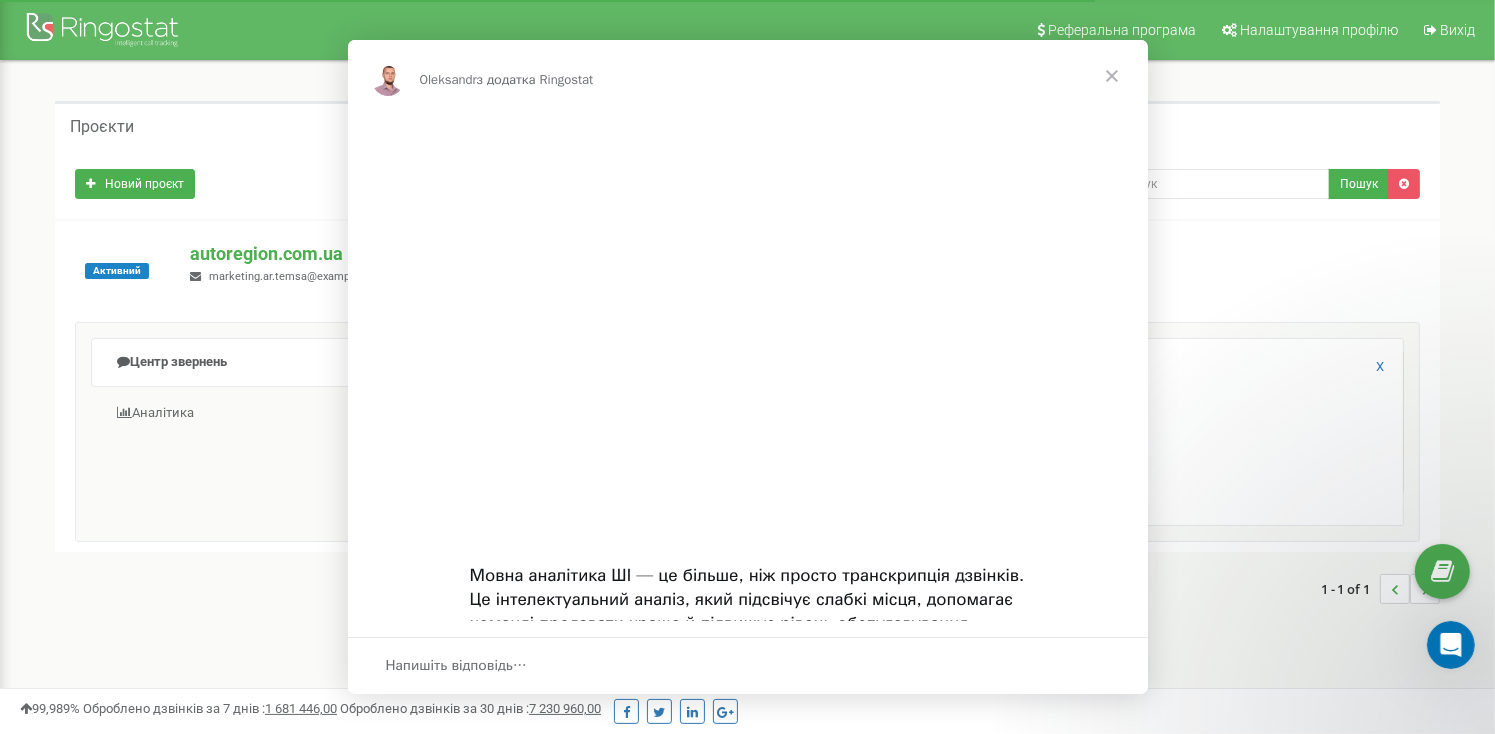 scroll, scrollTop: 0, scrollLeft: 0, axis: both 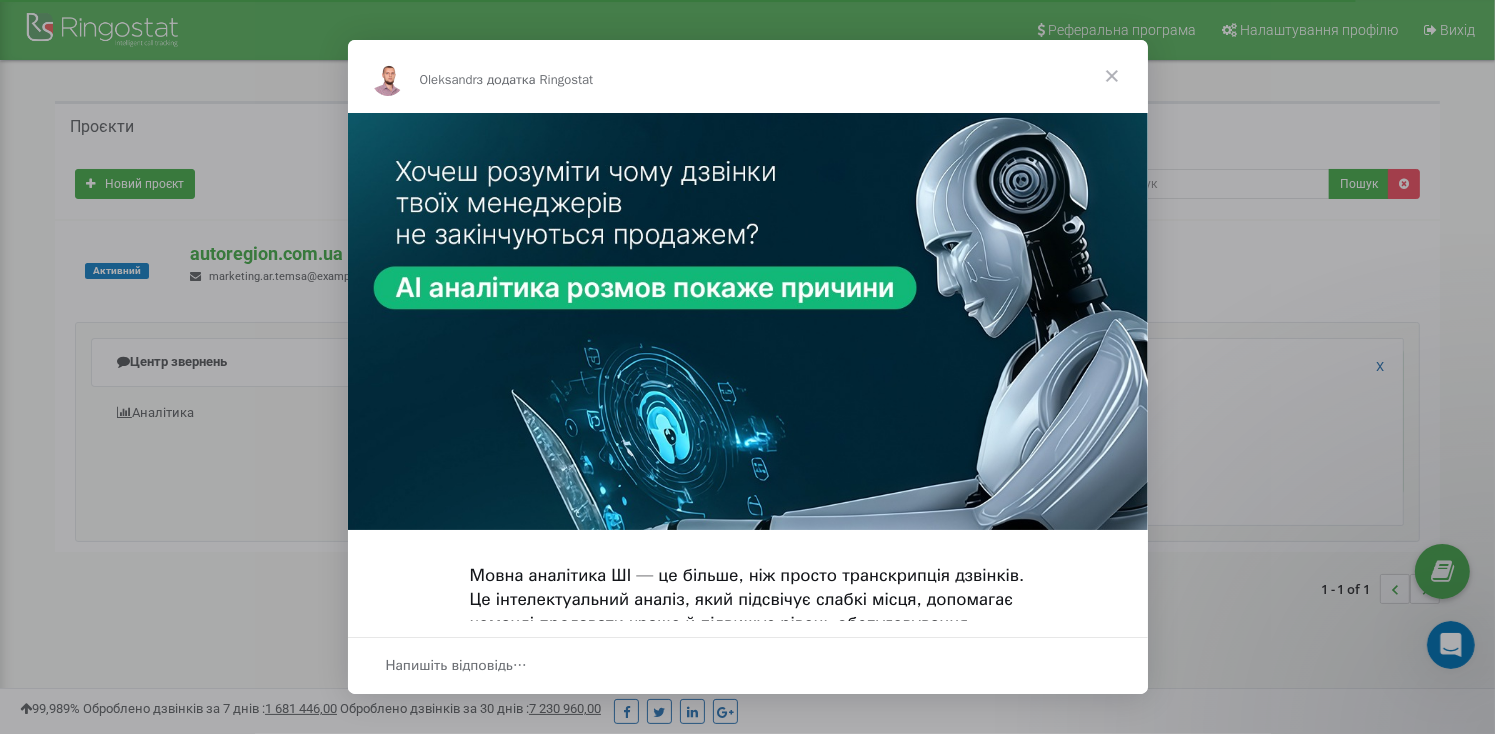 click at bounding box center [1112, 76] 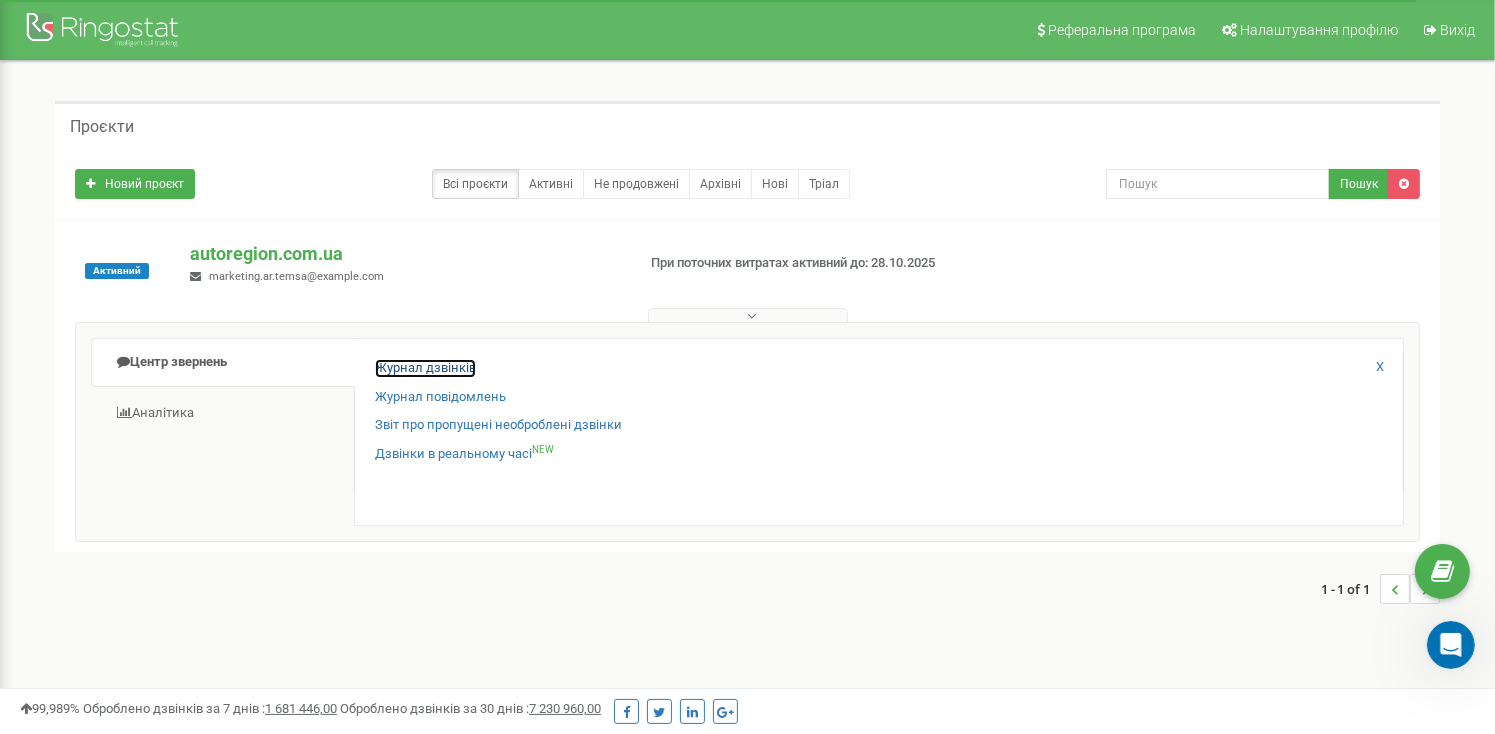click on "Журнал дзвінків" at bounding box center [425, 368] 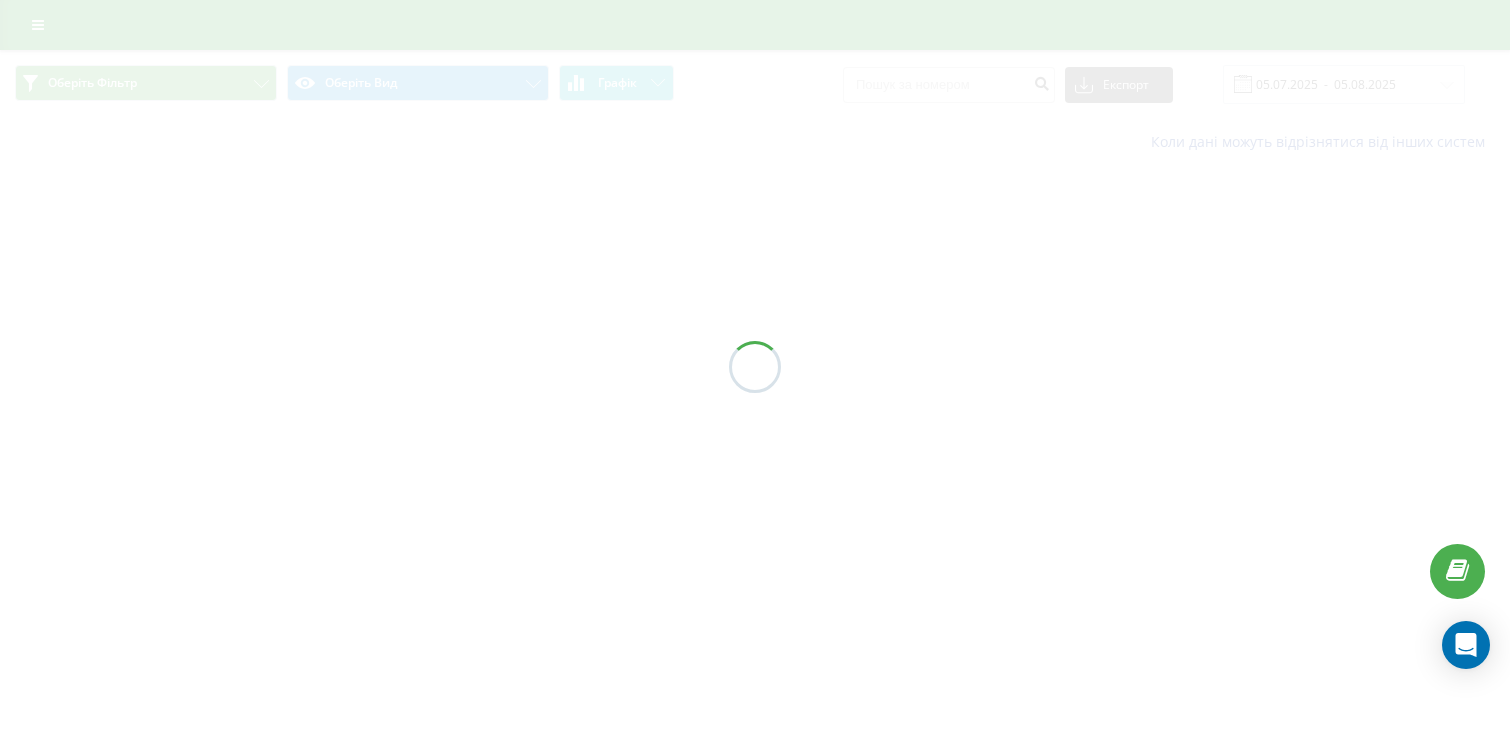 scroll, scrollTop: 0, scrollLeft: 0, axis: both 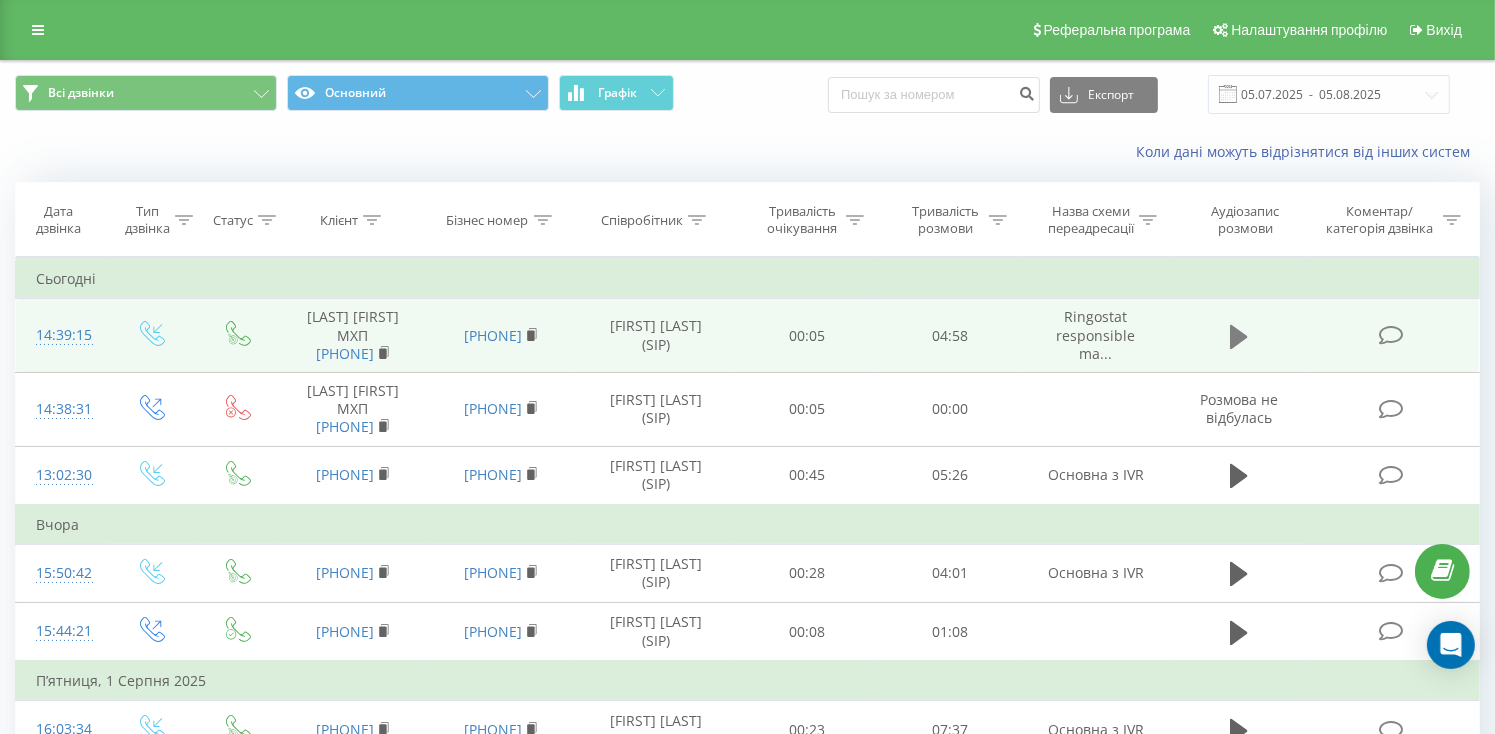 click 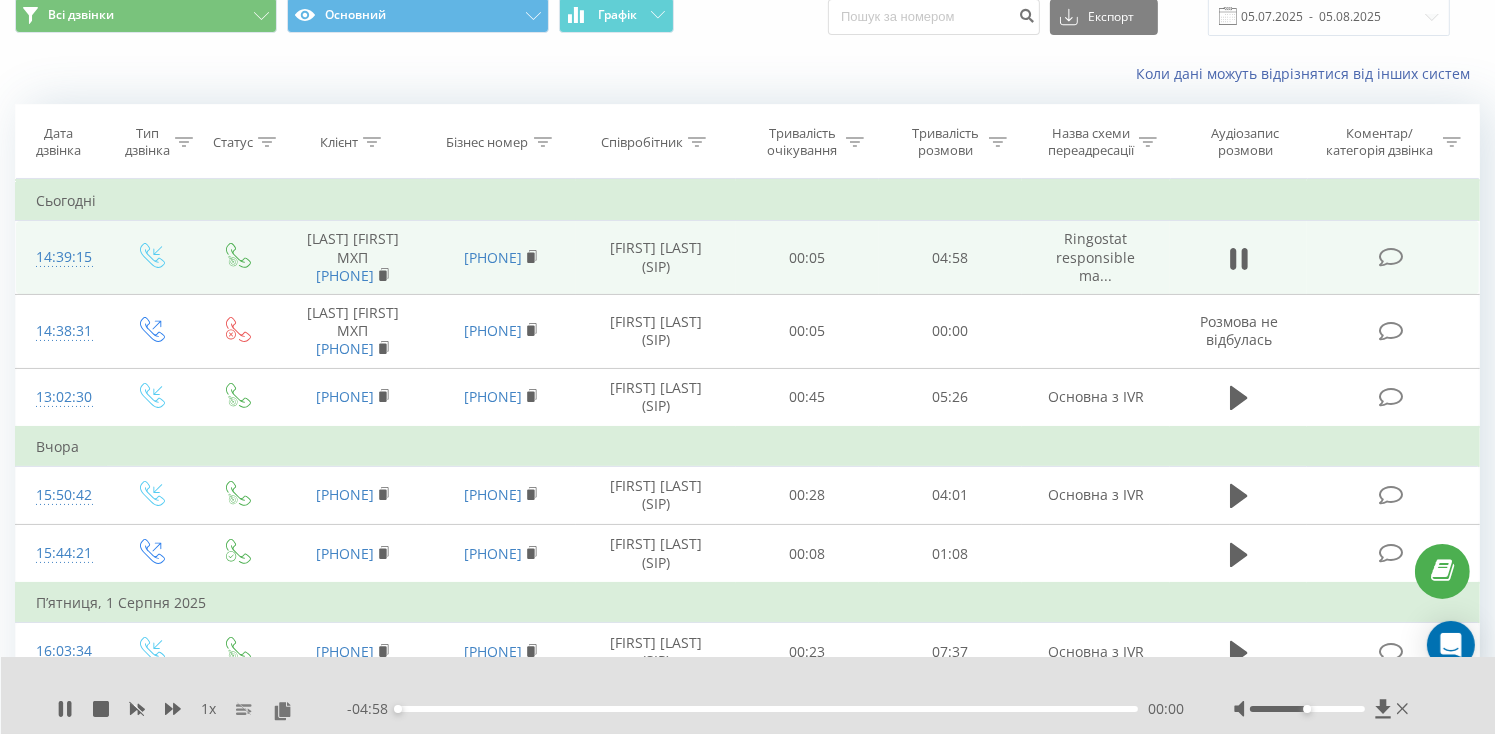scroll, scrollTop: 76, scrollLeft: 0, axis: vertical 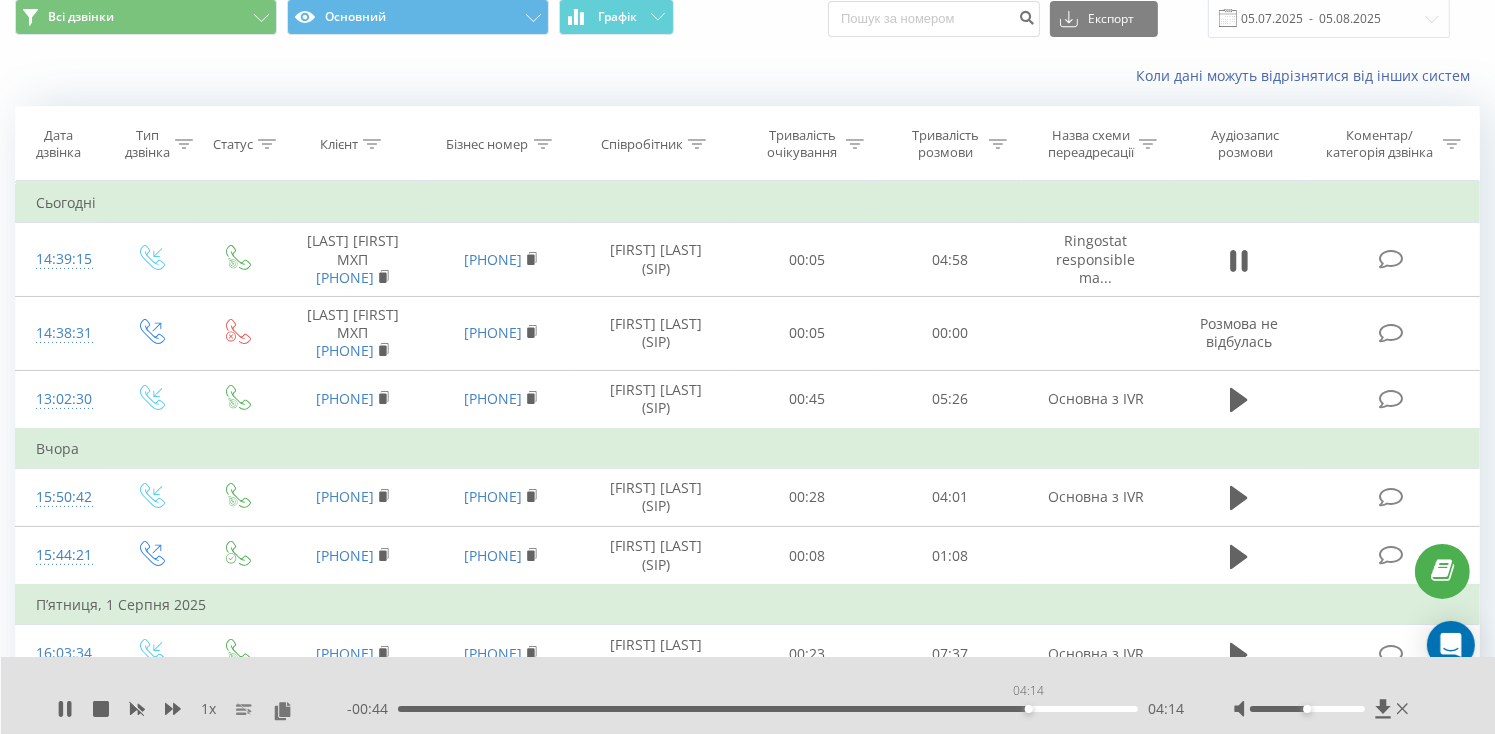 click on "04:14" at bounding box center (768, 709) 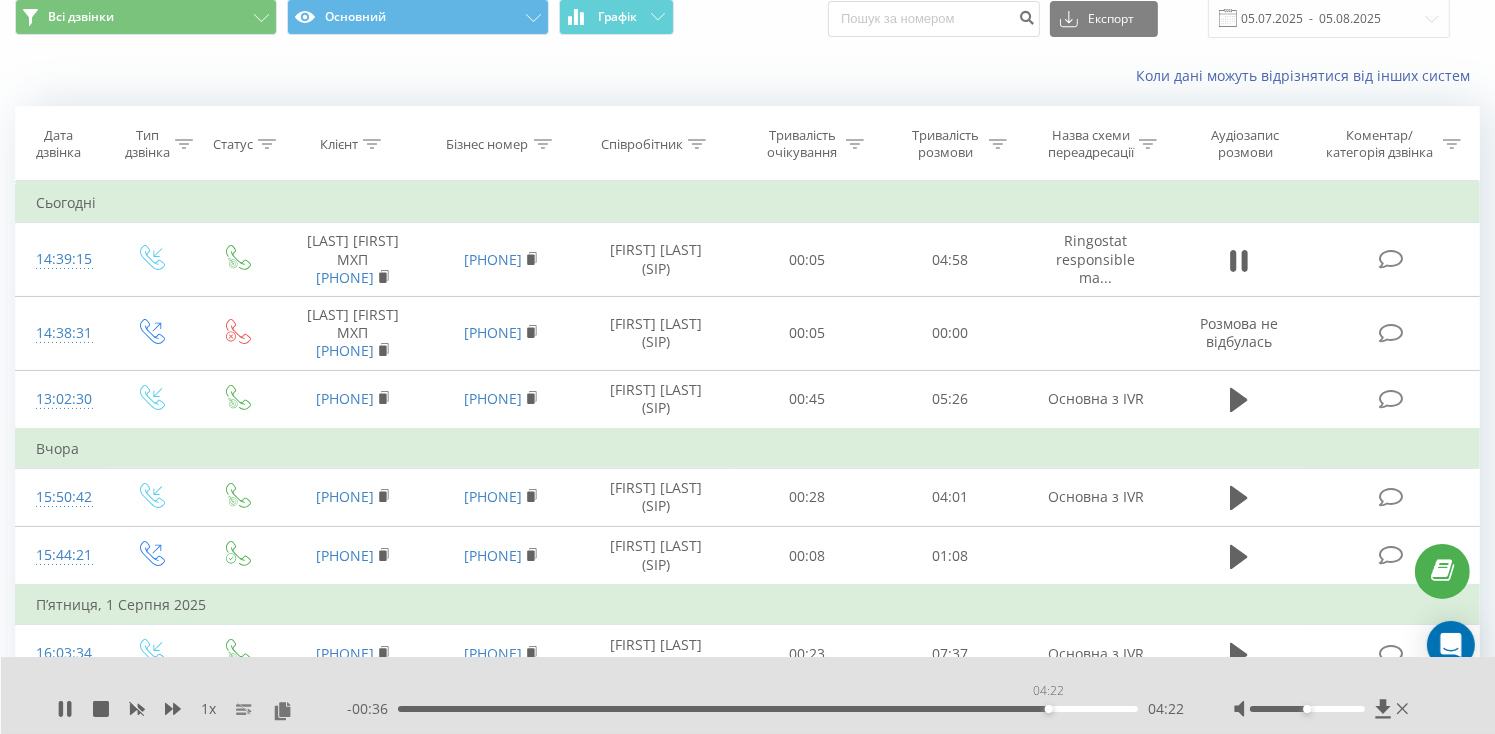 click on "04:22" at bounding box center [768, 709] 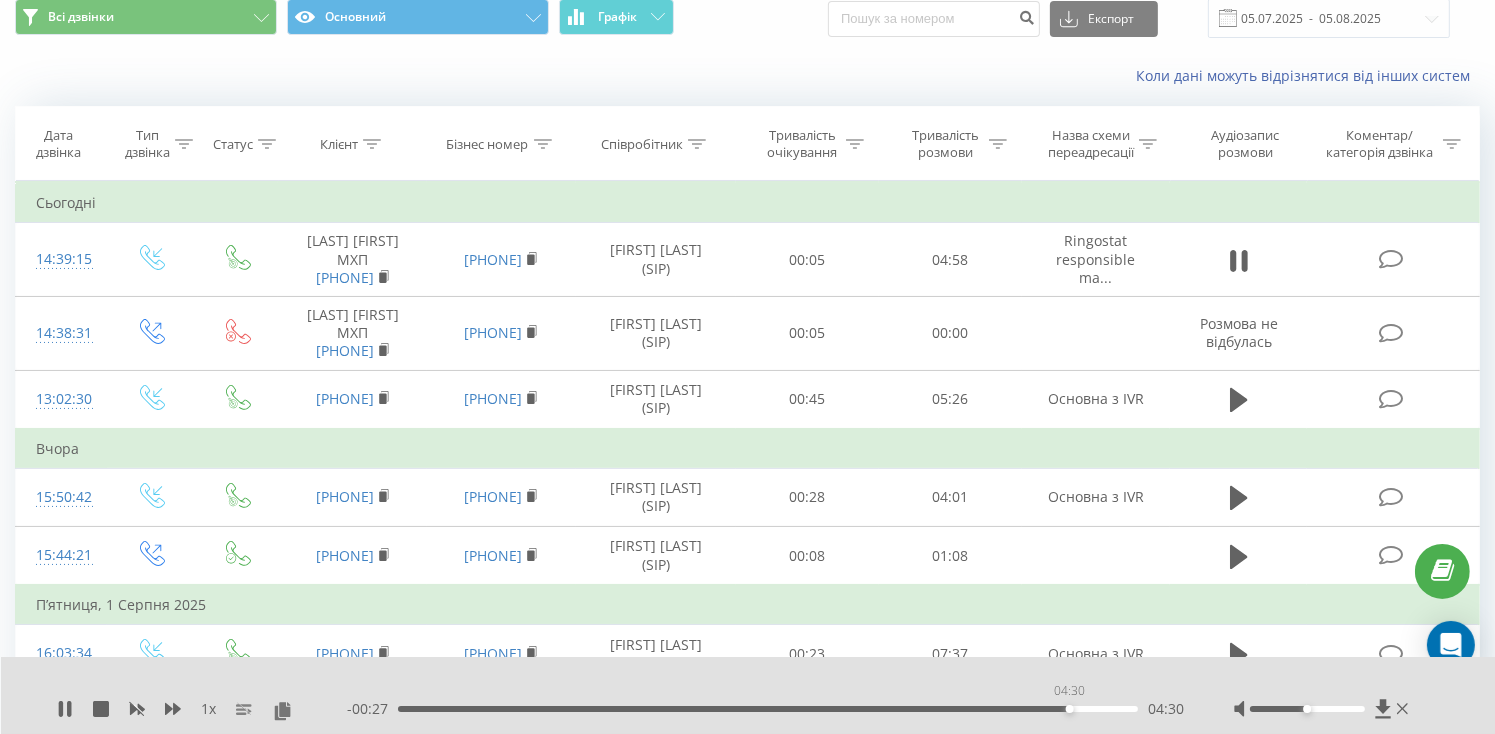 click on "04:30" at bounding box center [768, 709] 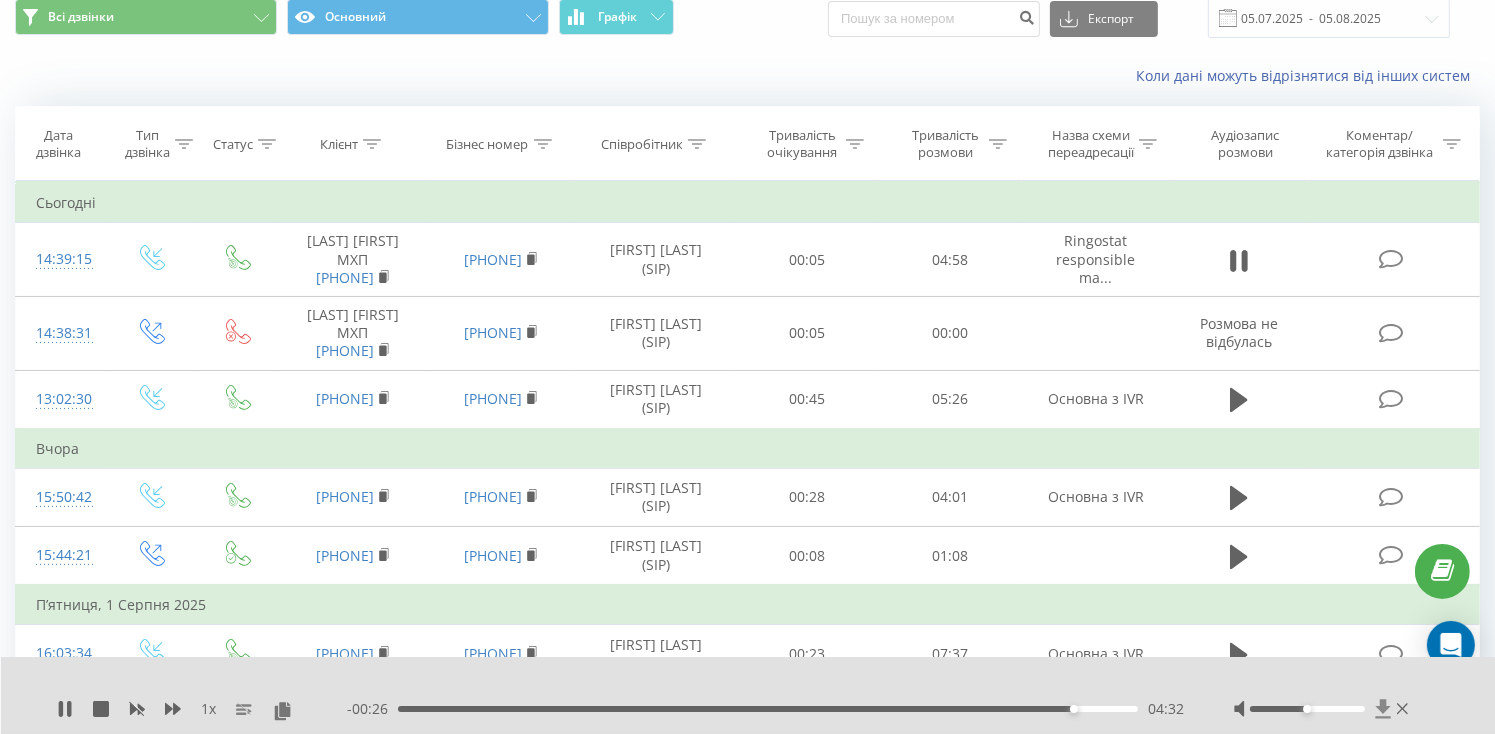 click 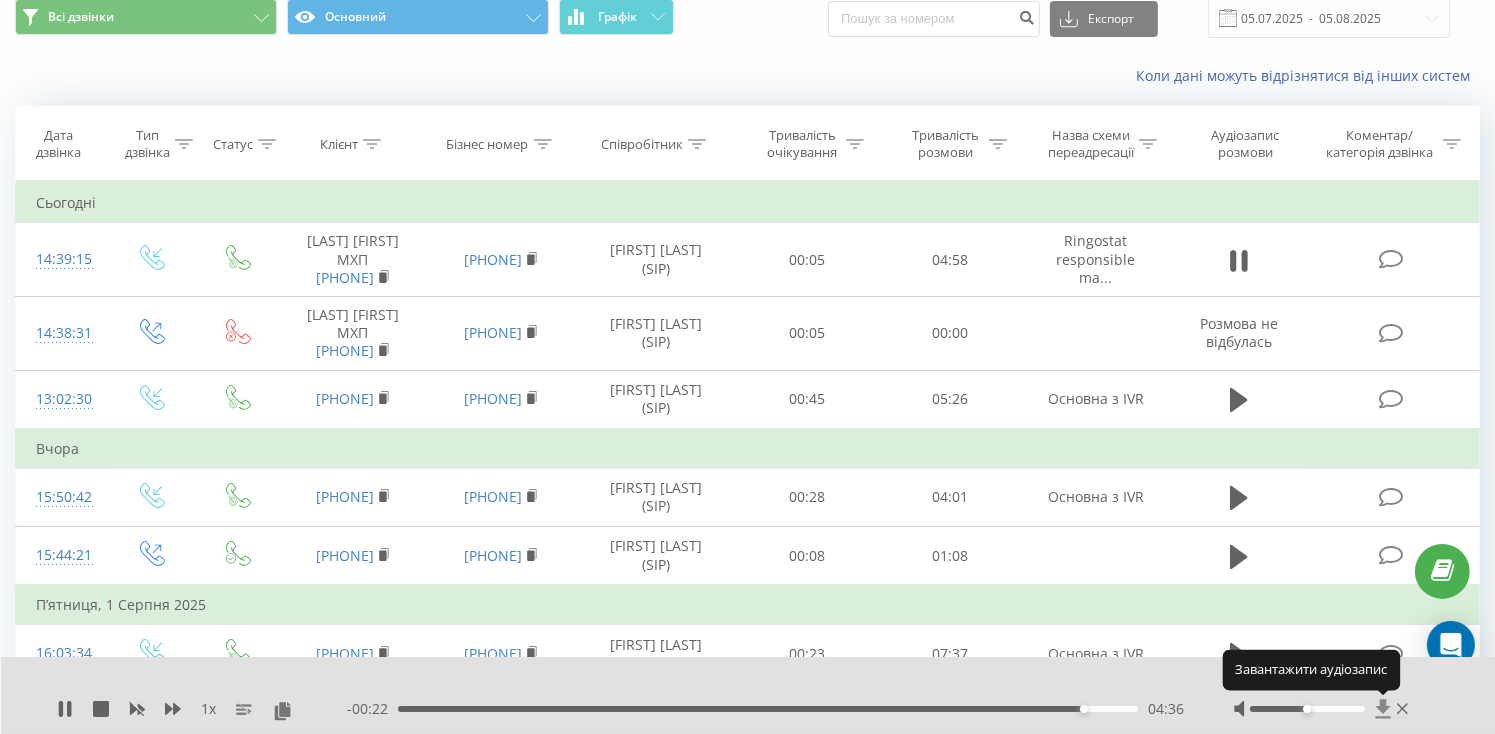 click 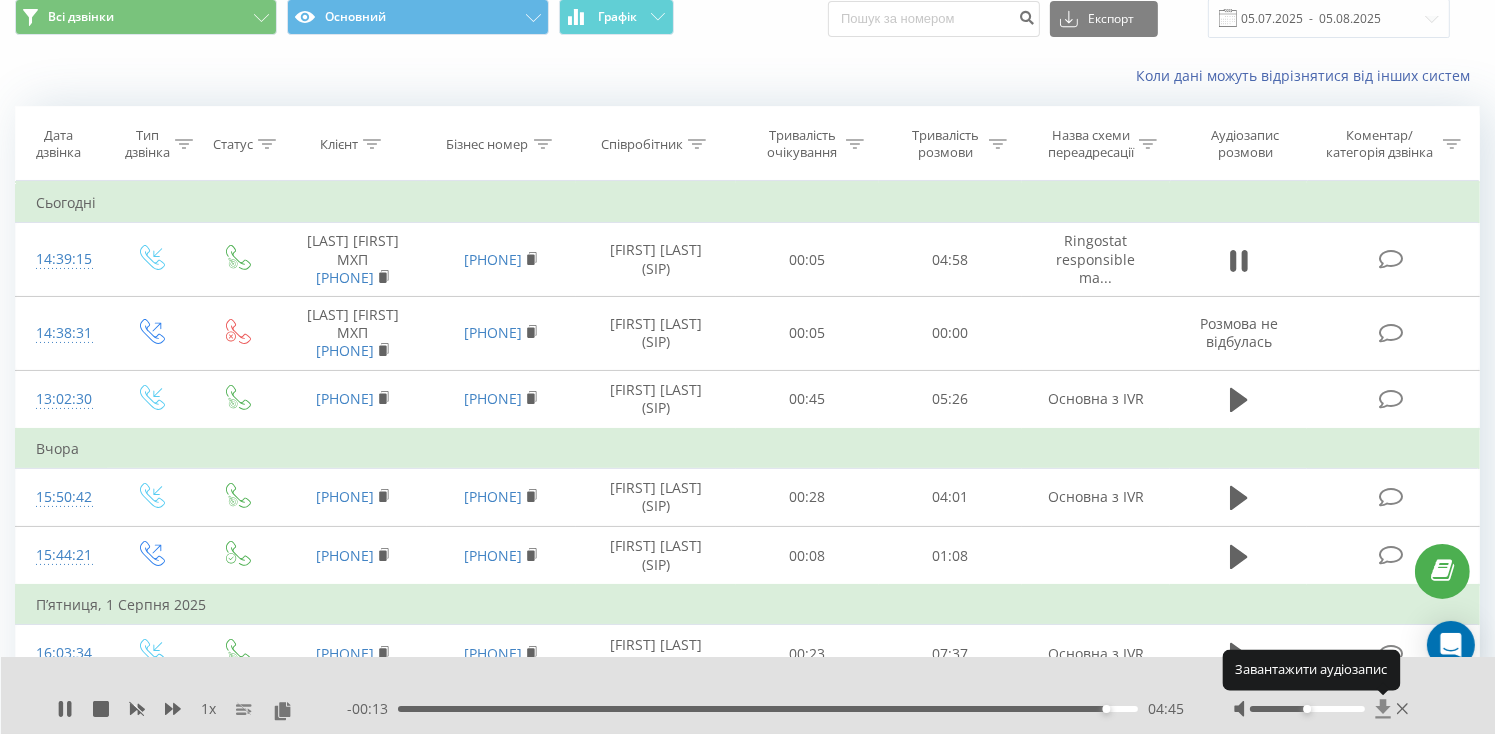 click 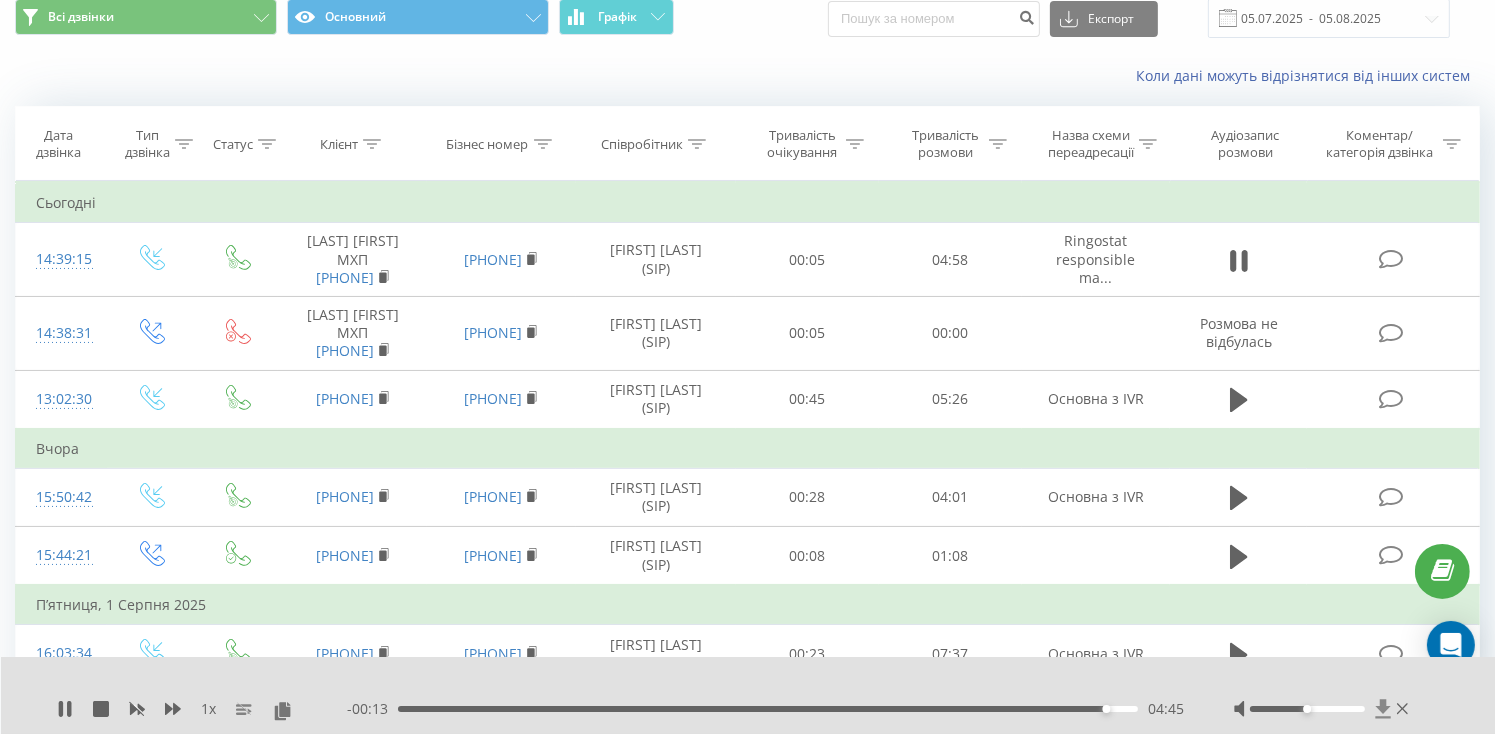click 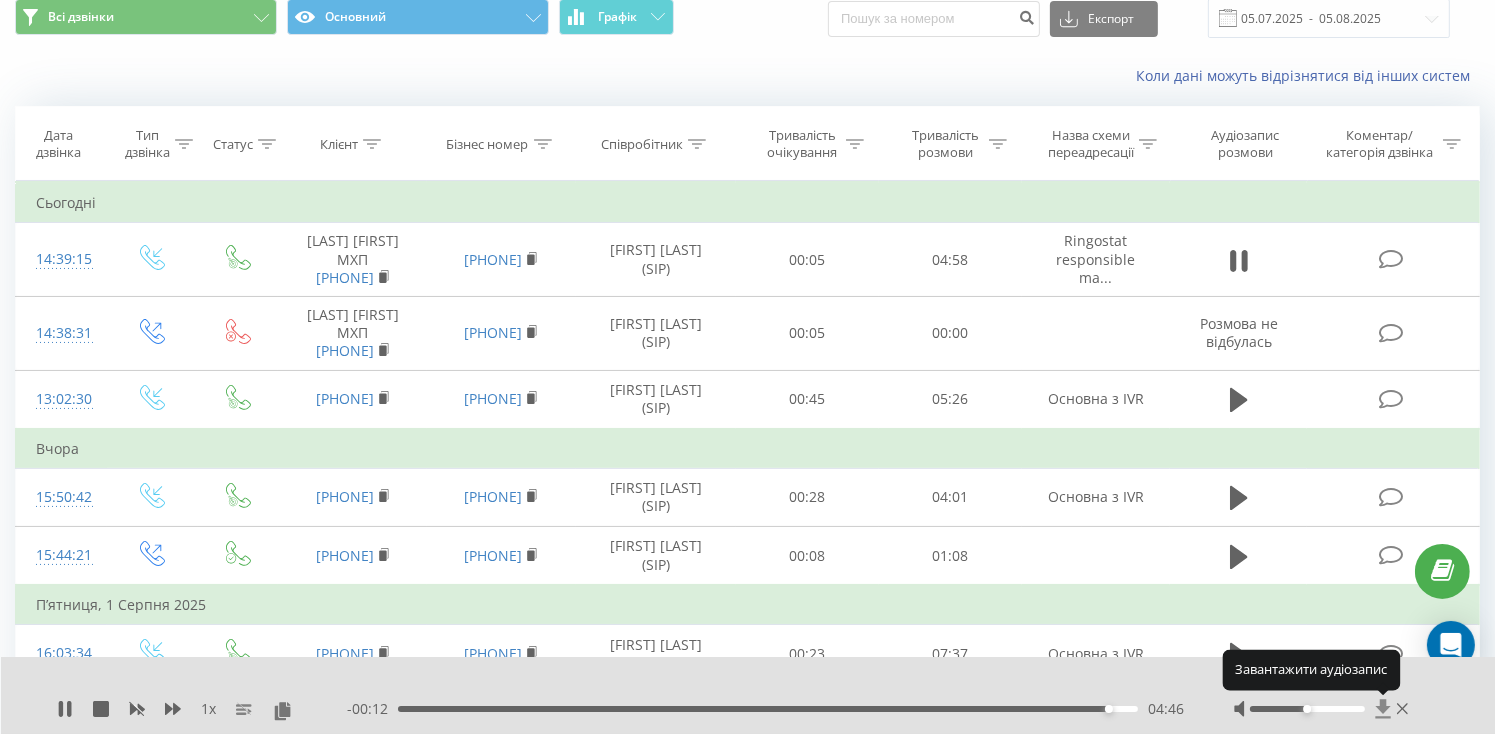 click 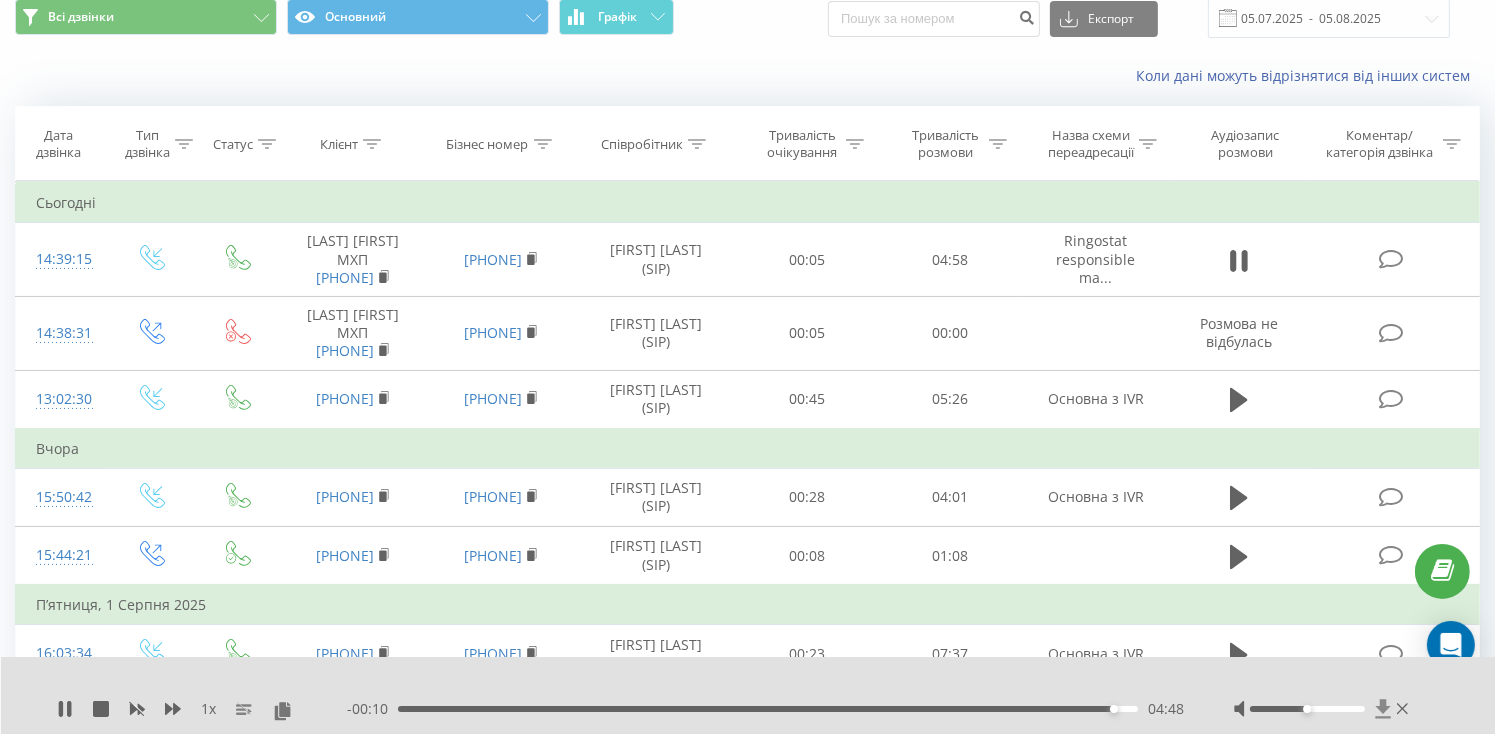 click 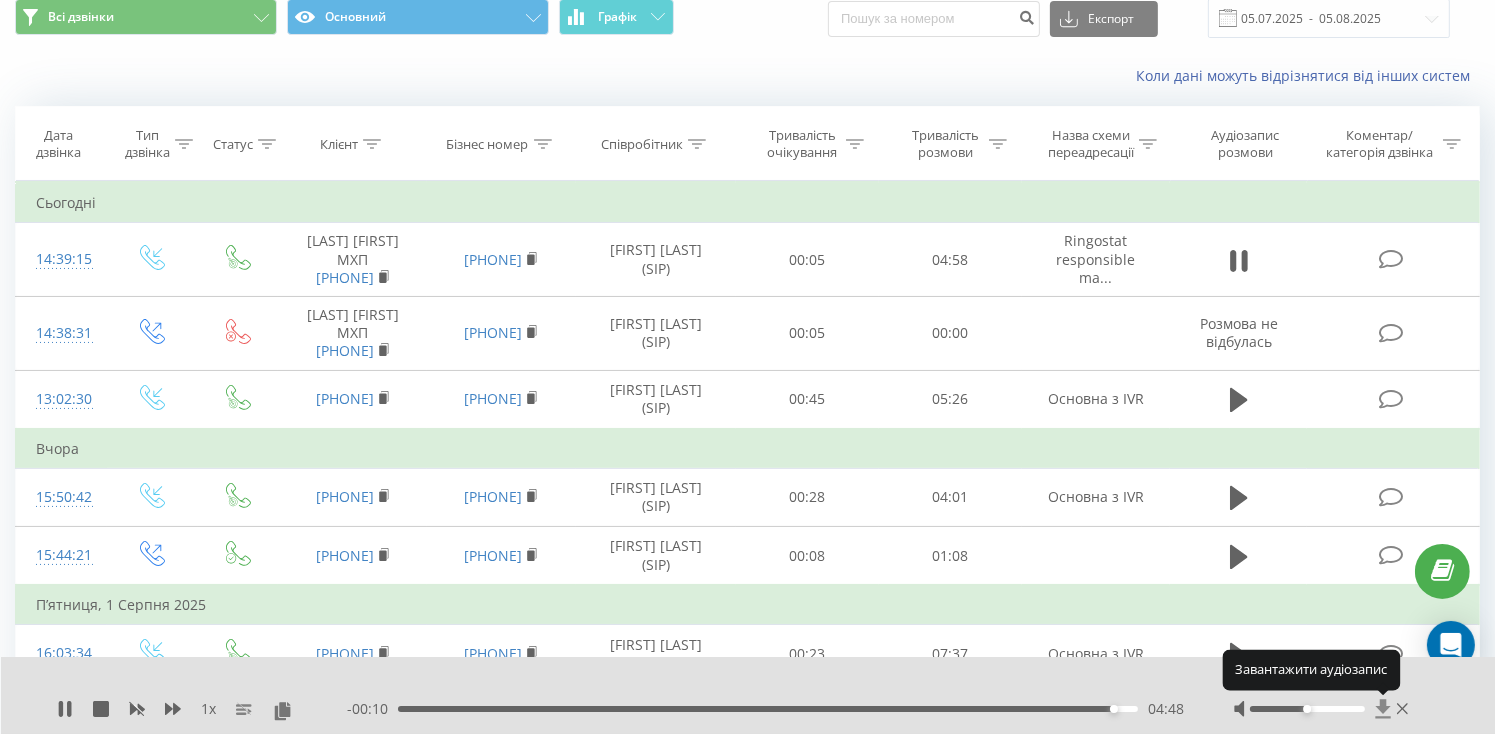 click 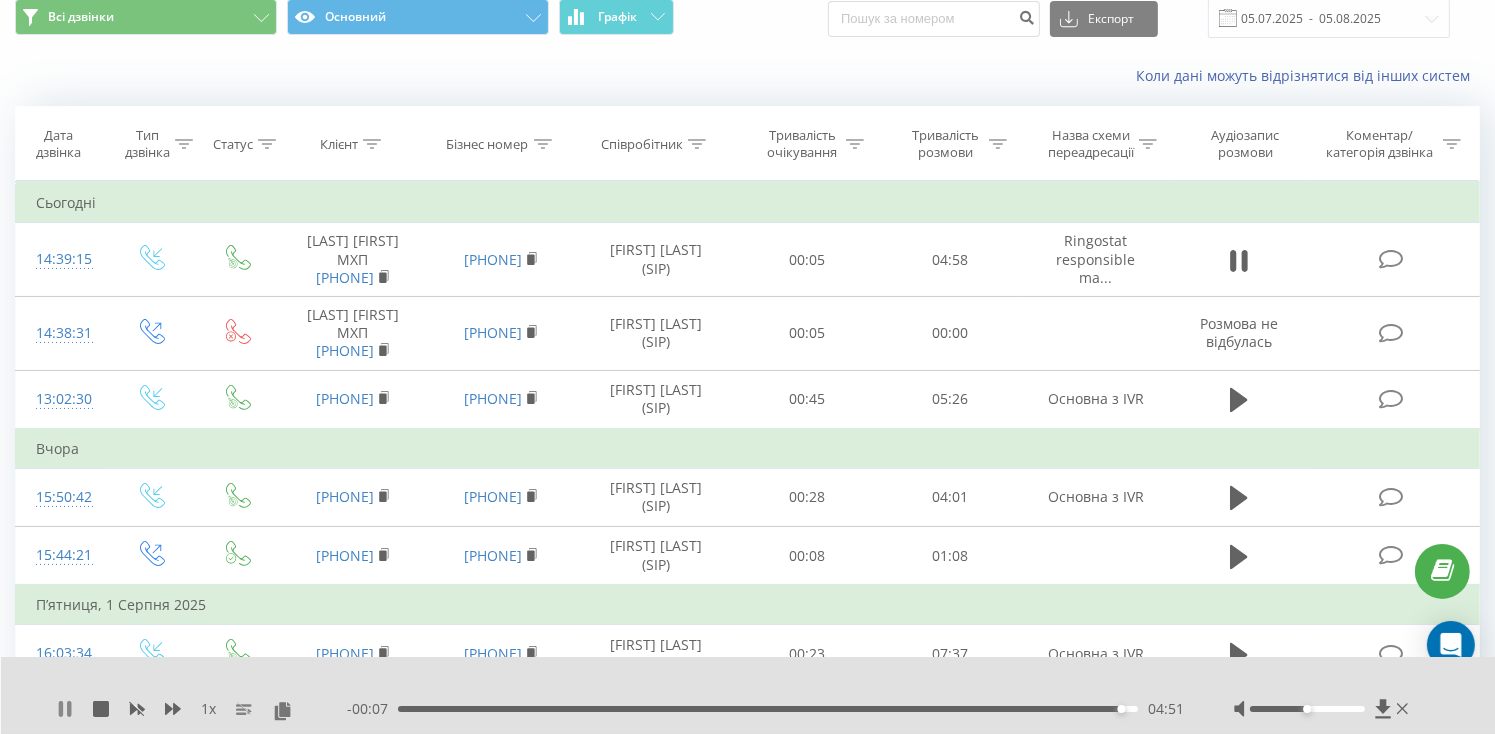 click 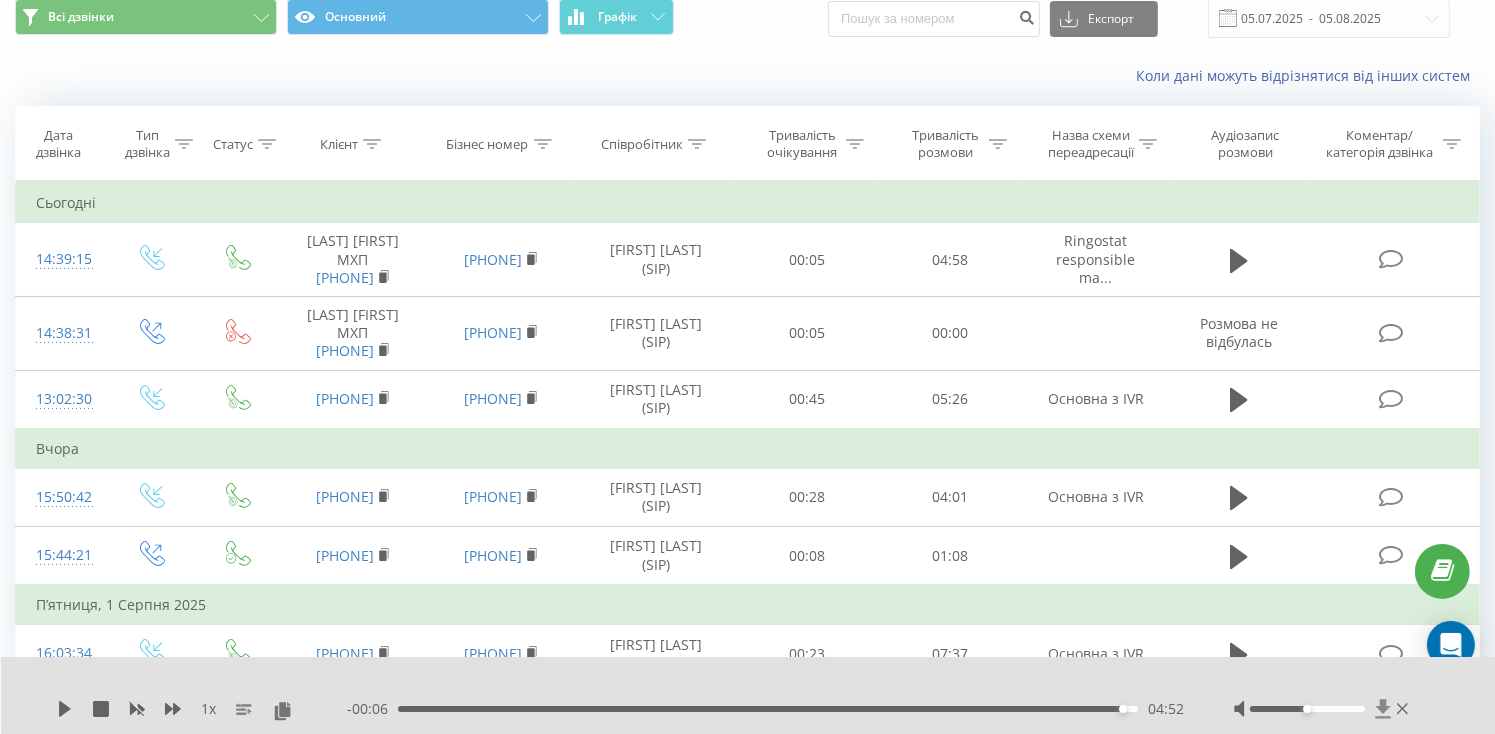 click 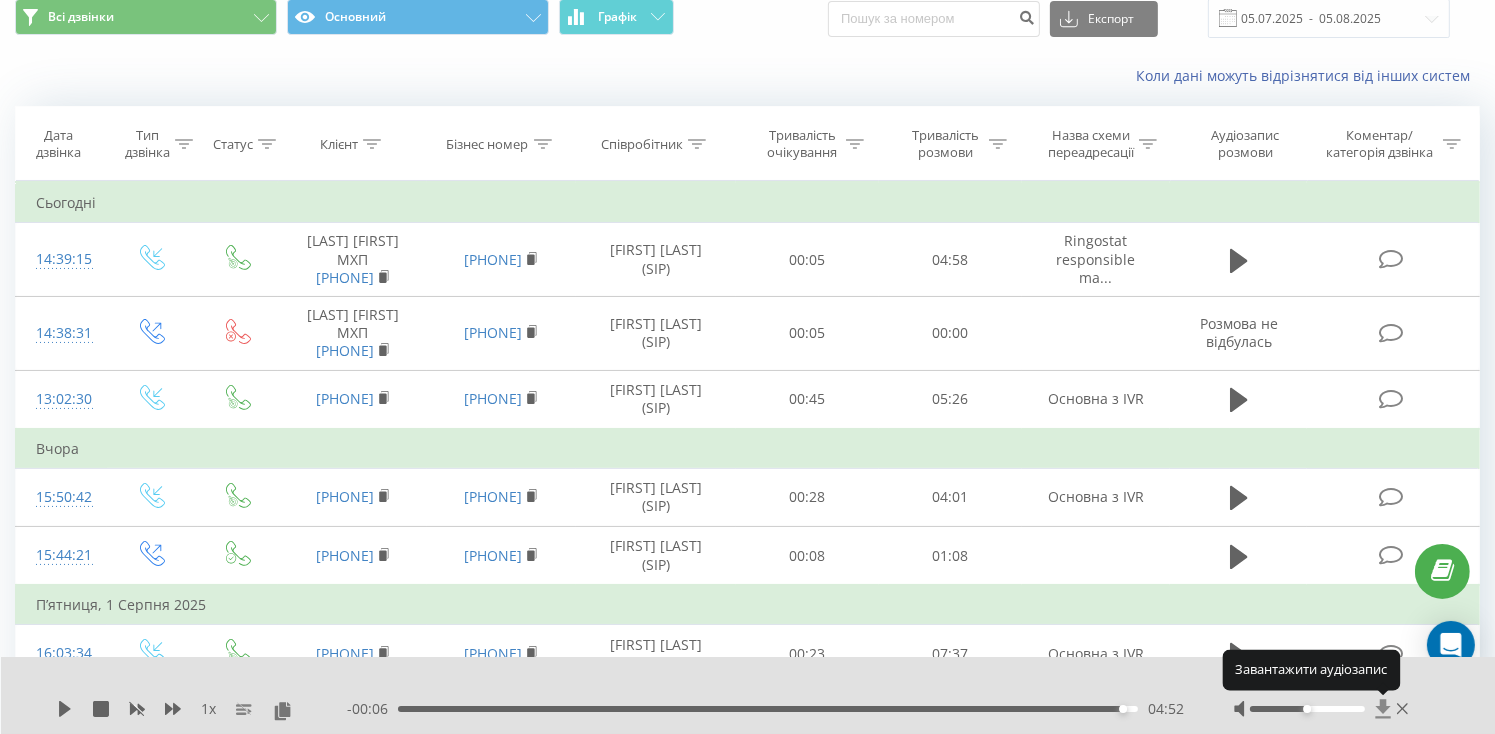 click 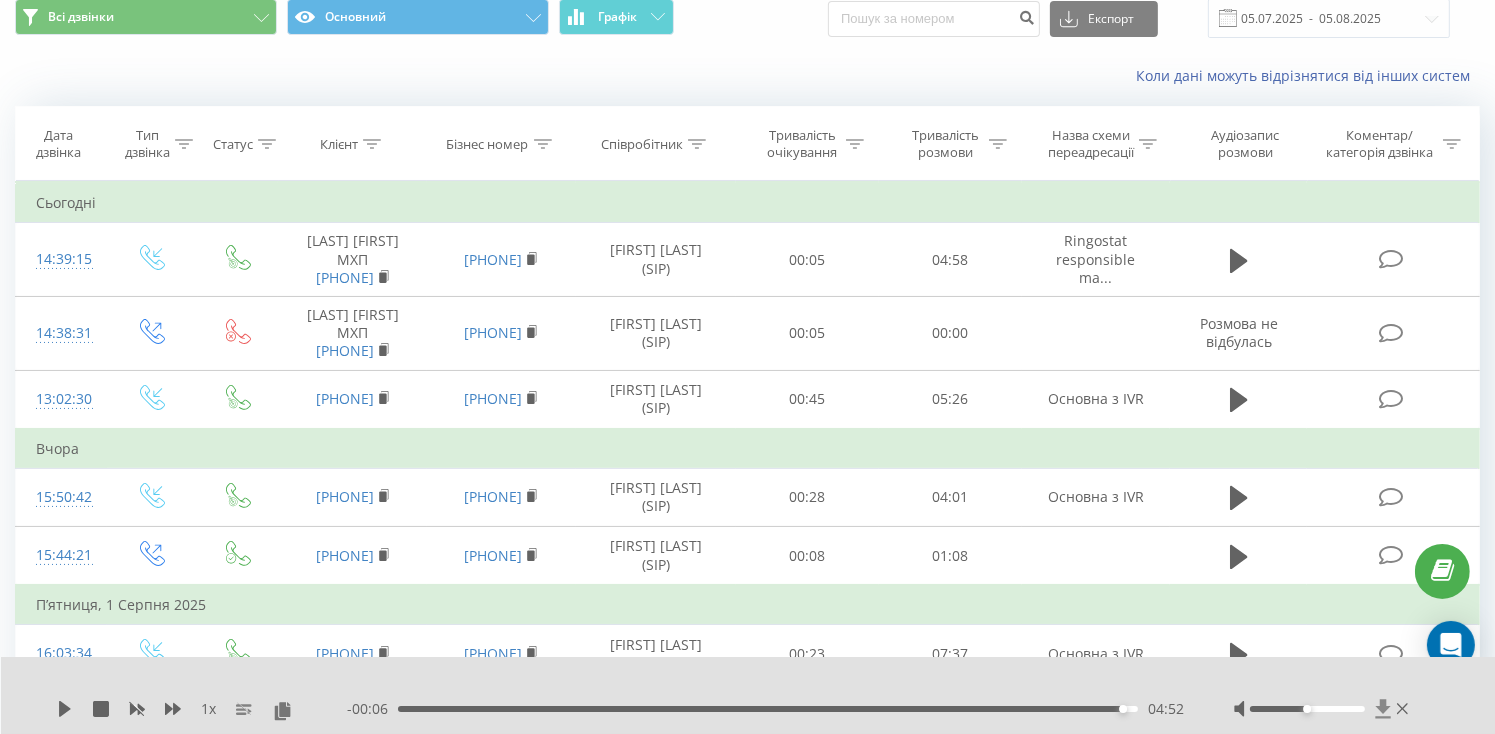 click 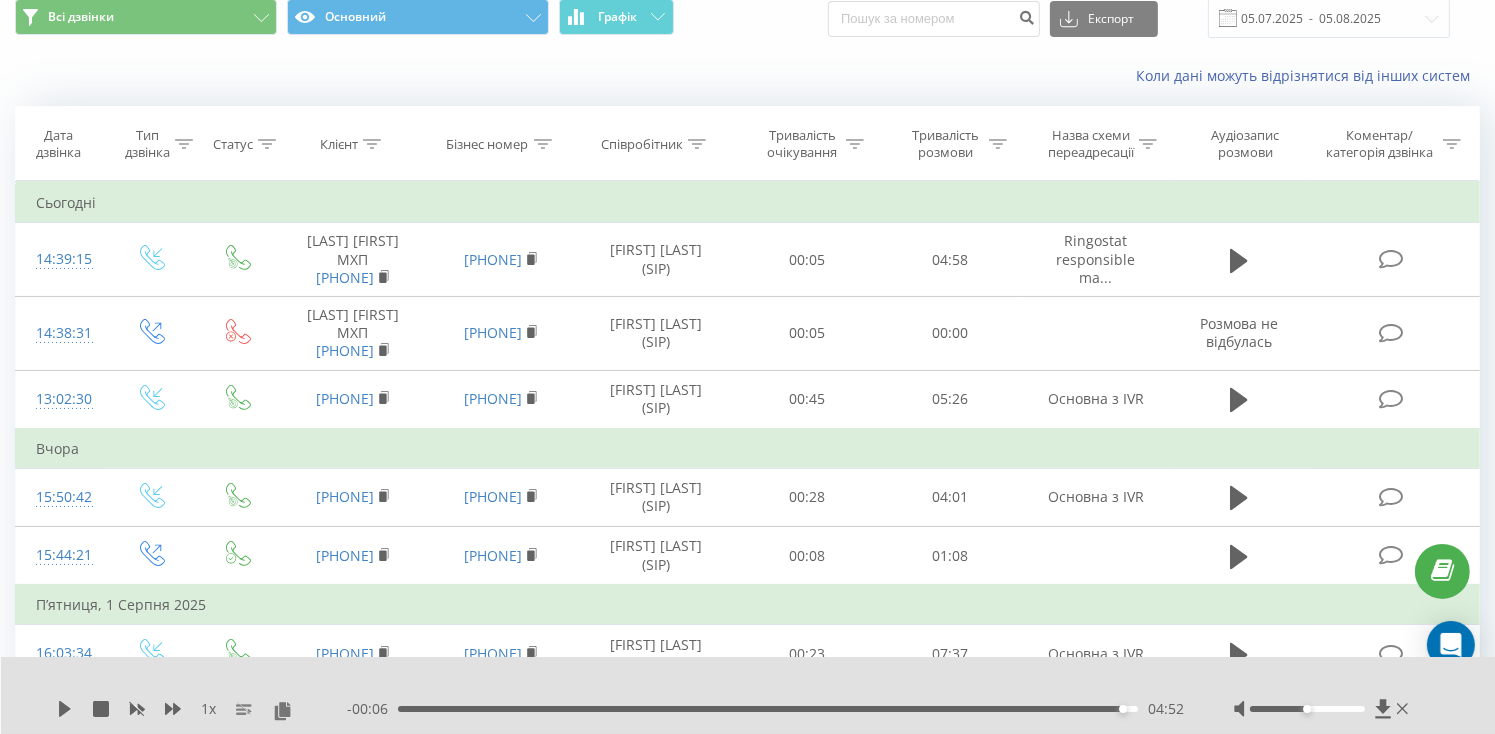scroll, scrollTop: 0, scrollLeft: 0, axis: both 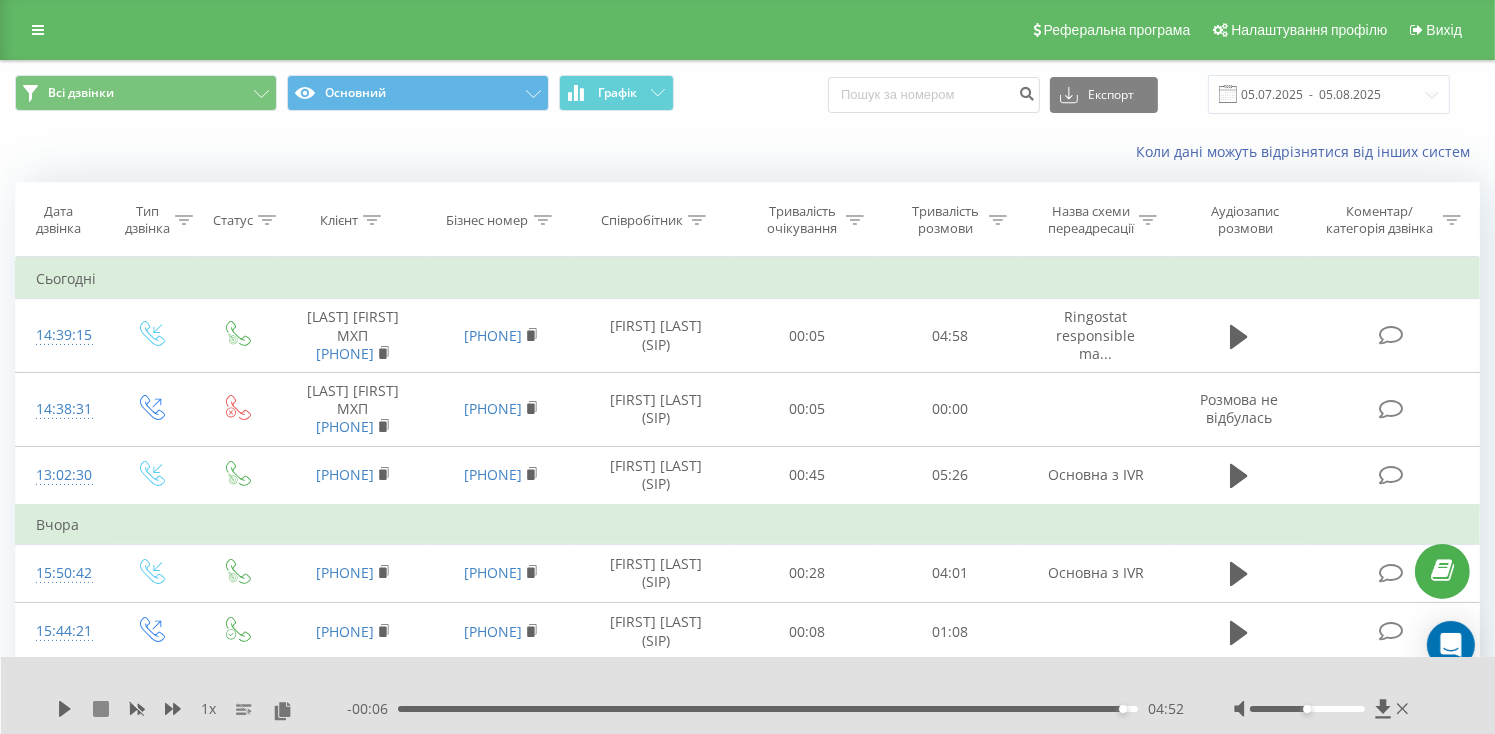 click 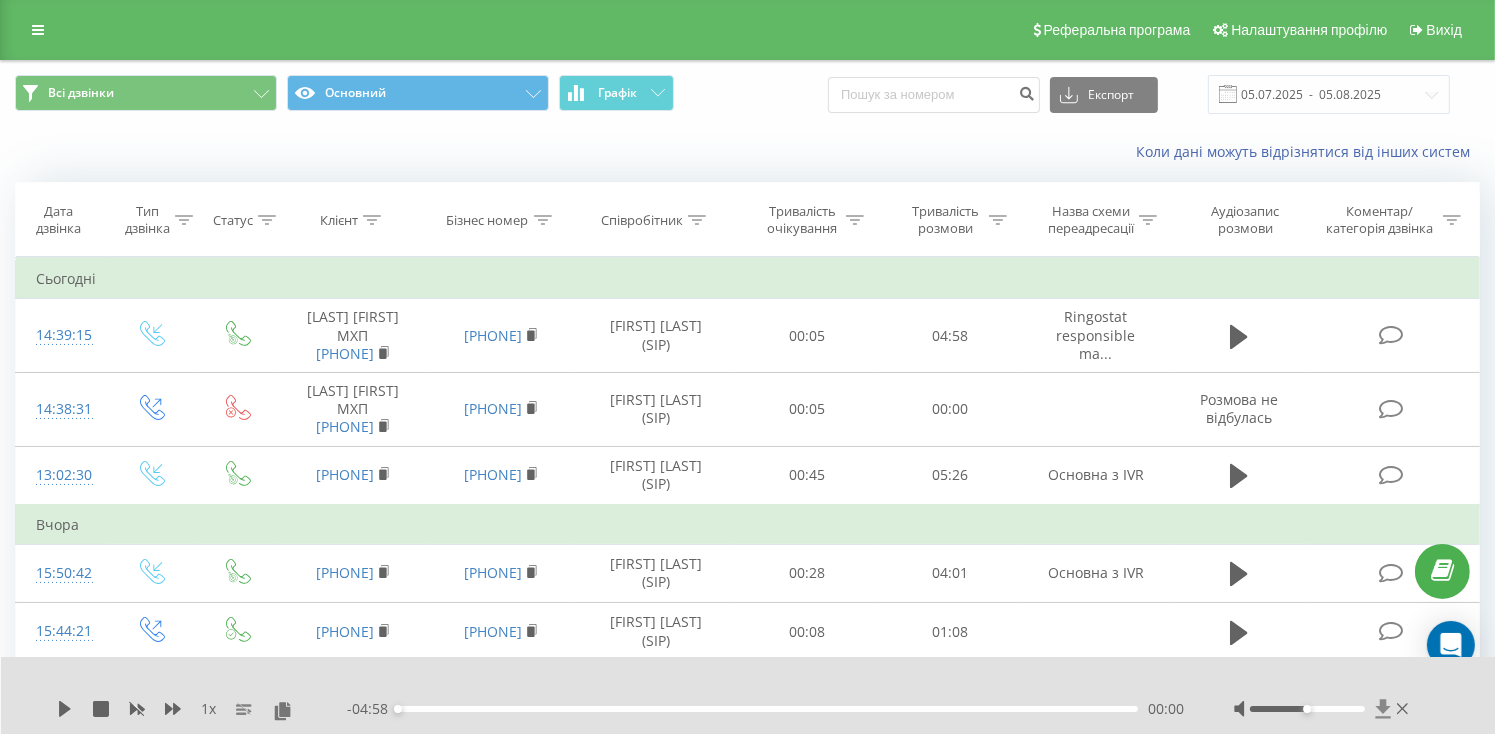 click 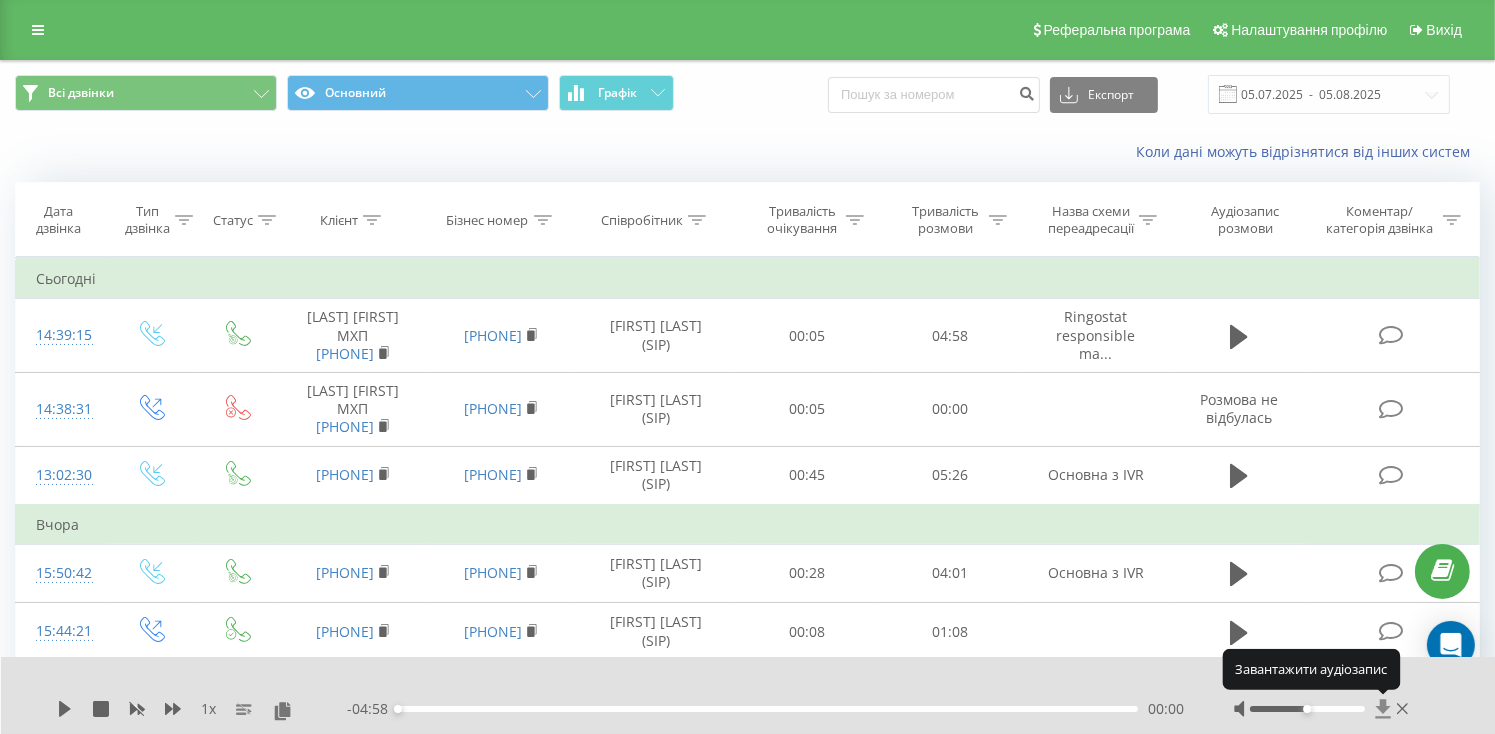 click 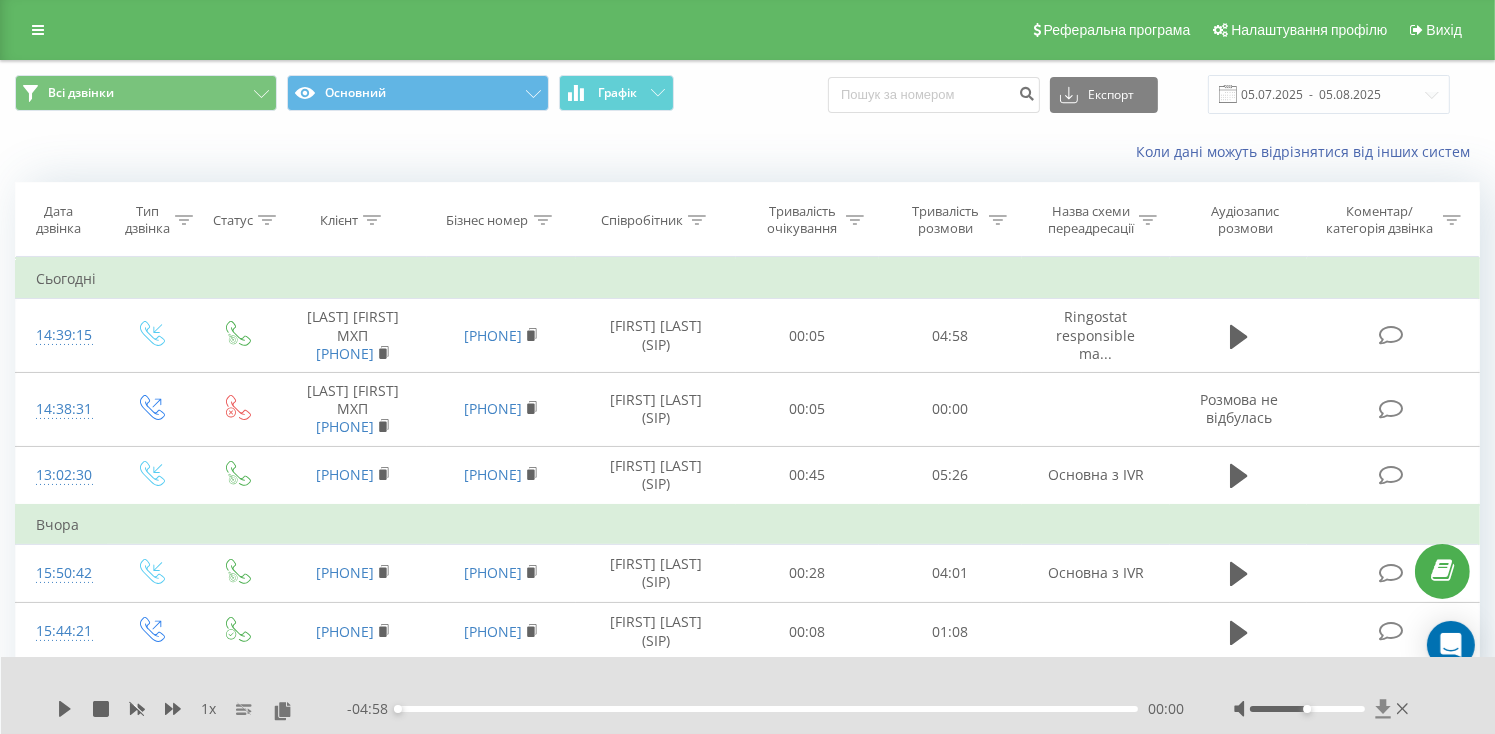 click 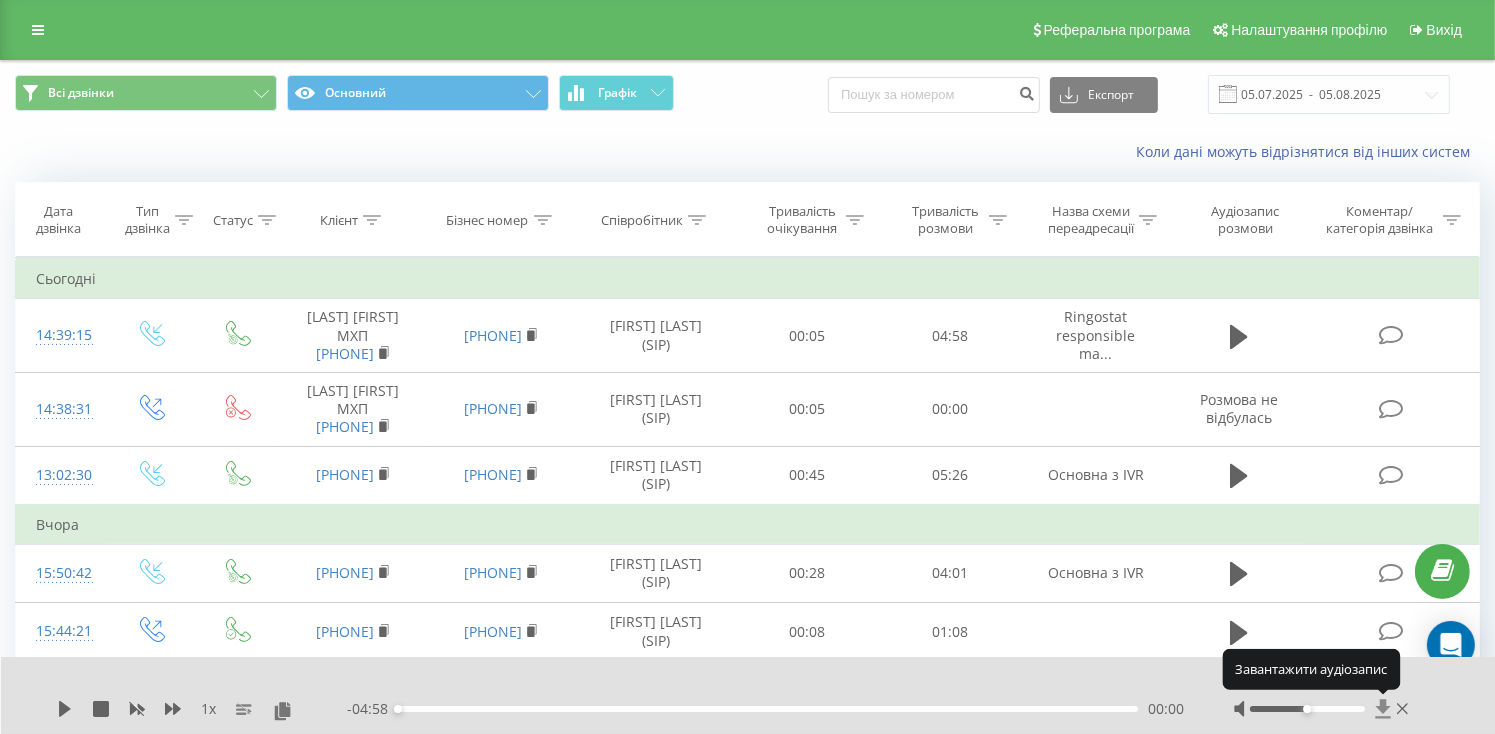 click 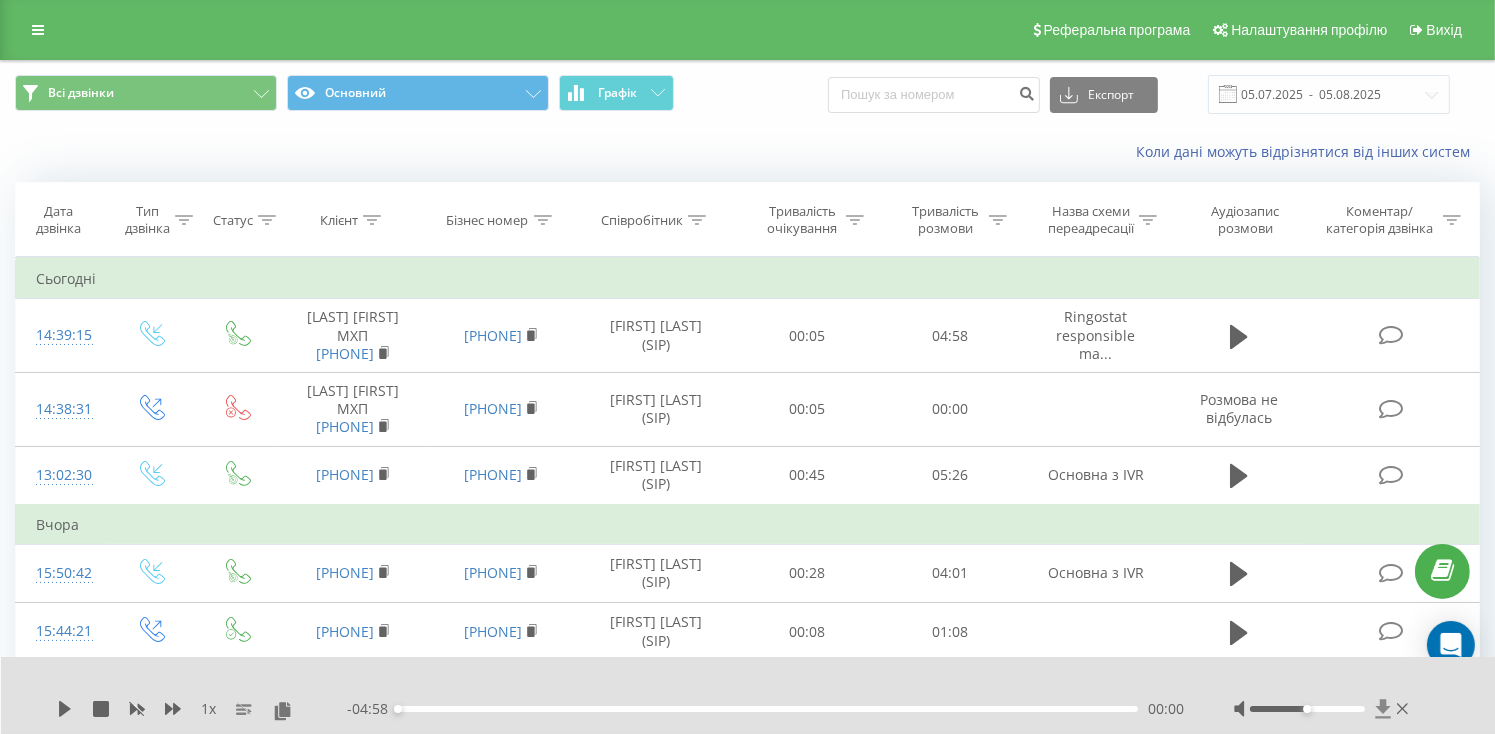 click 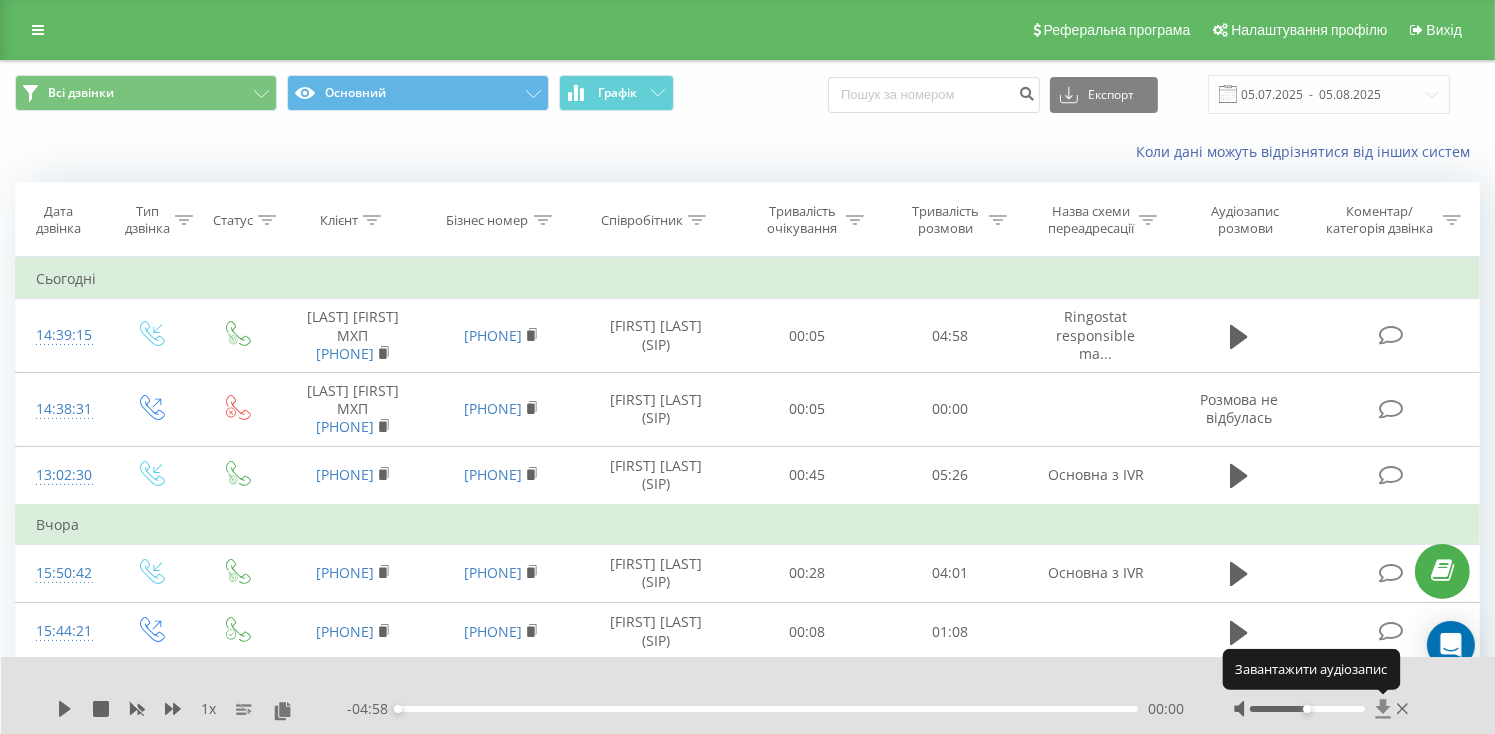 click 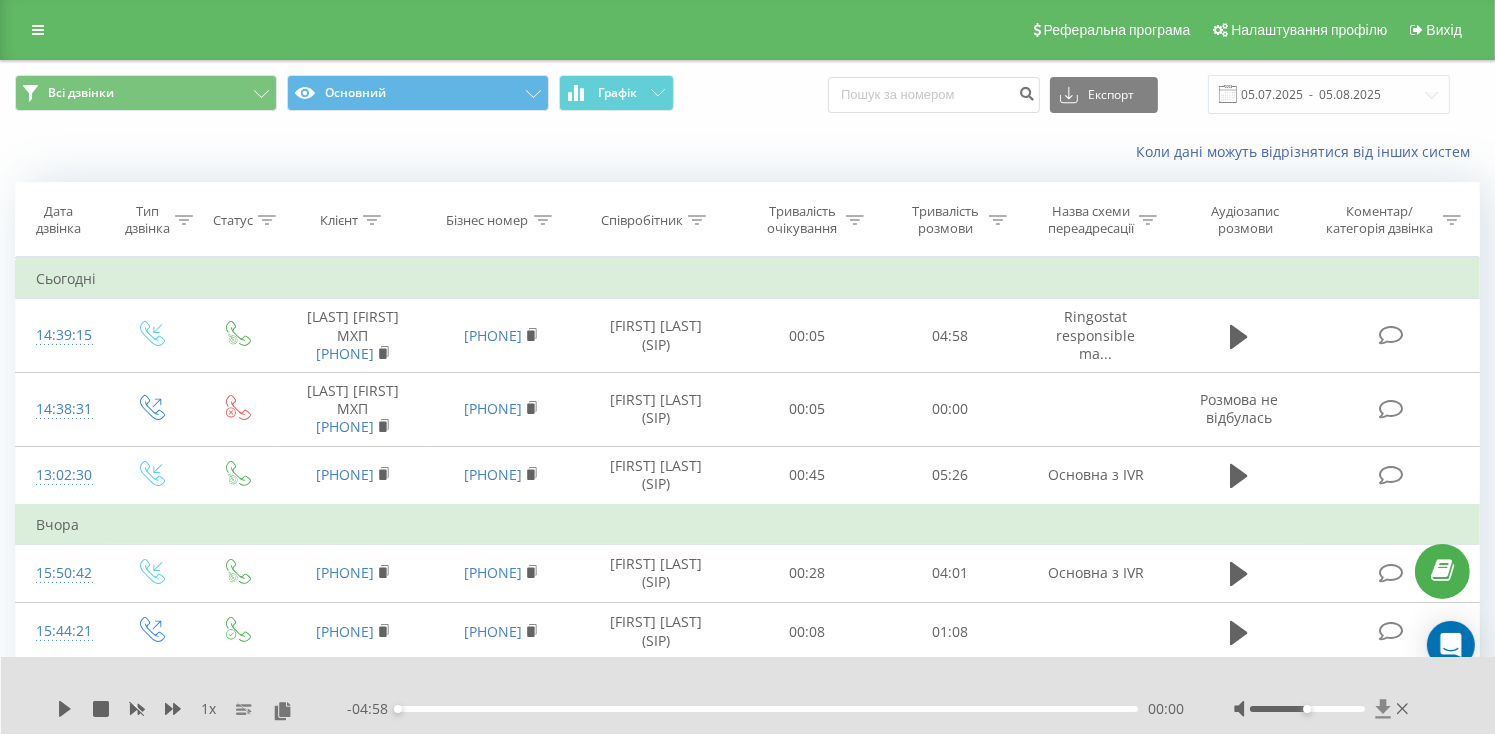 click 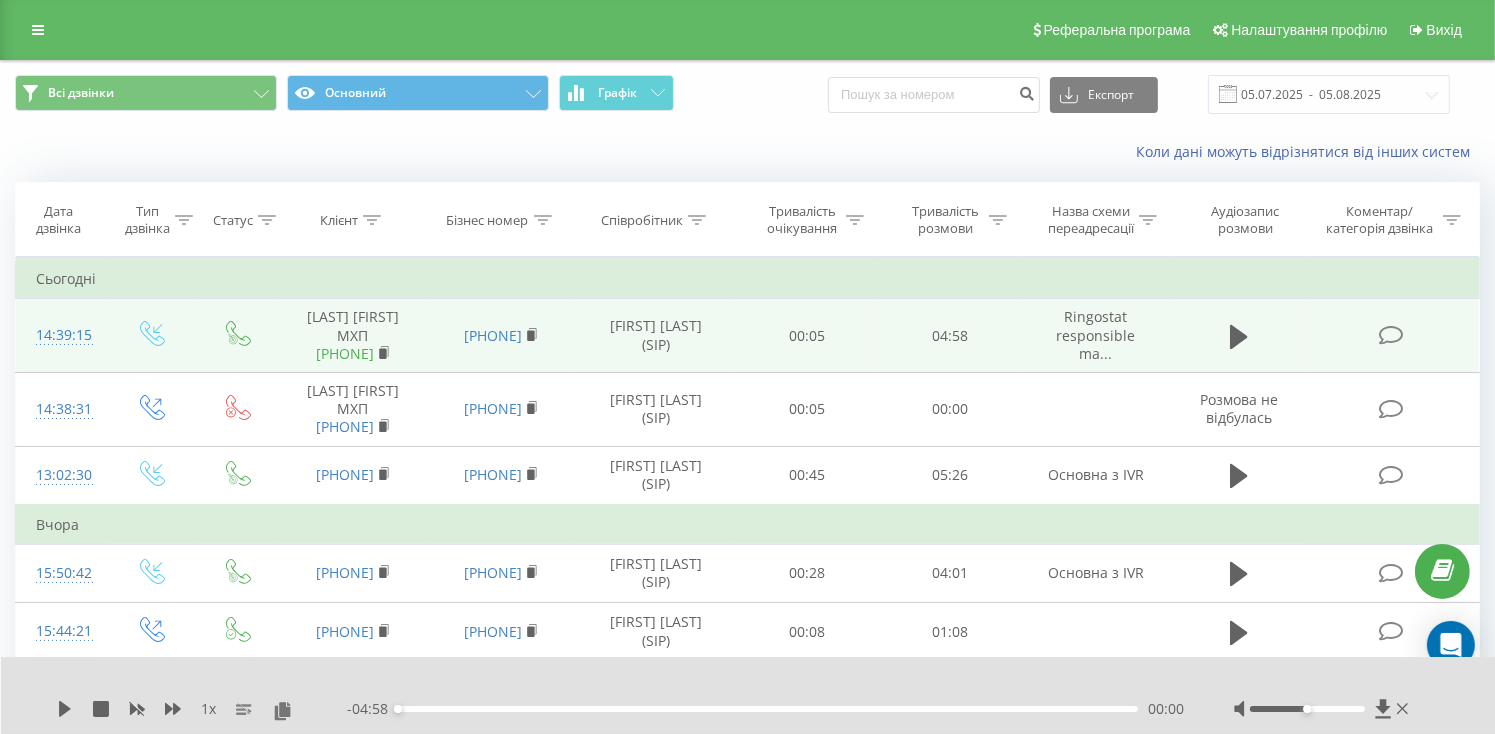 click on "[PHONE]" at bounding box center (345, 353) 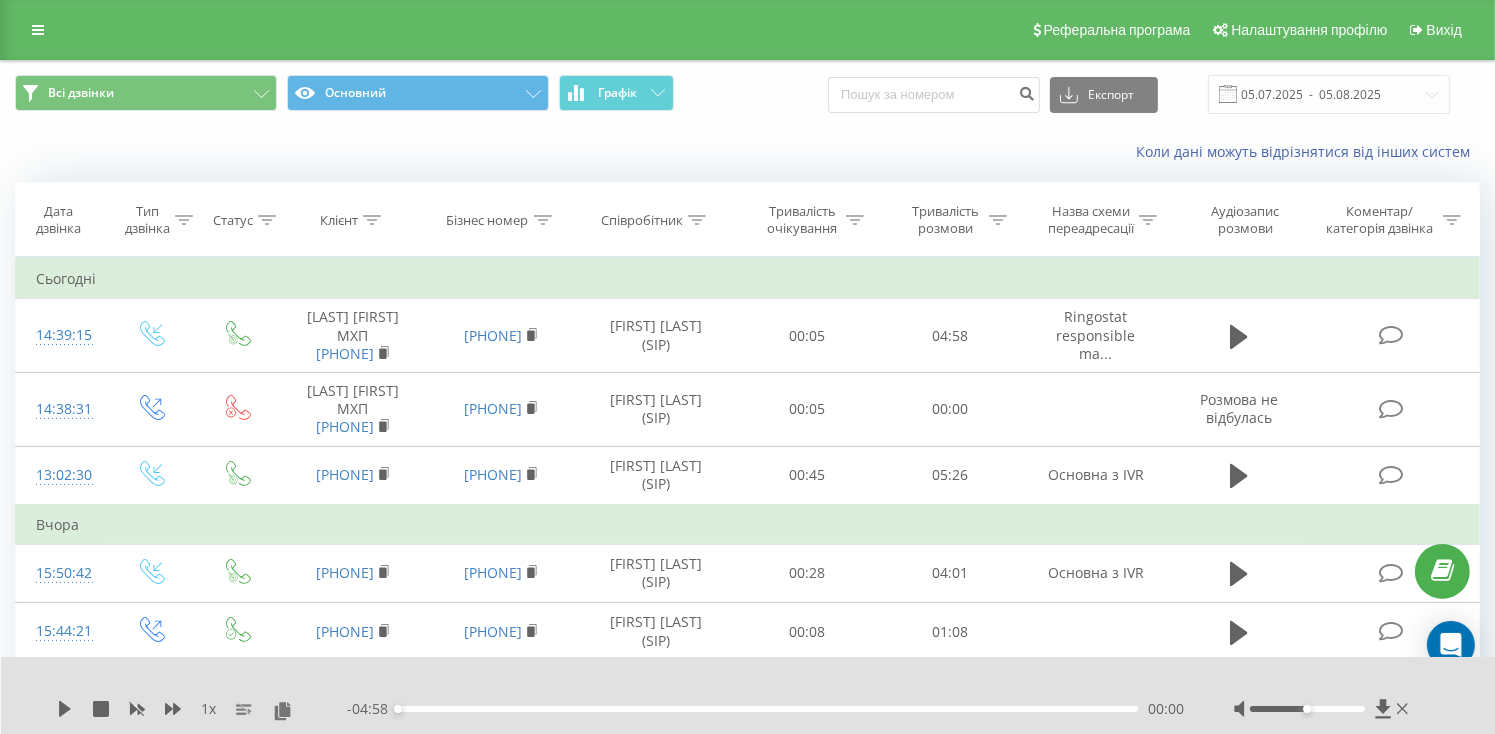 drag, startPoint x: 362, startPoint y: 329, endPoint x: 872, endPoint y: 134, distance: 546.00824 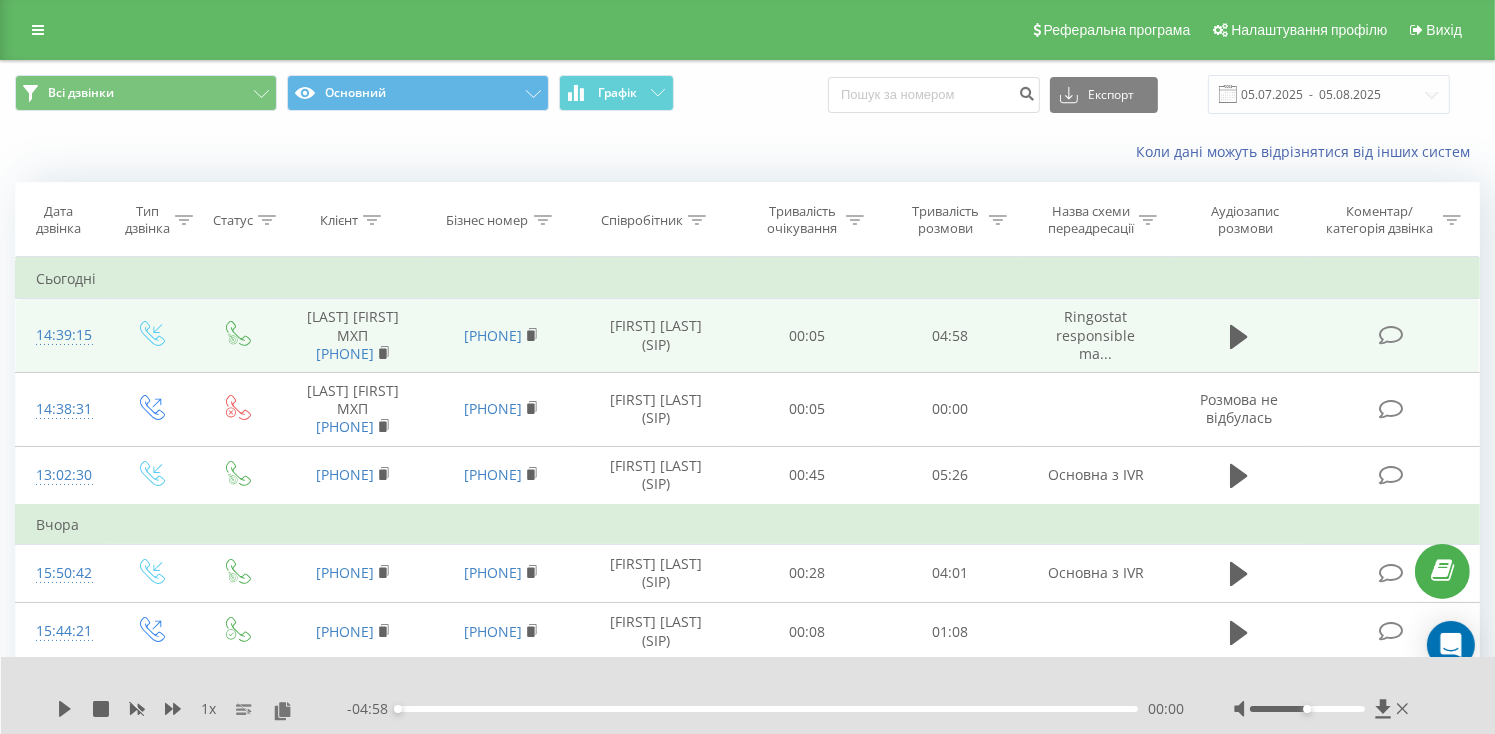 click at bounding box center (1391, 335) 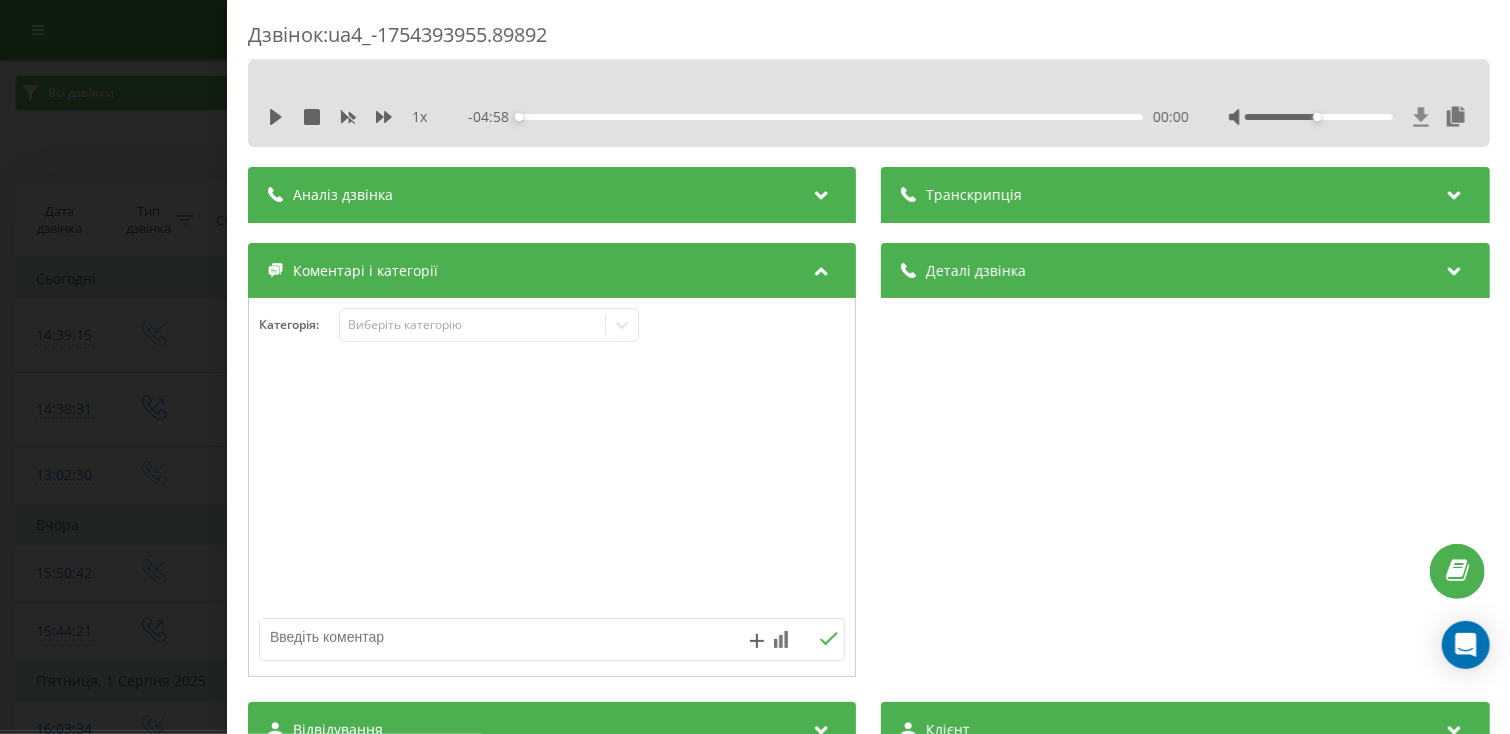 click 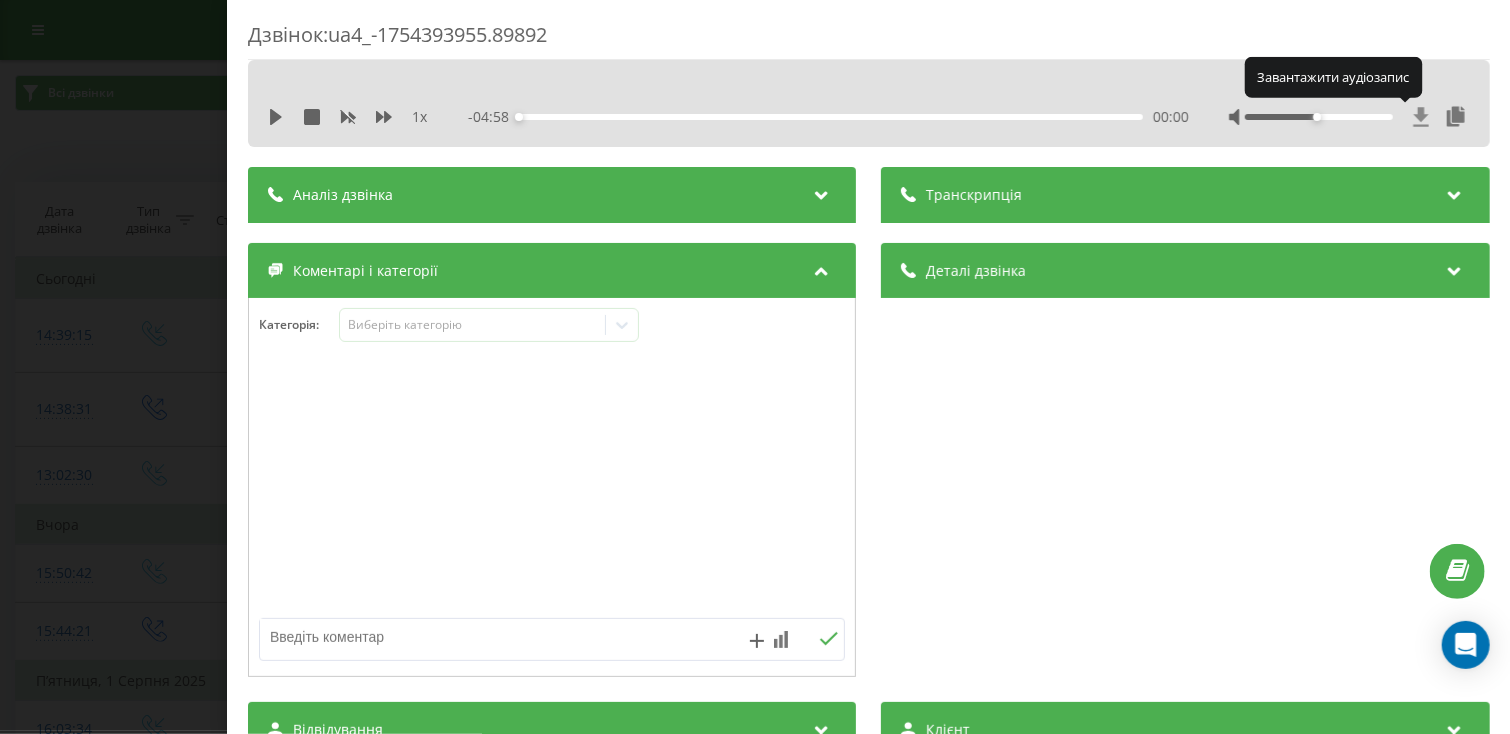 click 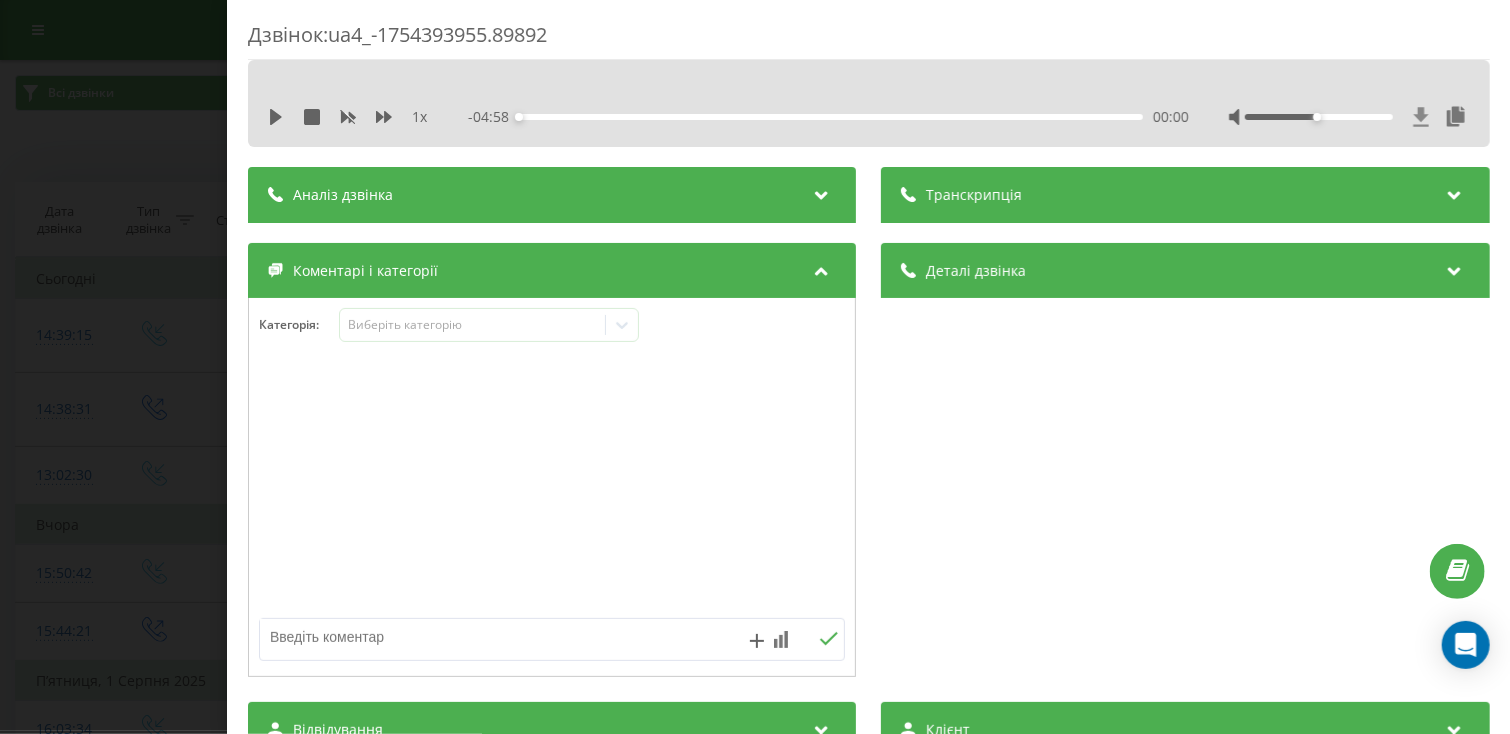 click 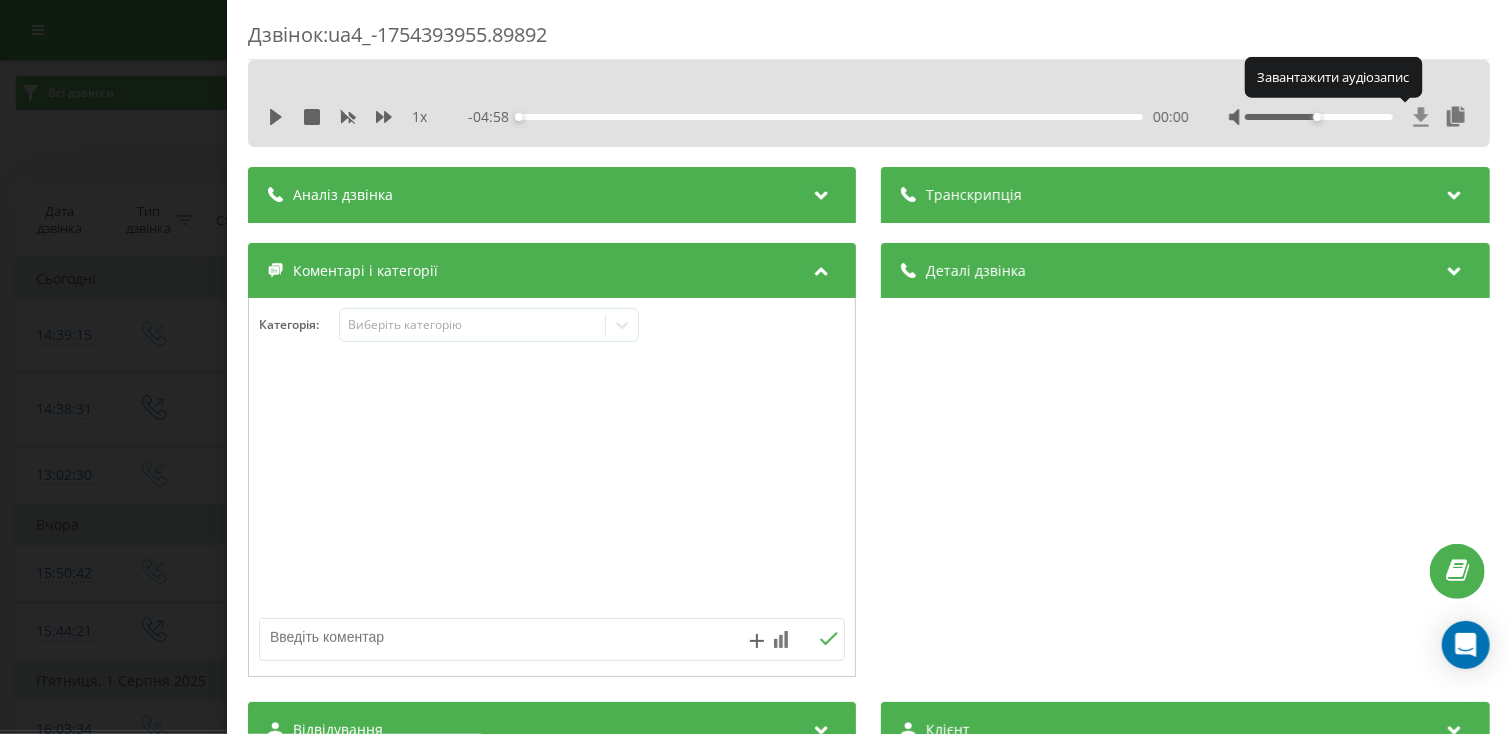 click 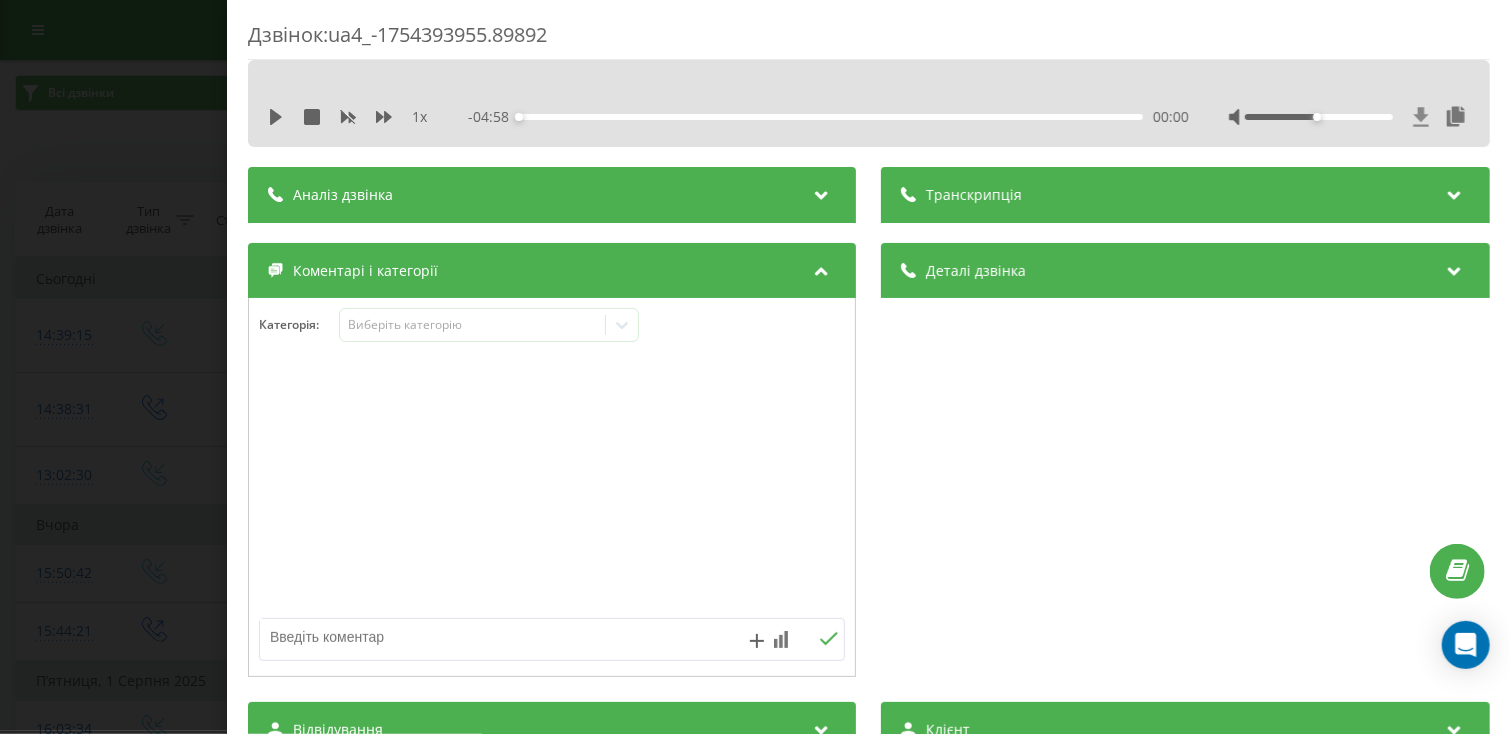 click 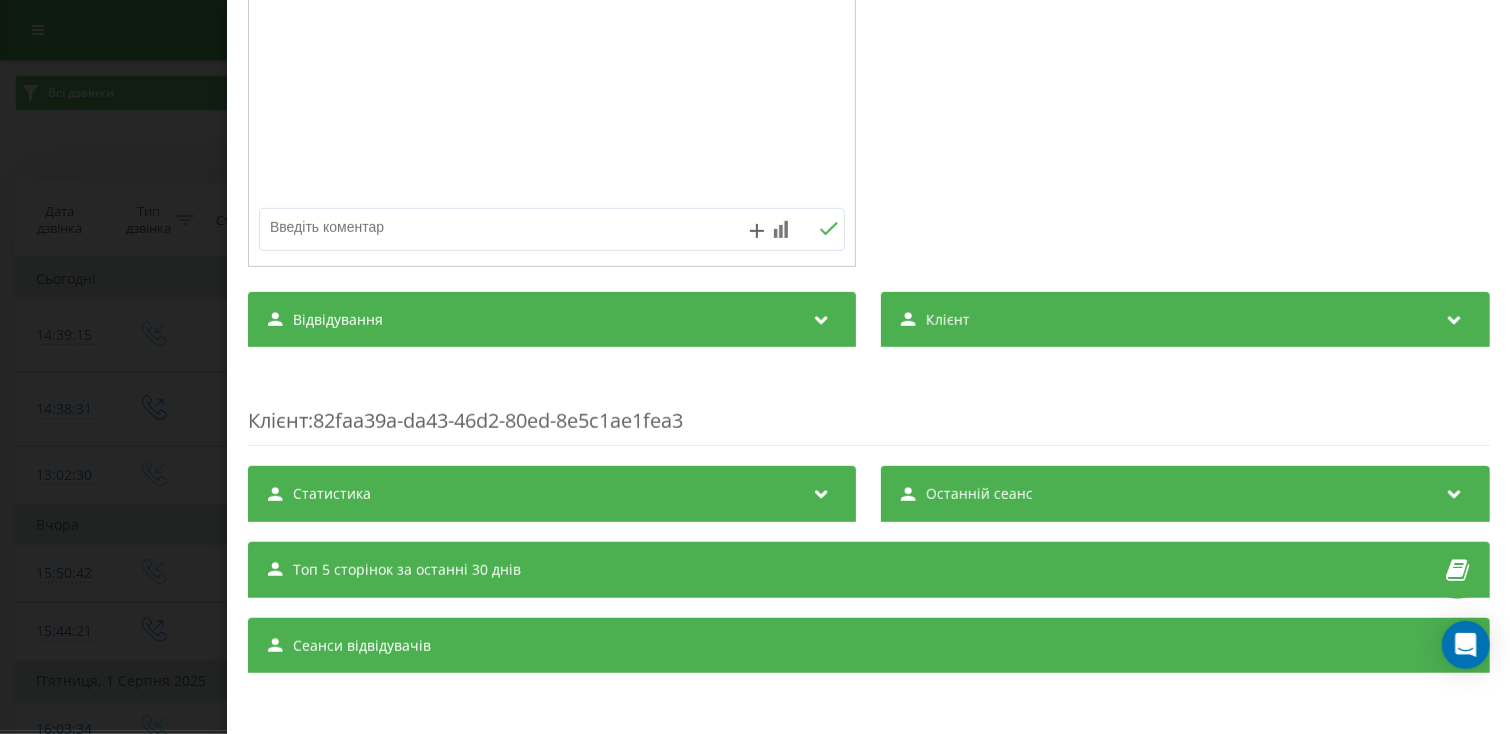 scroll, scrollTop: 411, scrollLeft: 0, axis: vertical 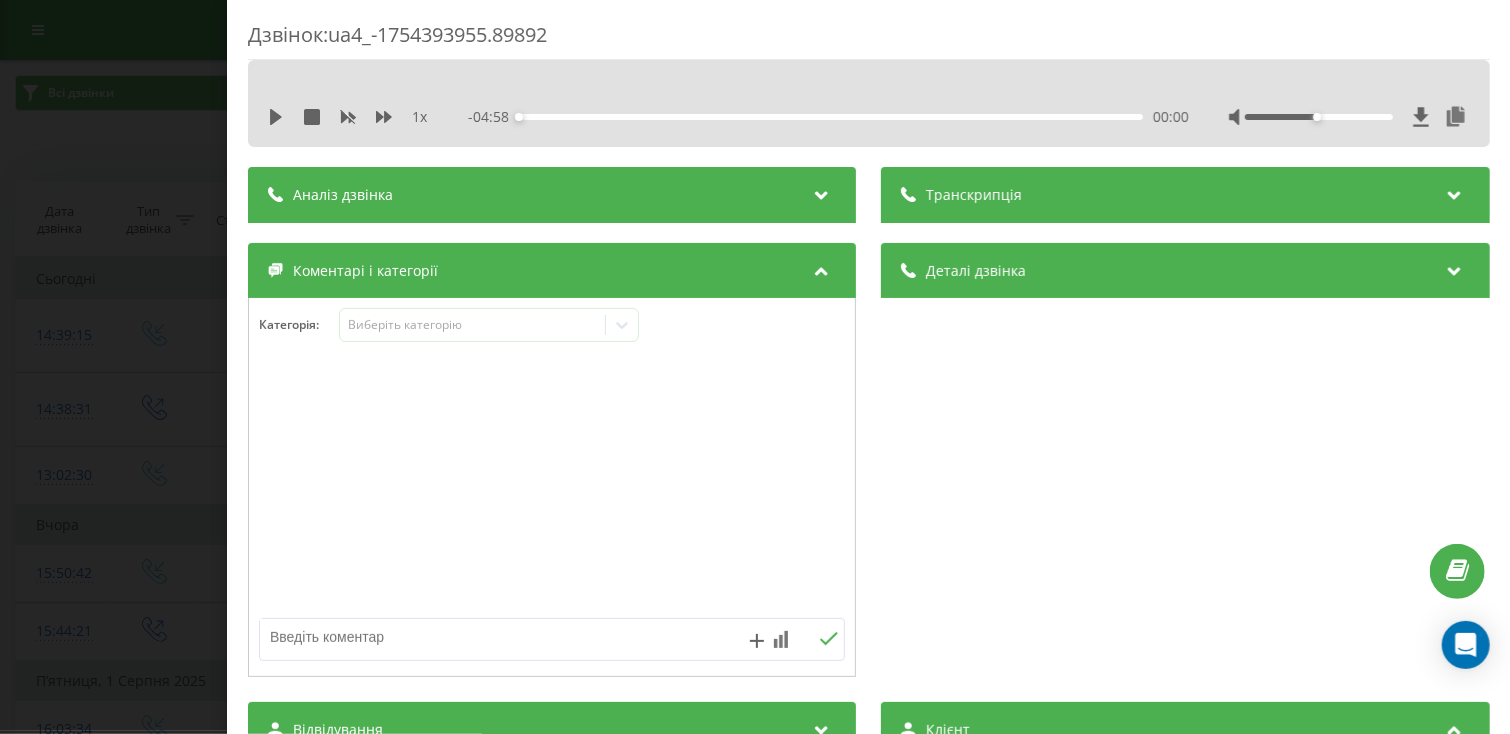 click on "Деталі дзвінка" at bounding box center (1185, 271) 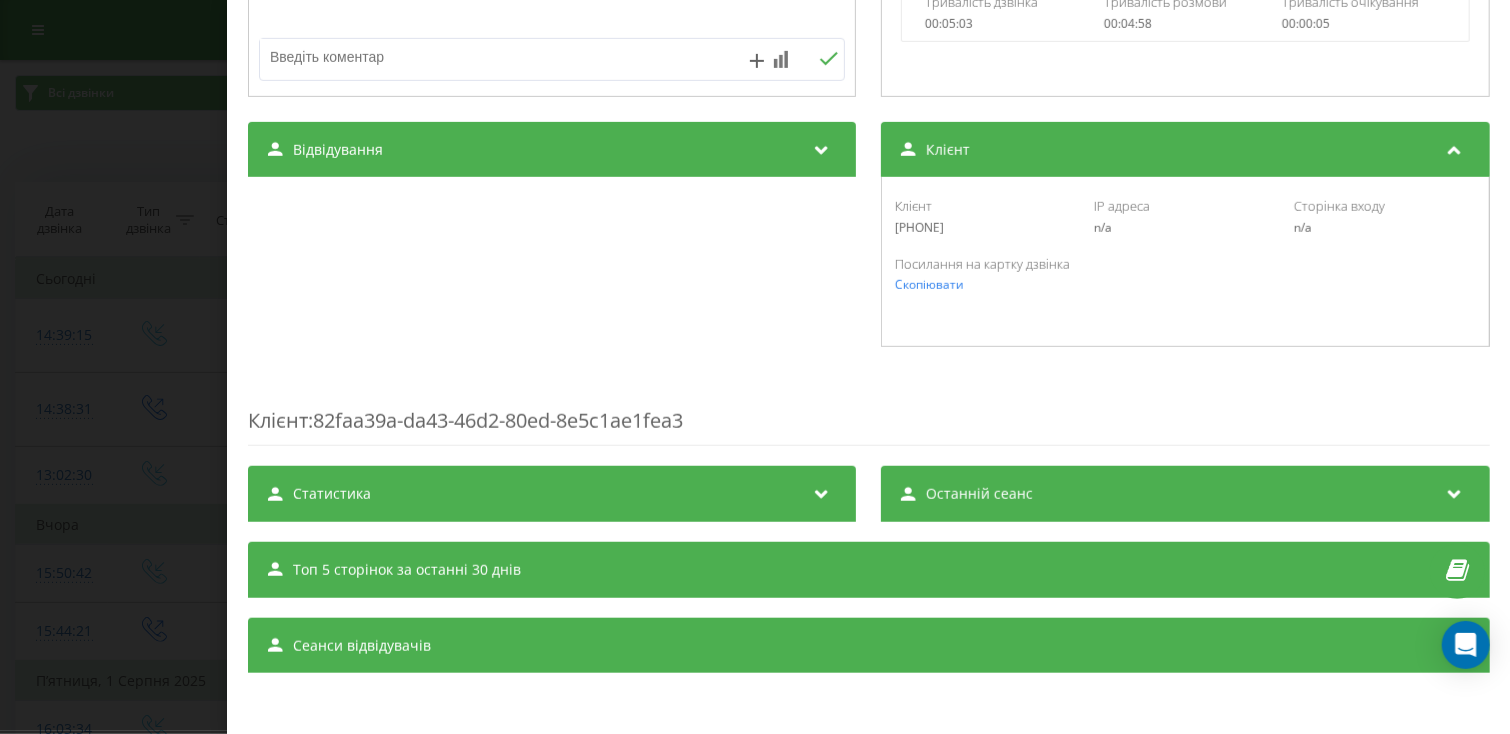 scroll, scrollTop: 0, scrollLeft: 0, axis: both 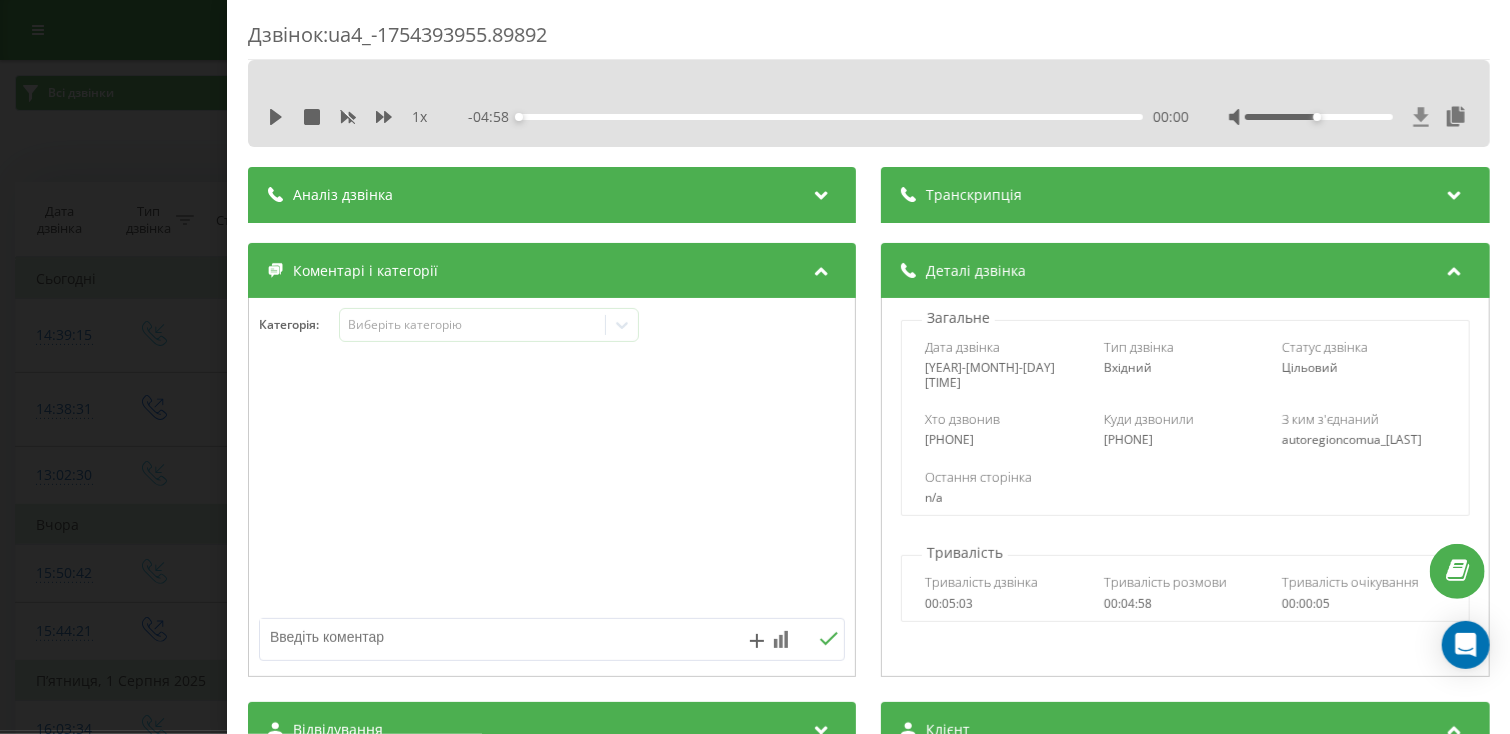click 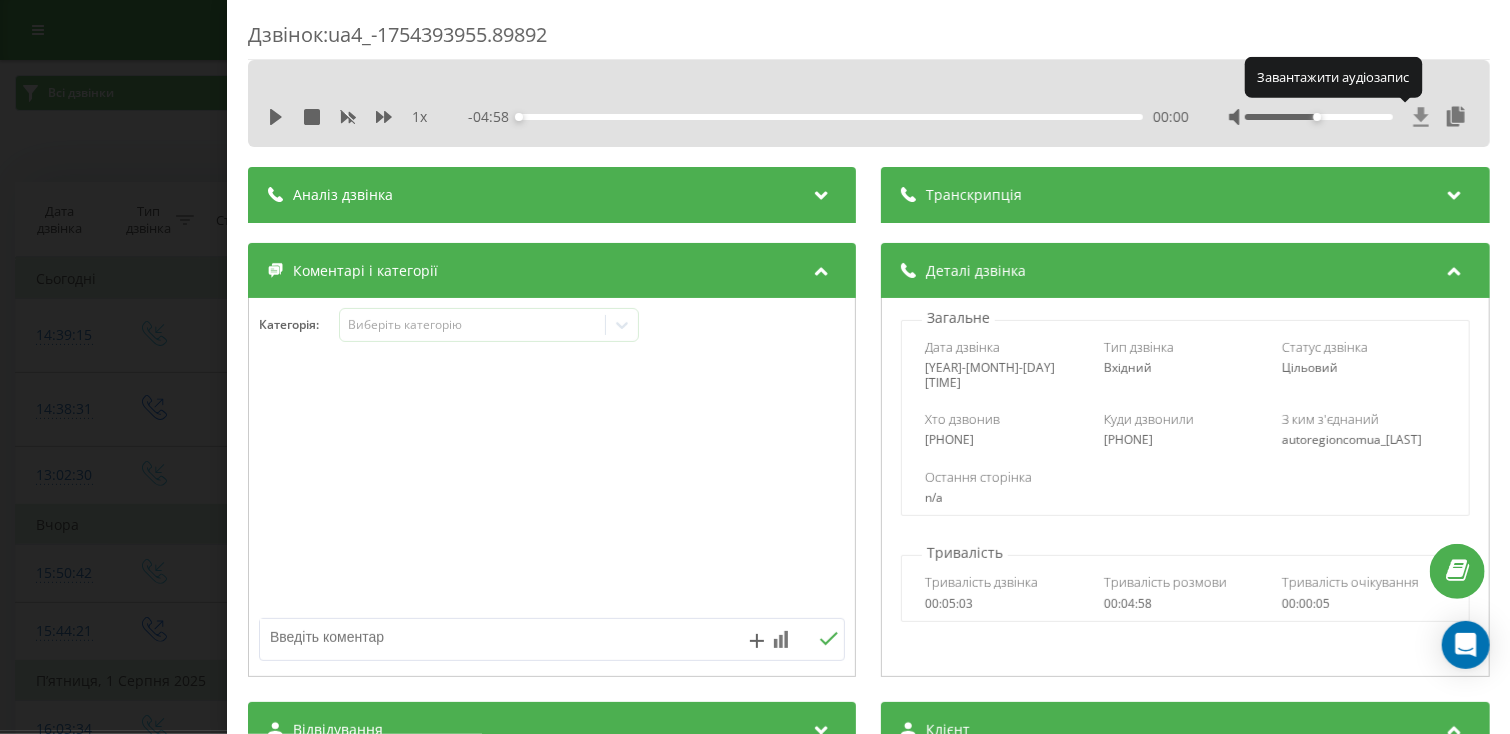 click 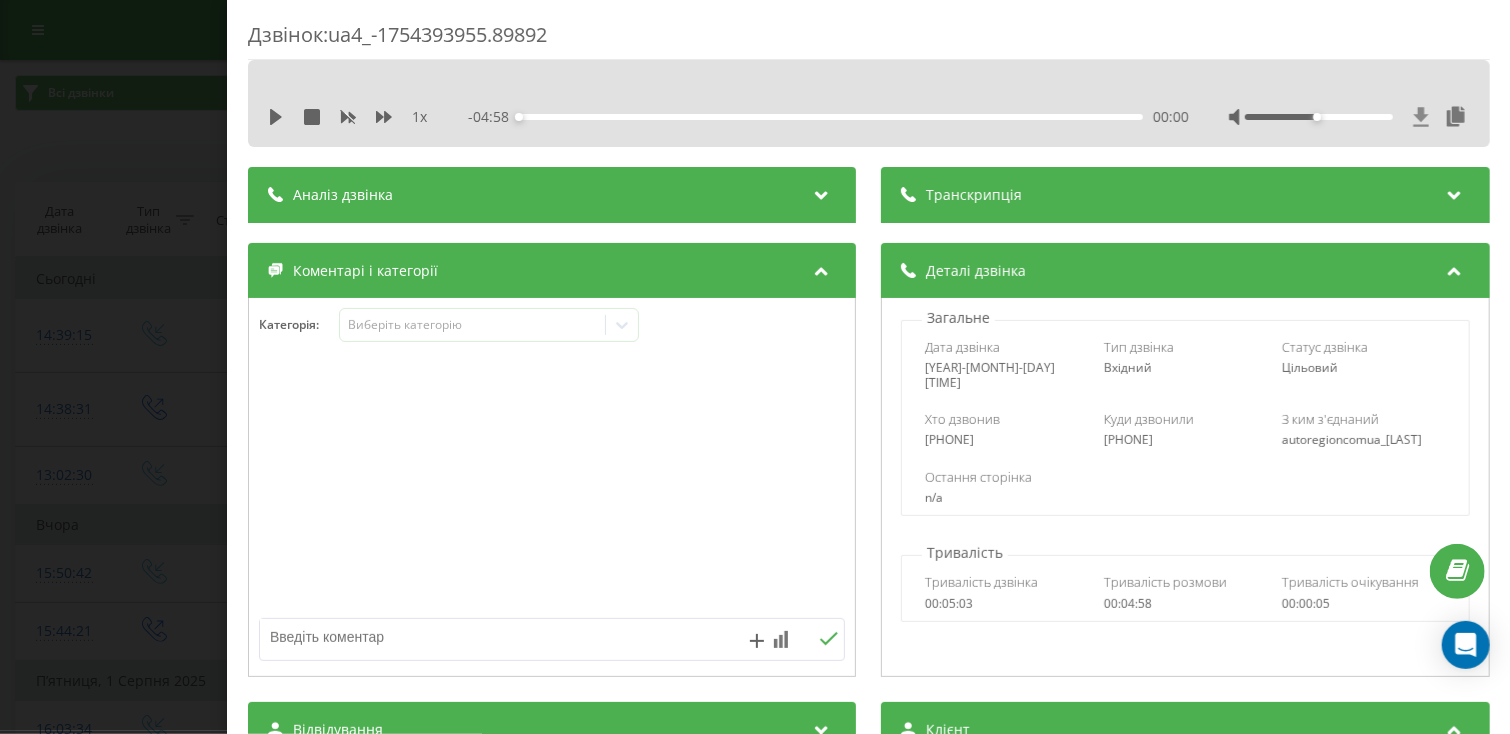 click 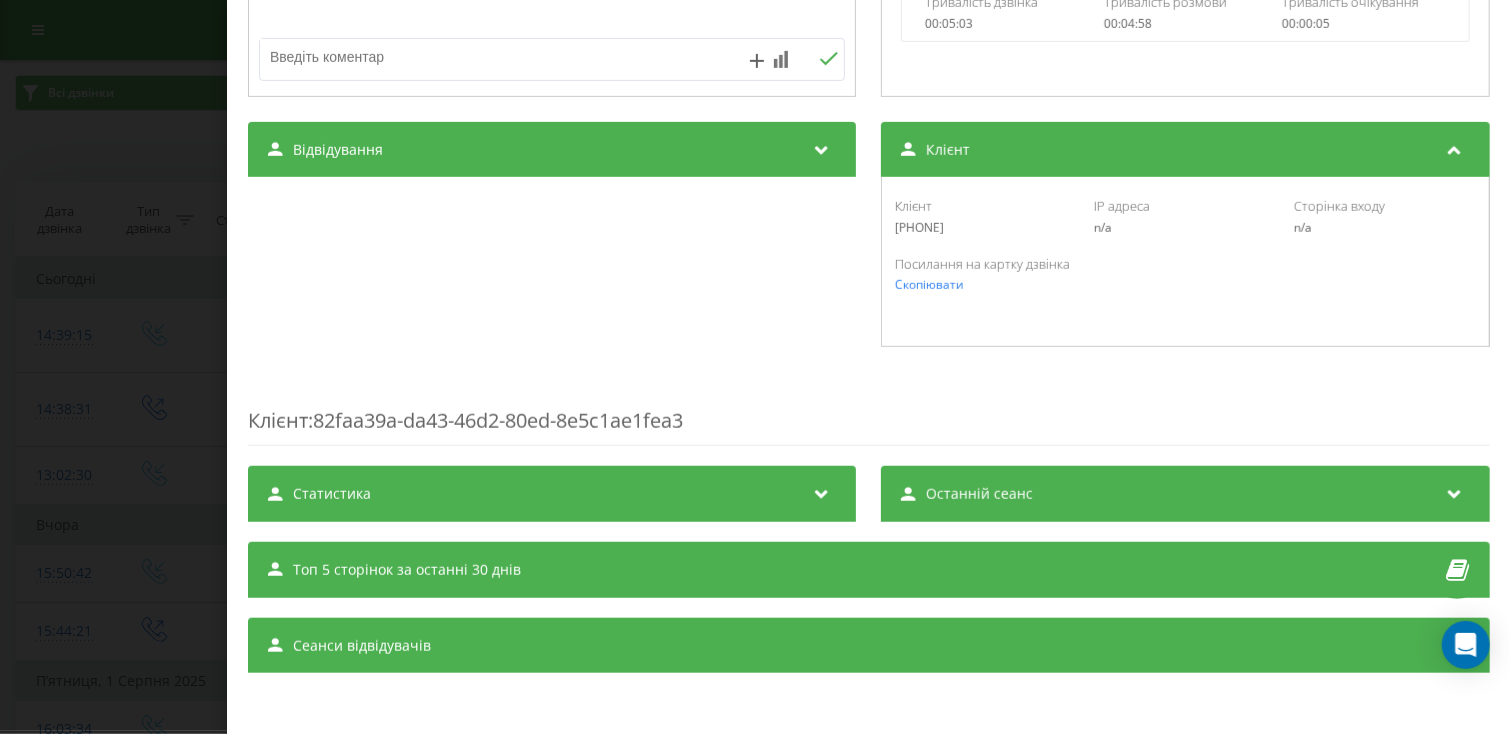 scroll, scrollTop: 0, scrollLeft: 0, axis: both 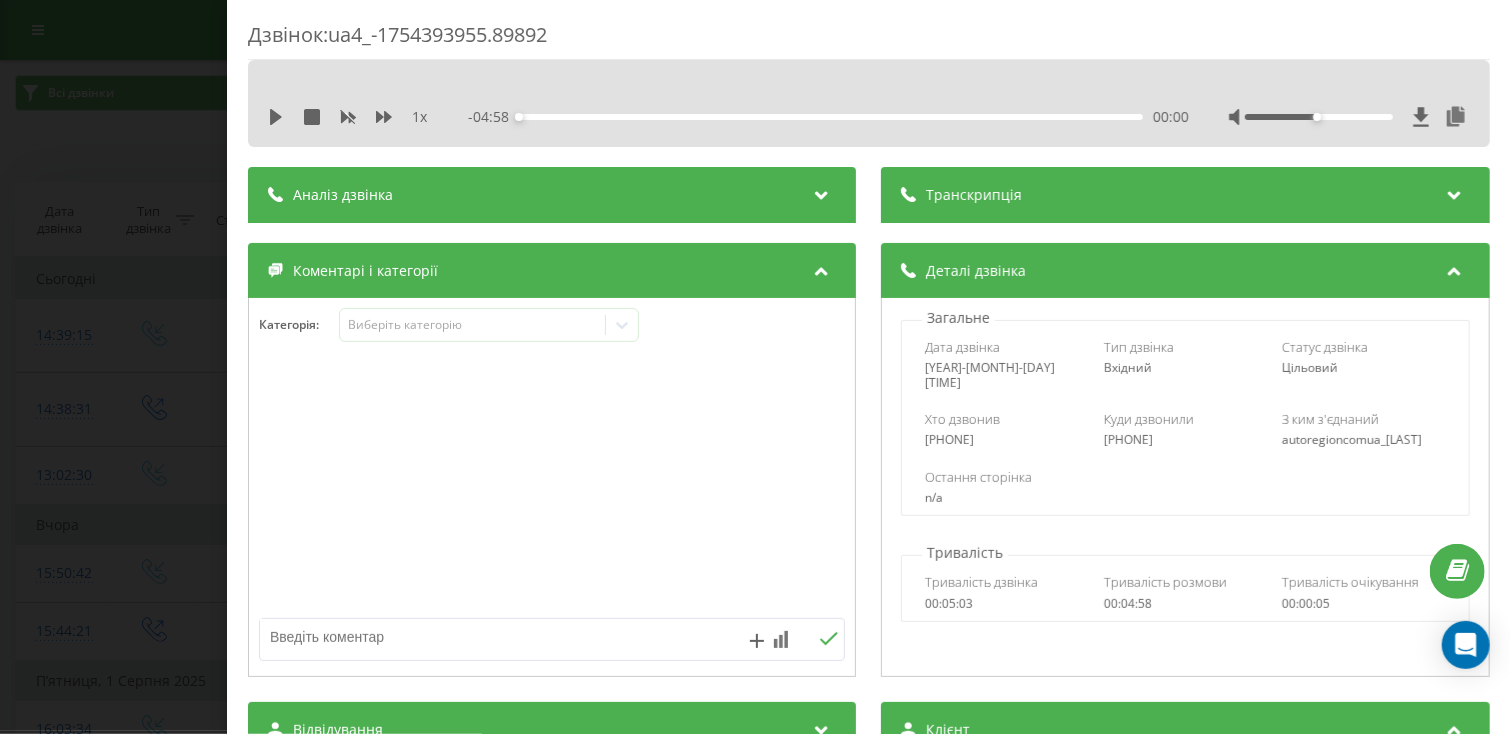 click at bounding box center [821, 192] 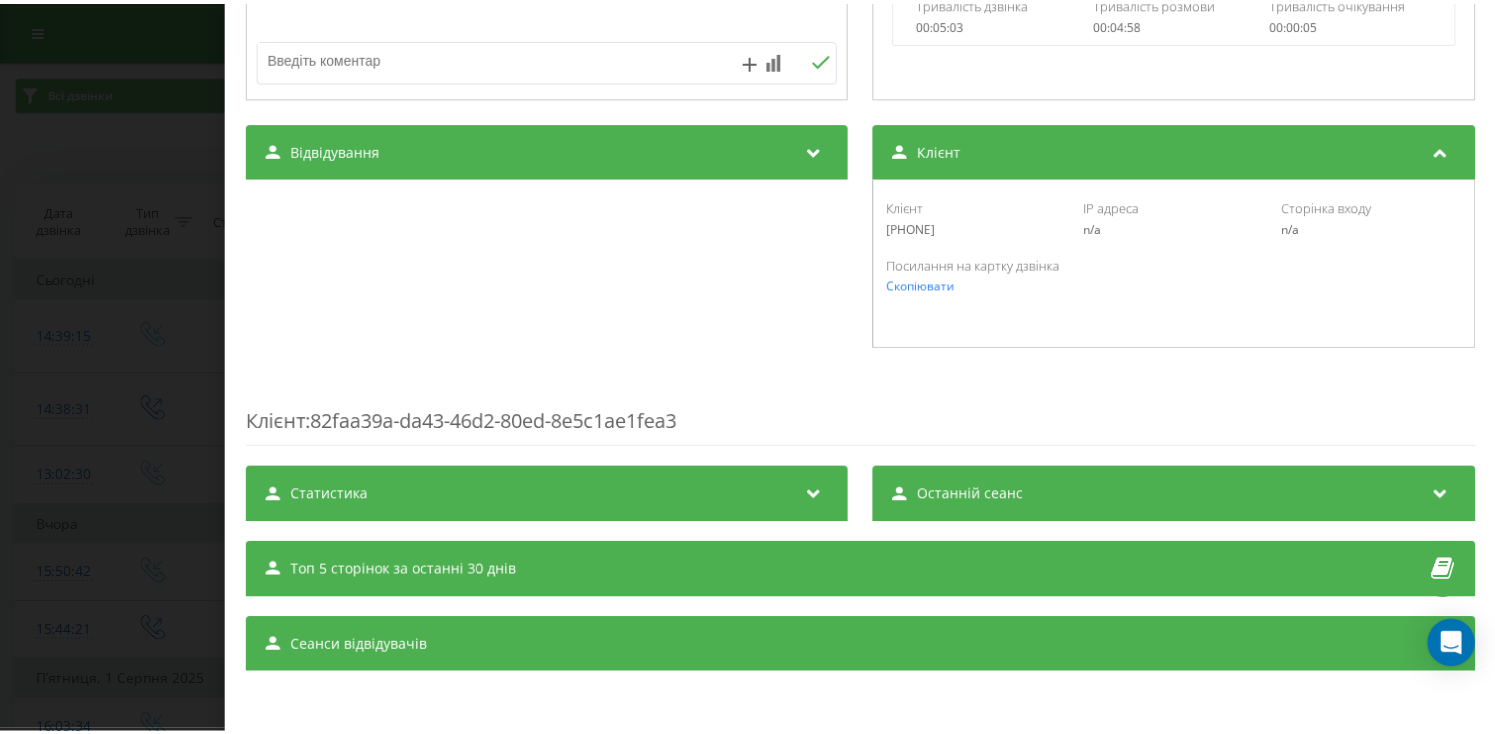 scroll, scrollTop: 0, scrollLeft: 0, axis: both 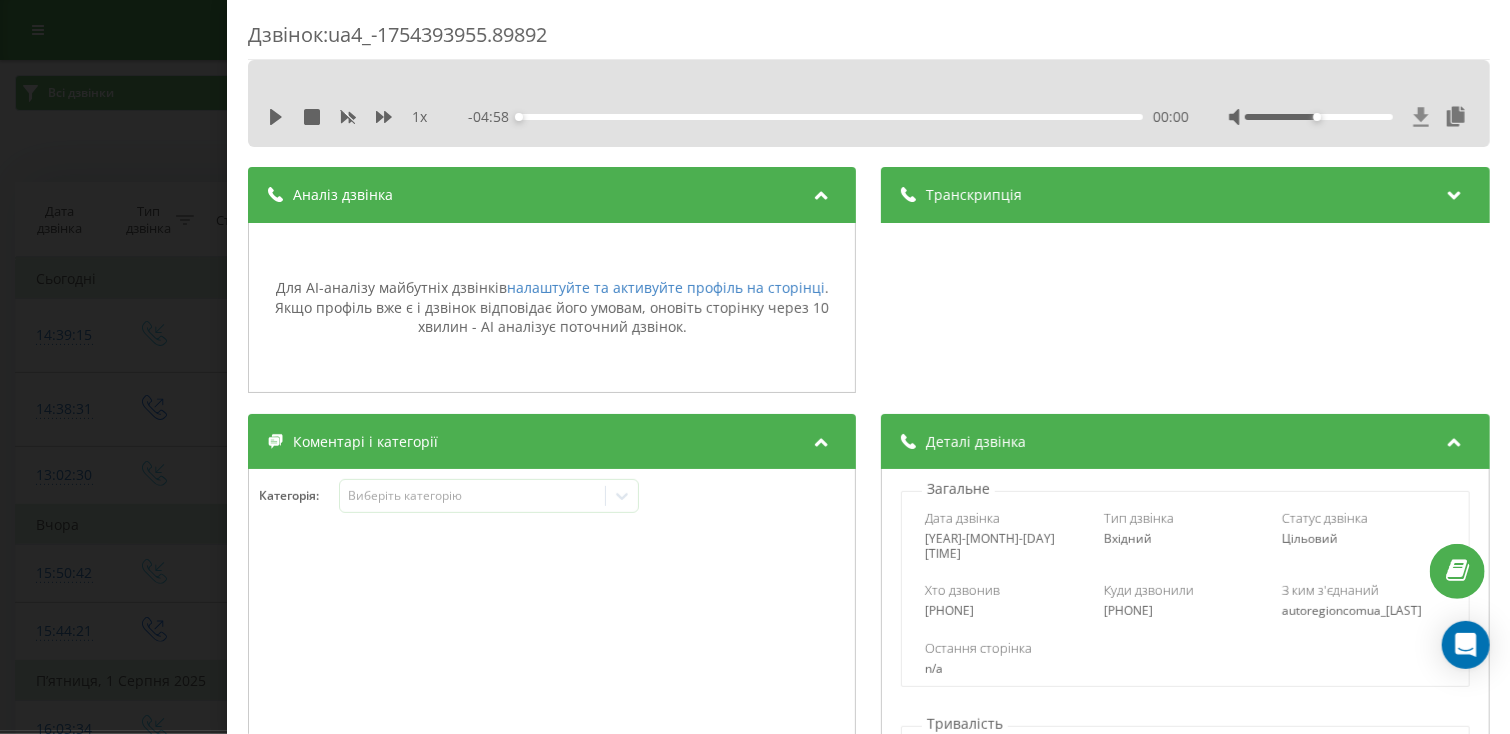 click 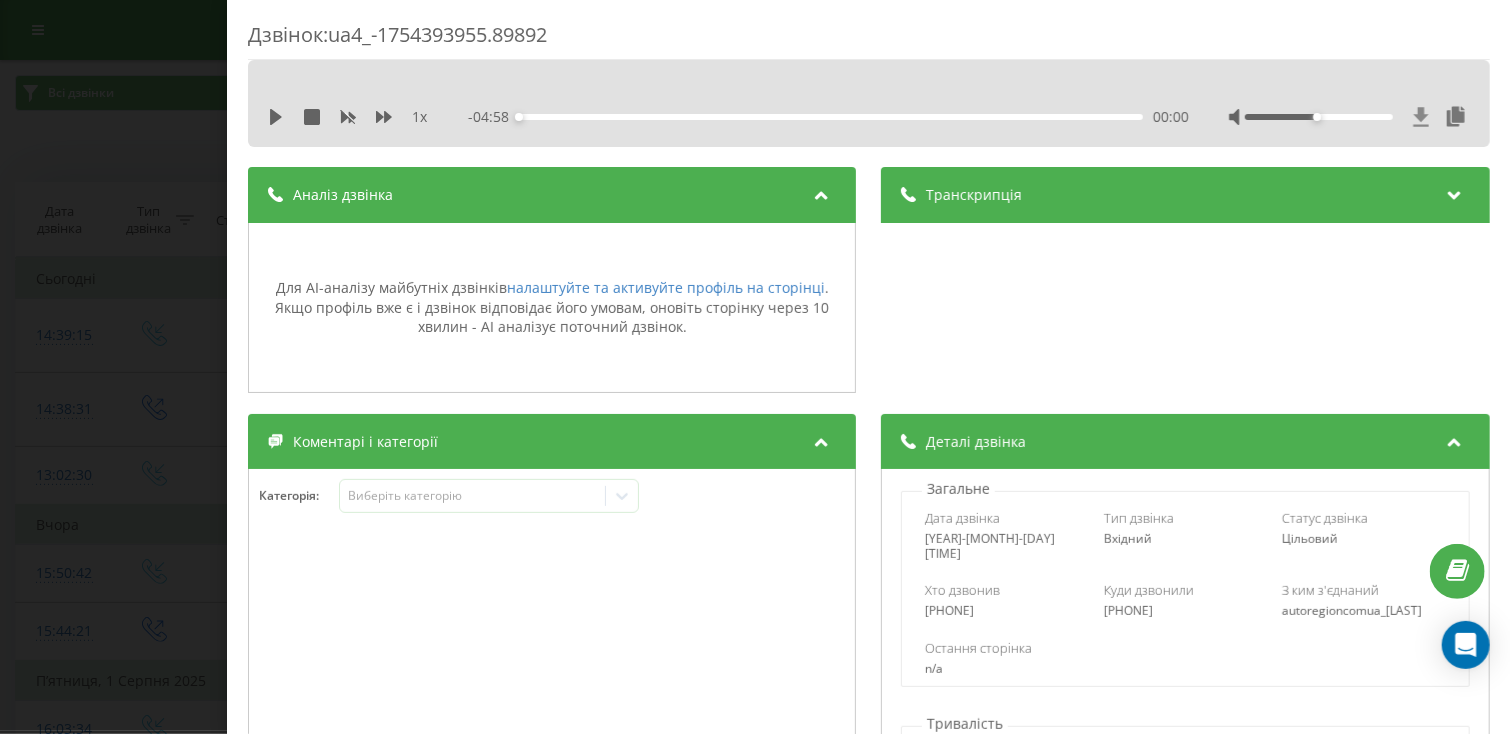 click 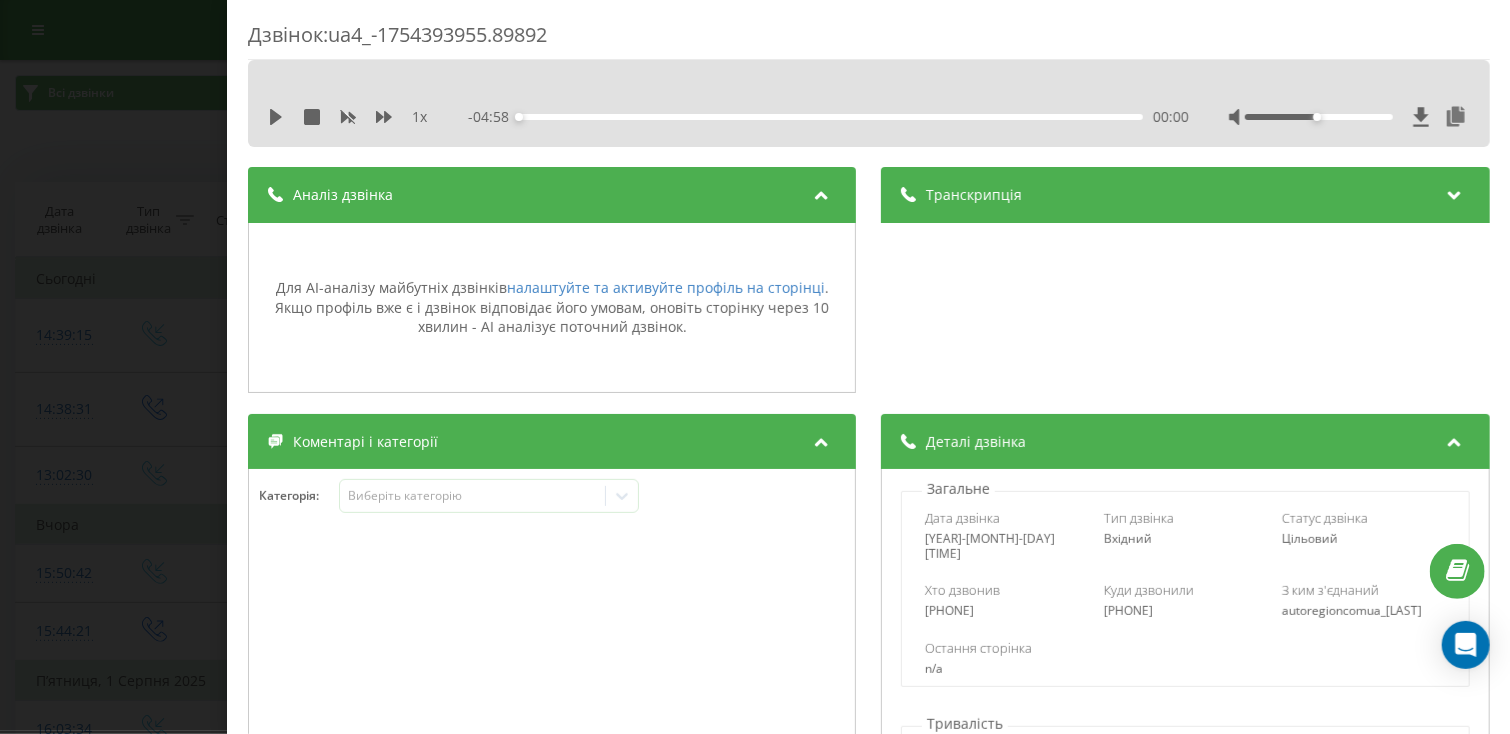 click on "Дзвінок : ua4_-1754393955.89892 1 x - 04:58 00:00 00:00 Транскрипція Для AI-аналізу майбутніх дзвінків налаштуйте та активуйте профіль на сторінці . Якщо профіль вже є і дзвінок відповідає його умовам, оновіть сторінку через 10 хвилин - AI аналізує поточний дзвінок. Аналіз дзвінка Для AI-аналізу майбутніх дзвінків налаштуйте та активуйте профіль на сторінці . Якщо профіль вже є і дзвінок відповідає його умовам, оновіть сторінку через 10 хвилин - AI аналізує поточний дзвінок. Деталі дзвінка Загальне Дата дзвінка [YEAR]-[MONTH]-[DAY] [TIME] Тип дзвінка Вхідний Статус дзвінка Цільовий [PHONE] n/a" at bounding box center [755, 367] 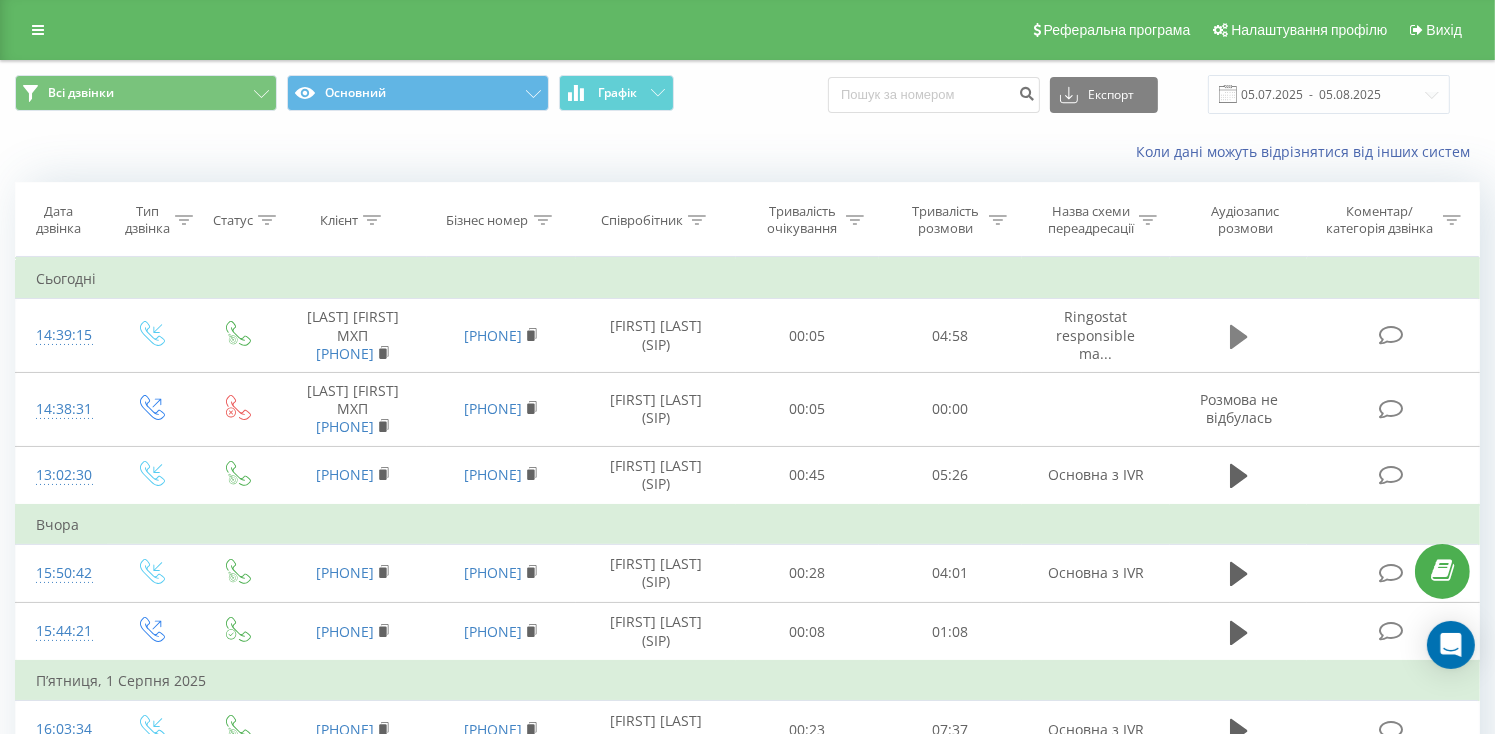 click 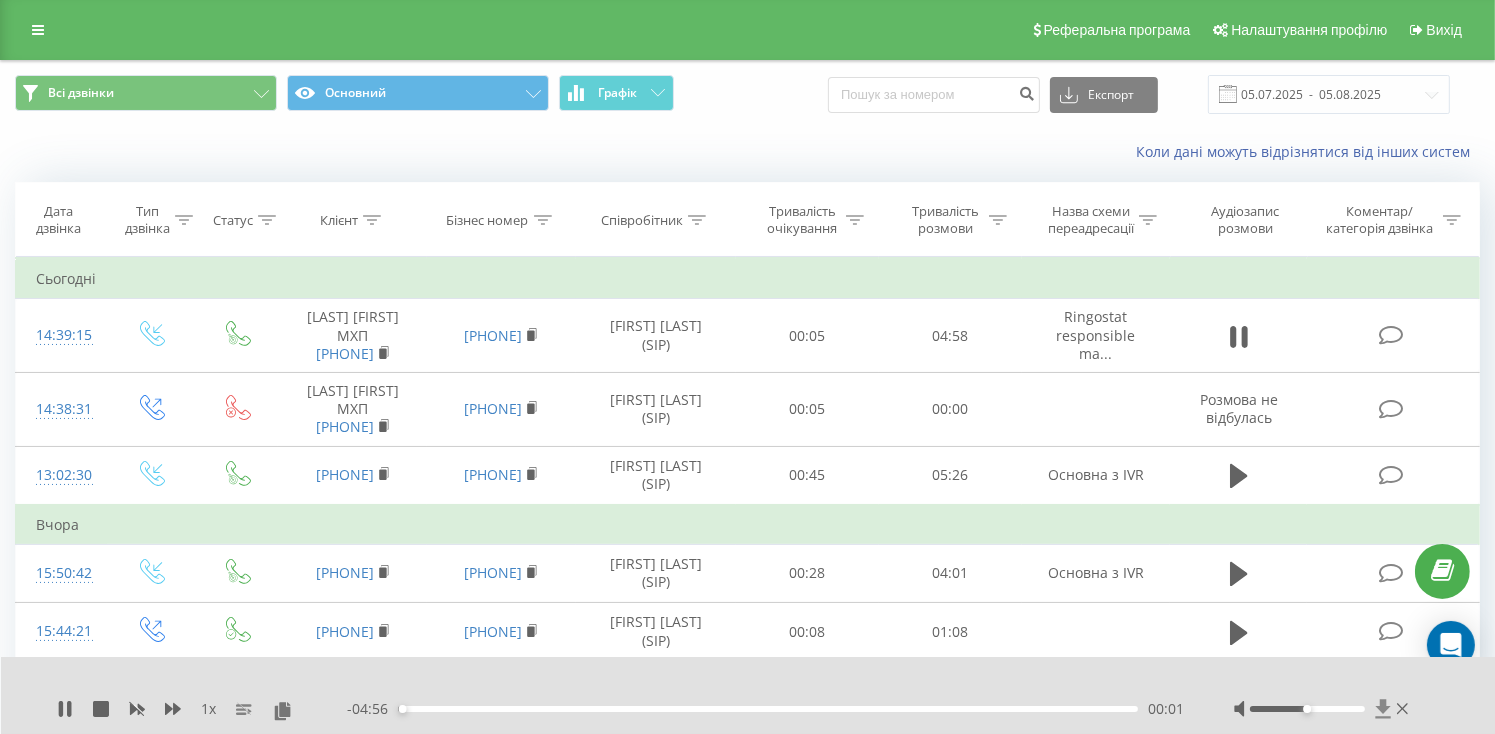 click 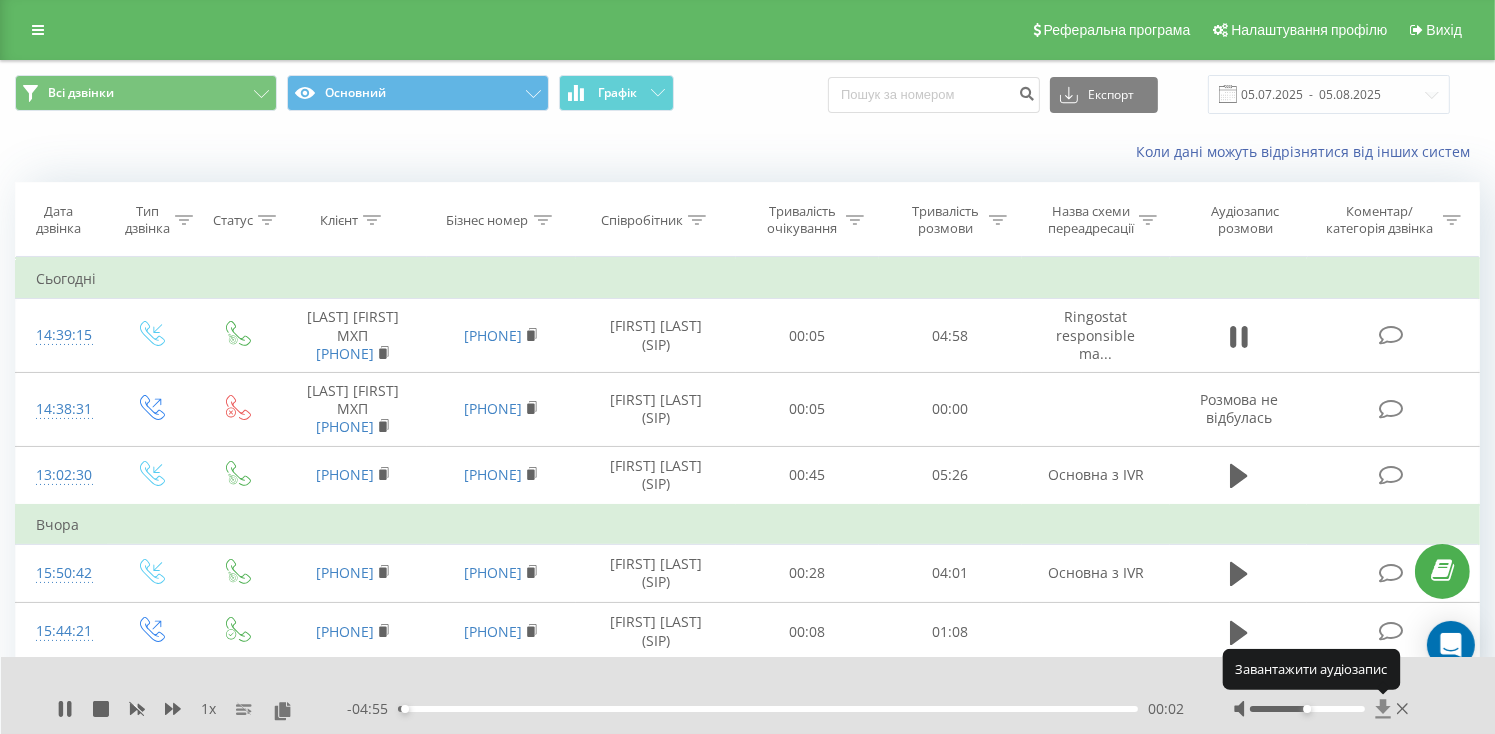 click 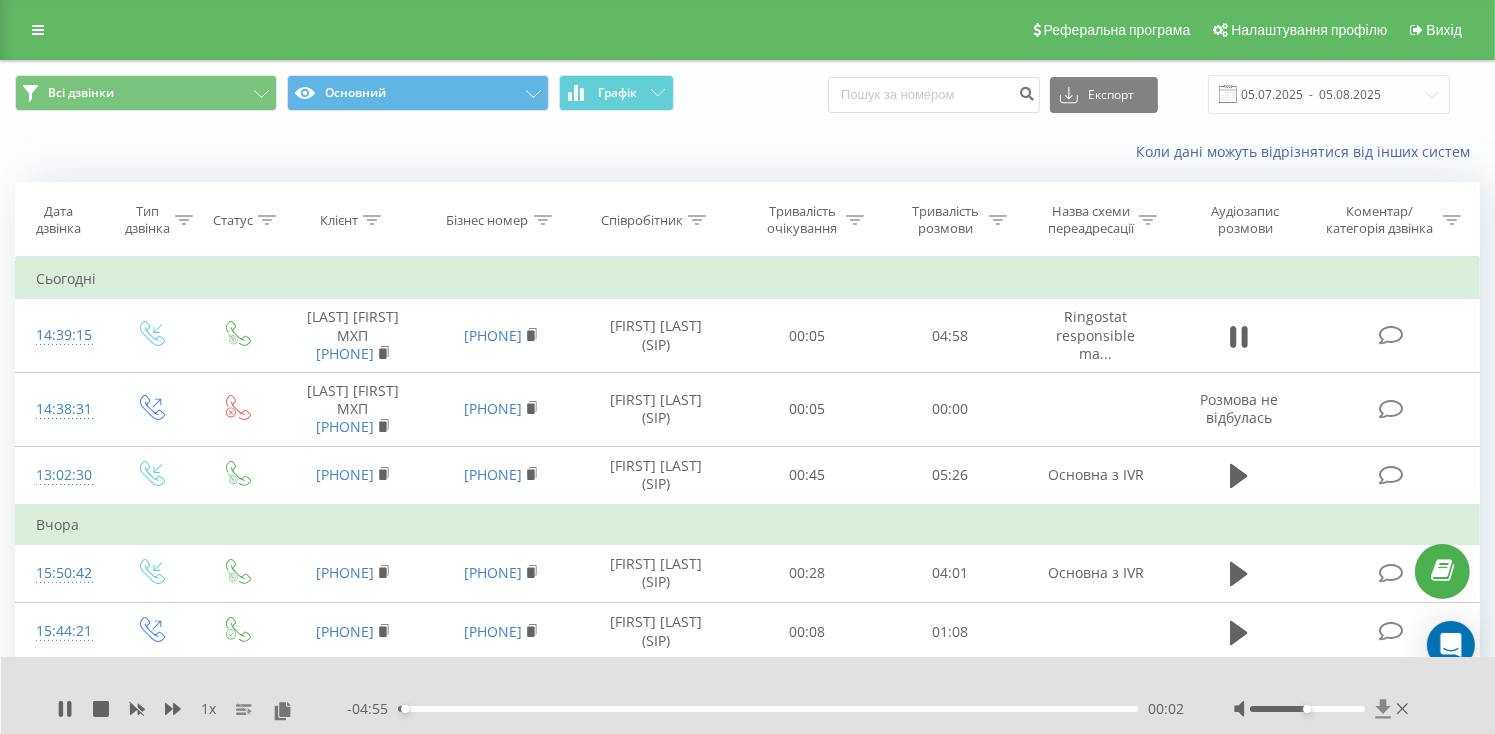 click 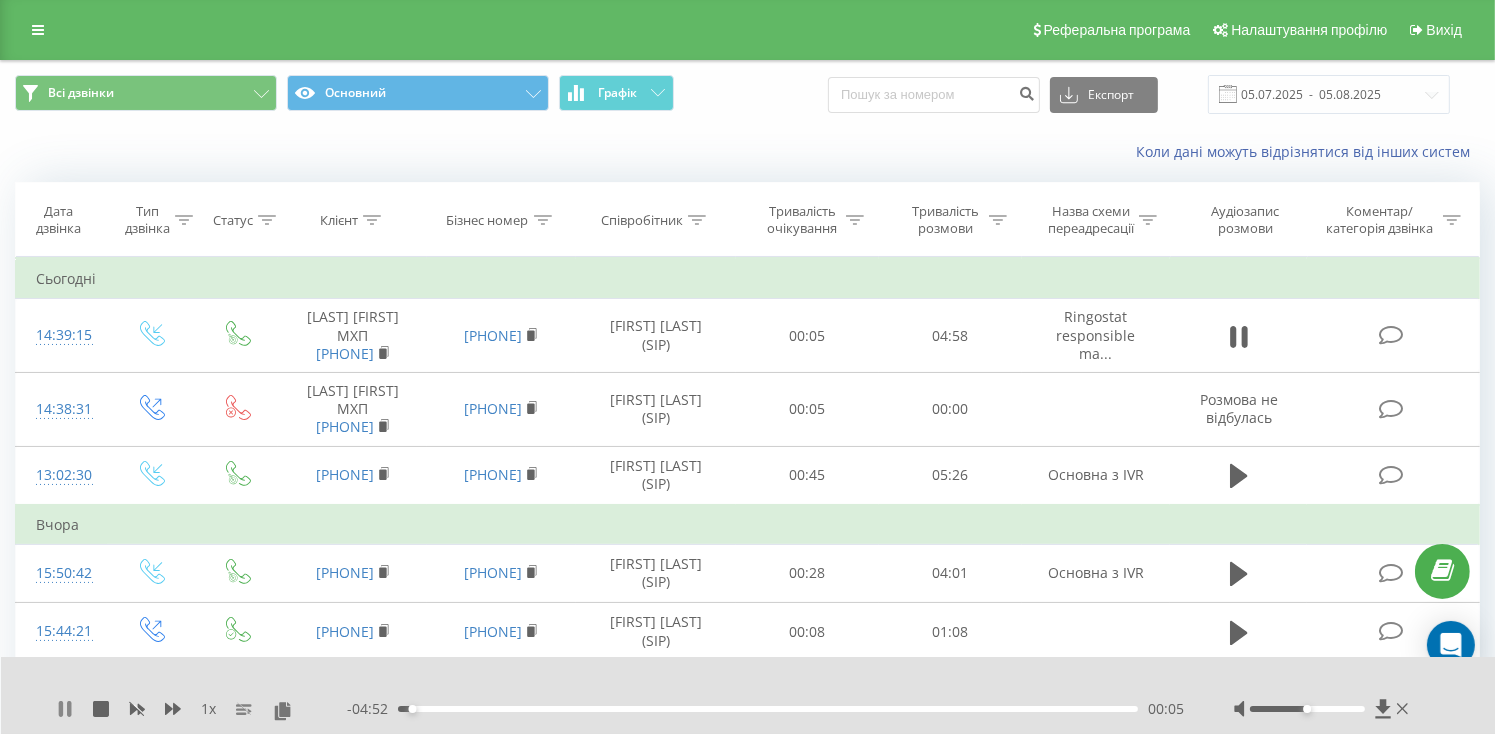 click 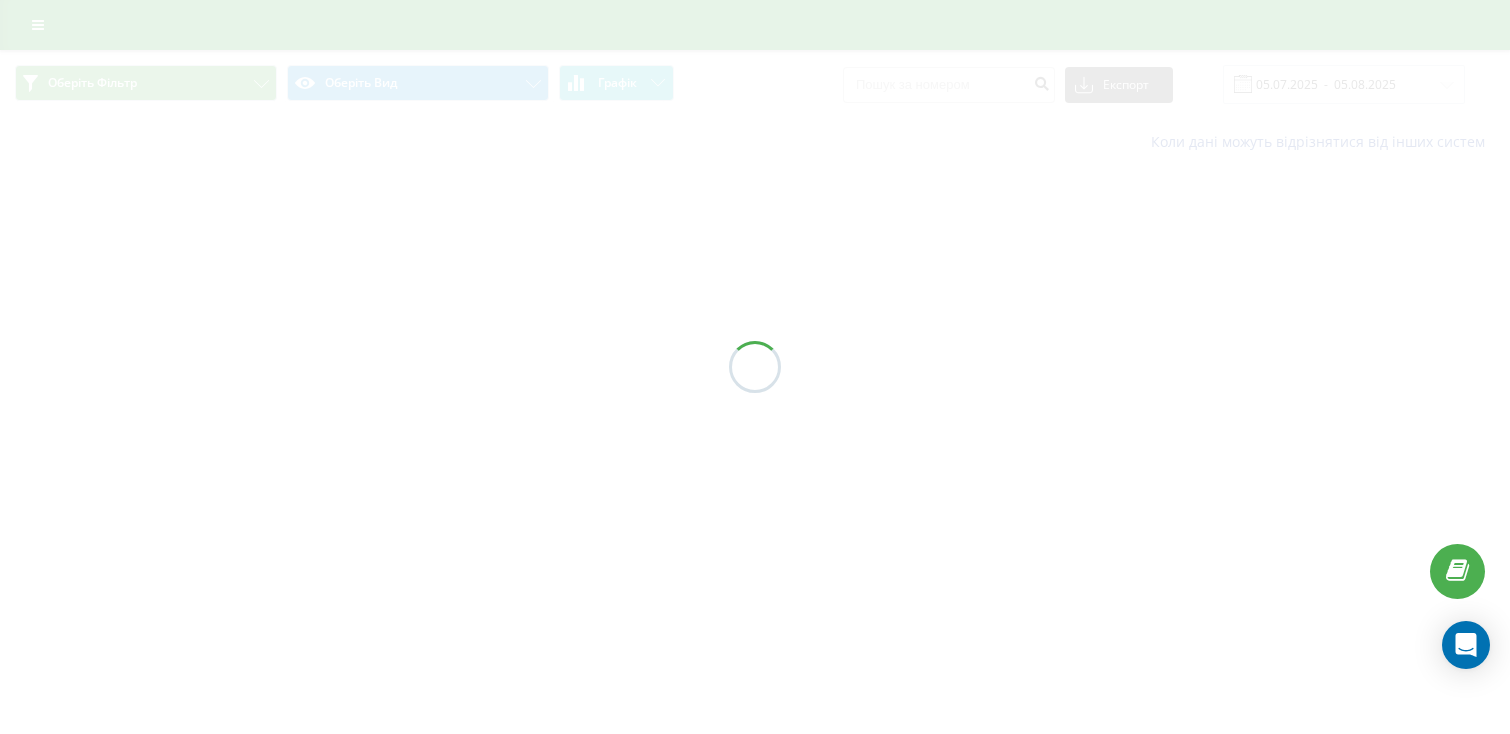 scroll, scrollTop: 0, scrollLeft: 0, axis: both 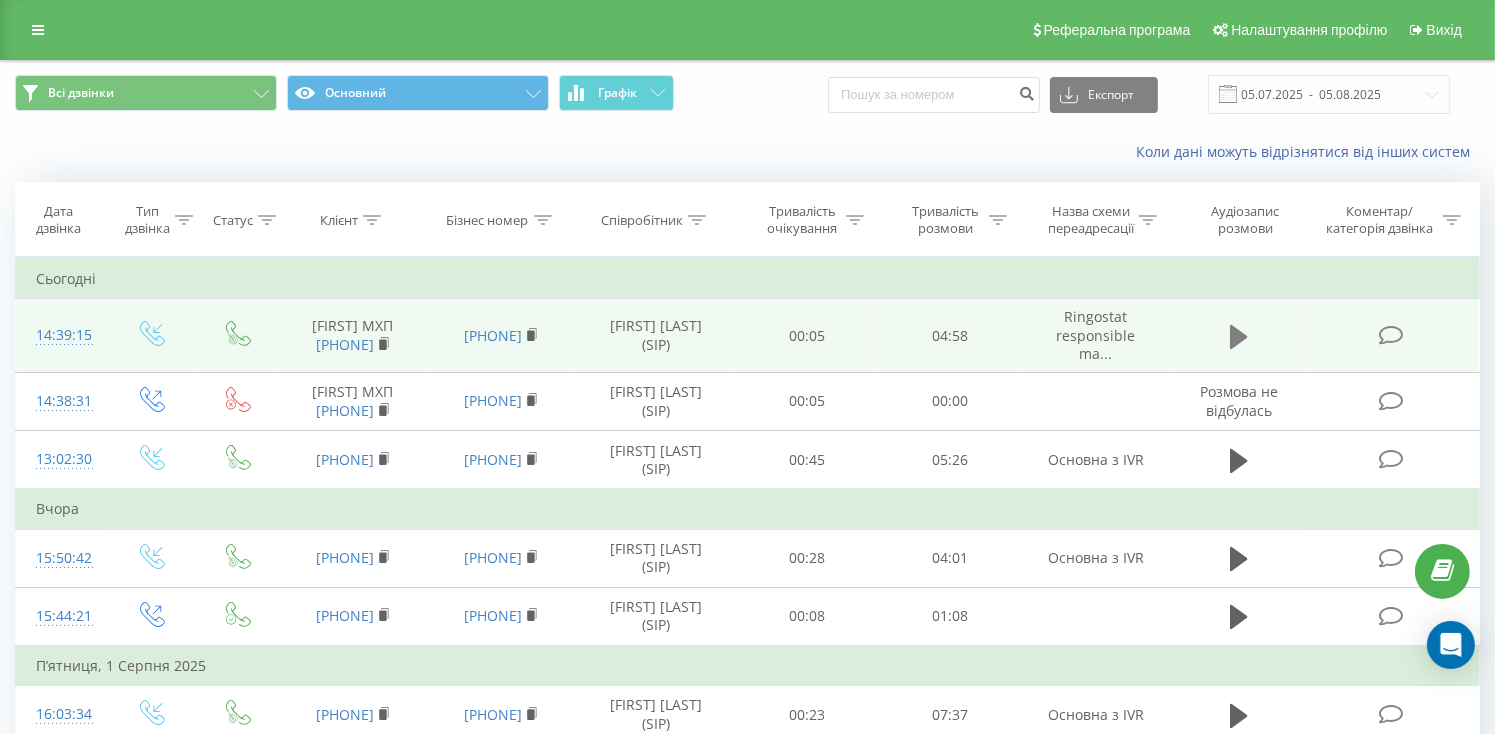 click 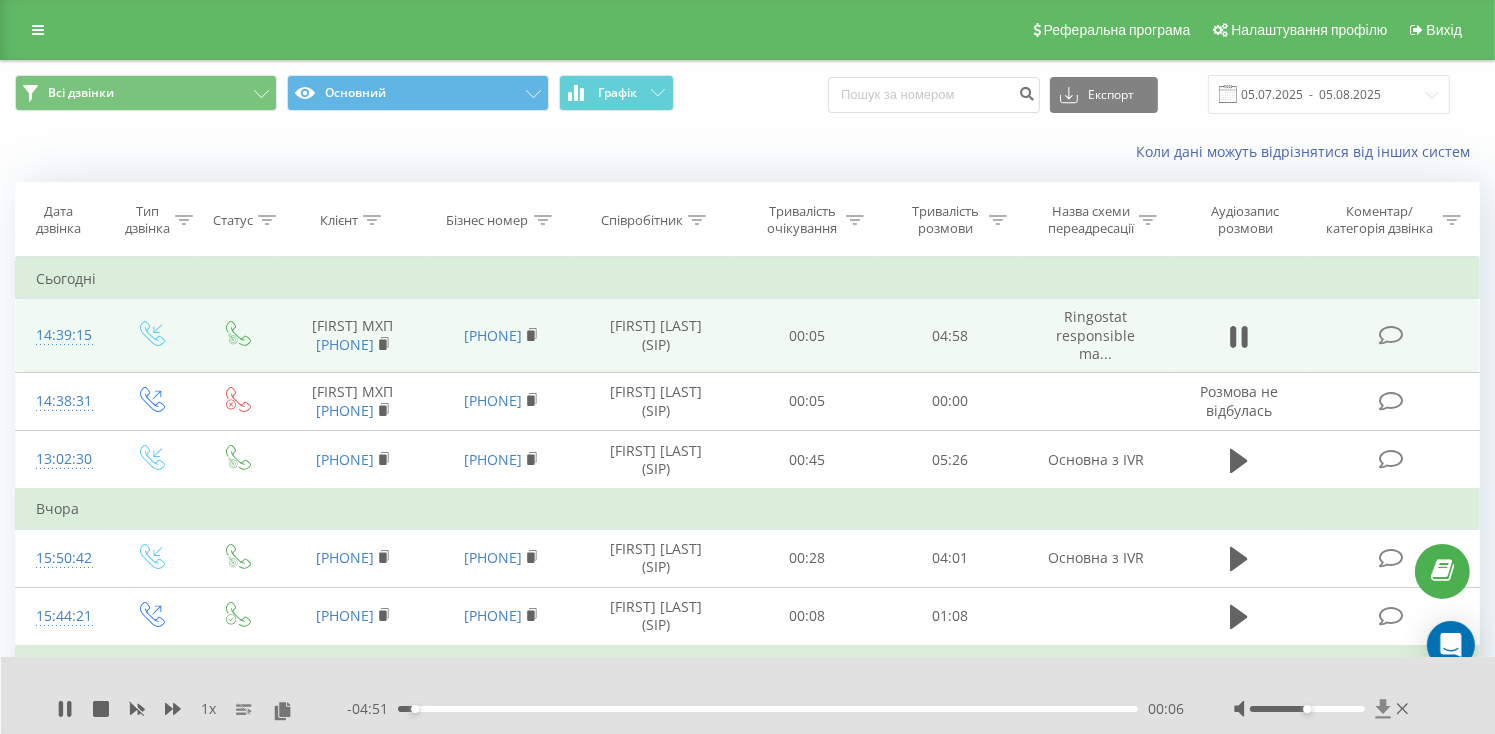 click 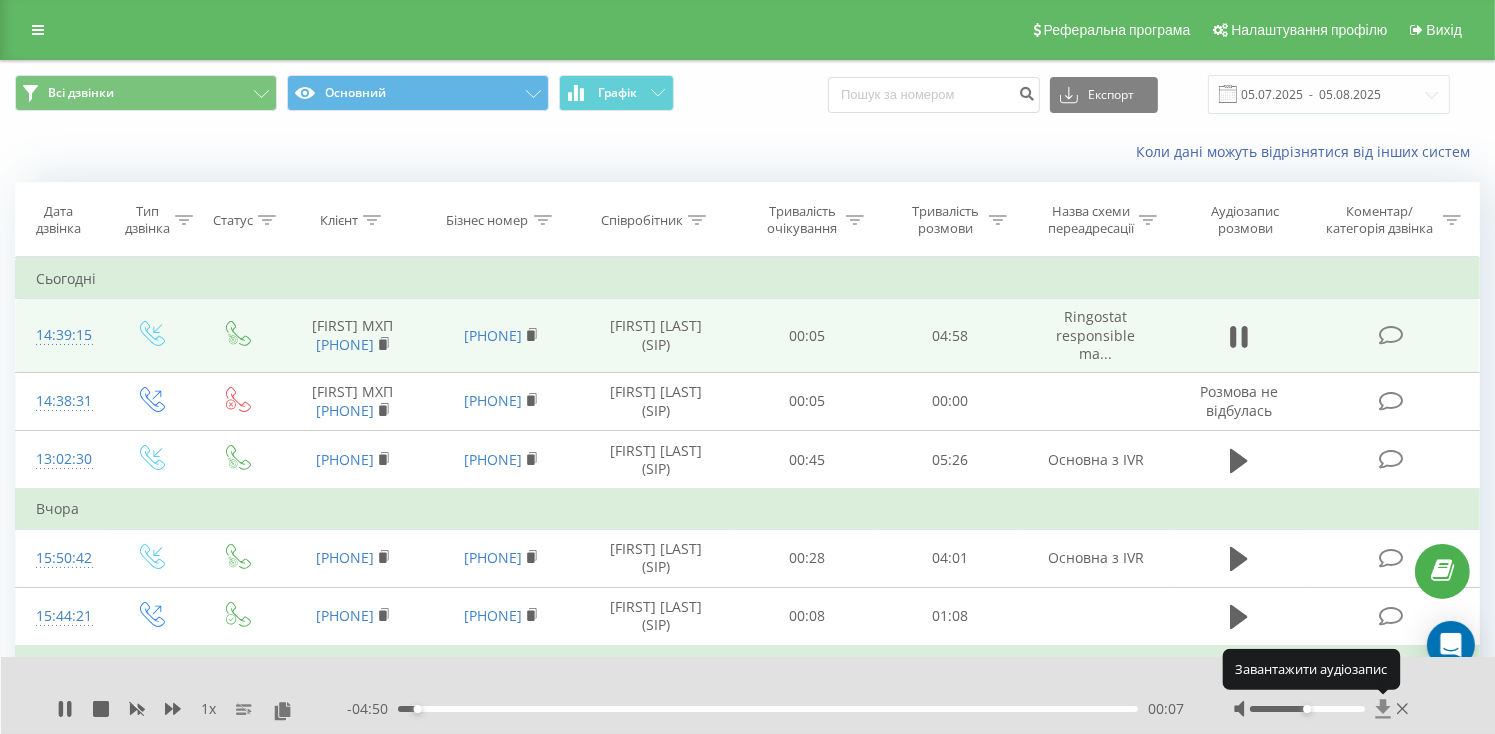 click 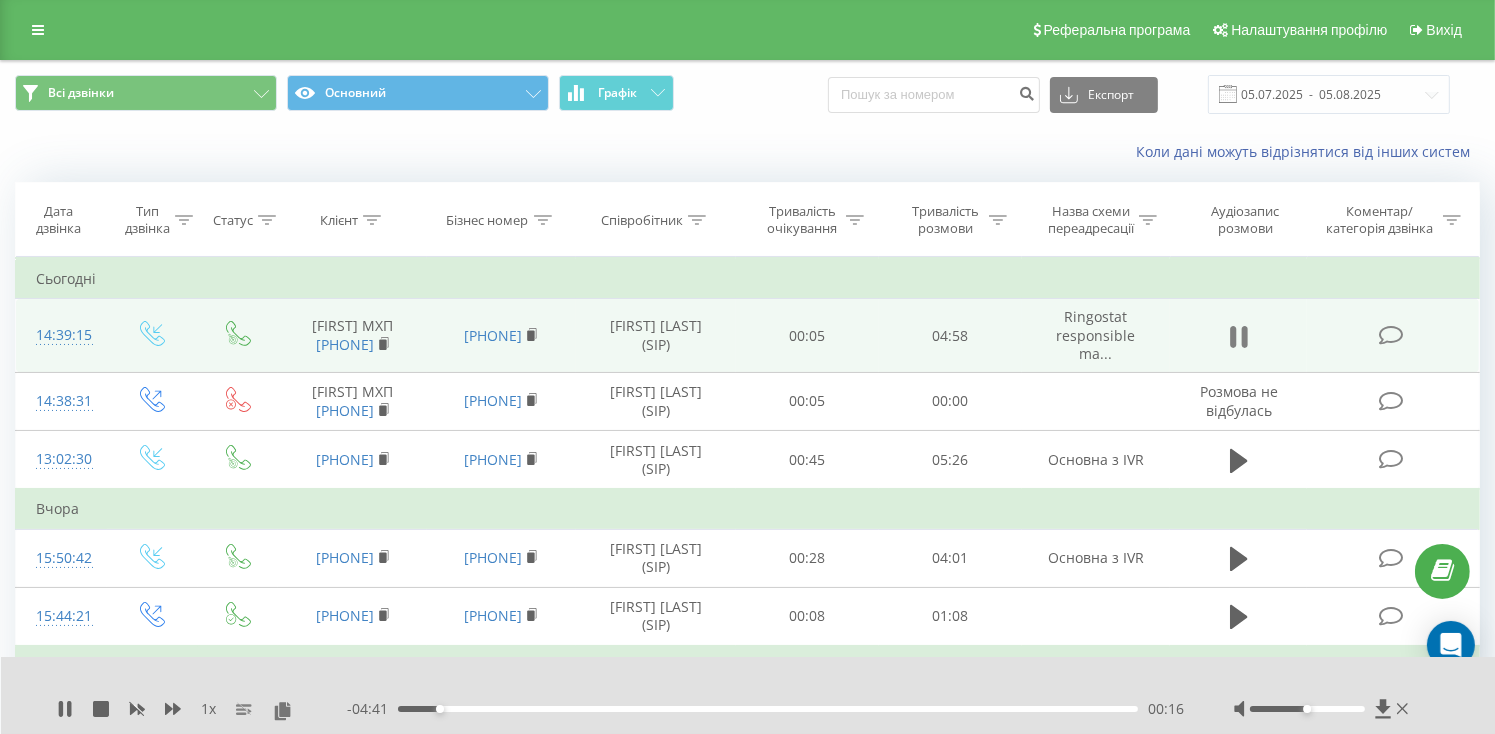 click 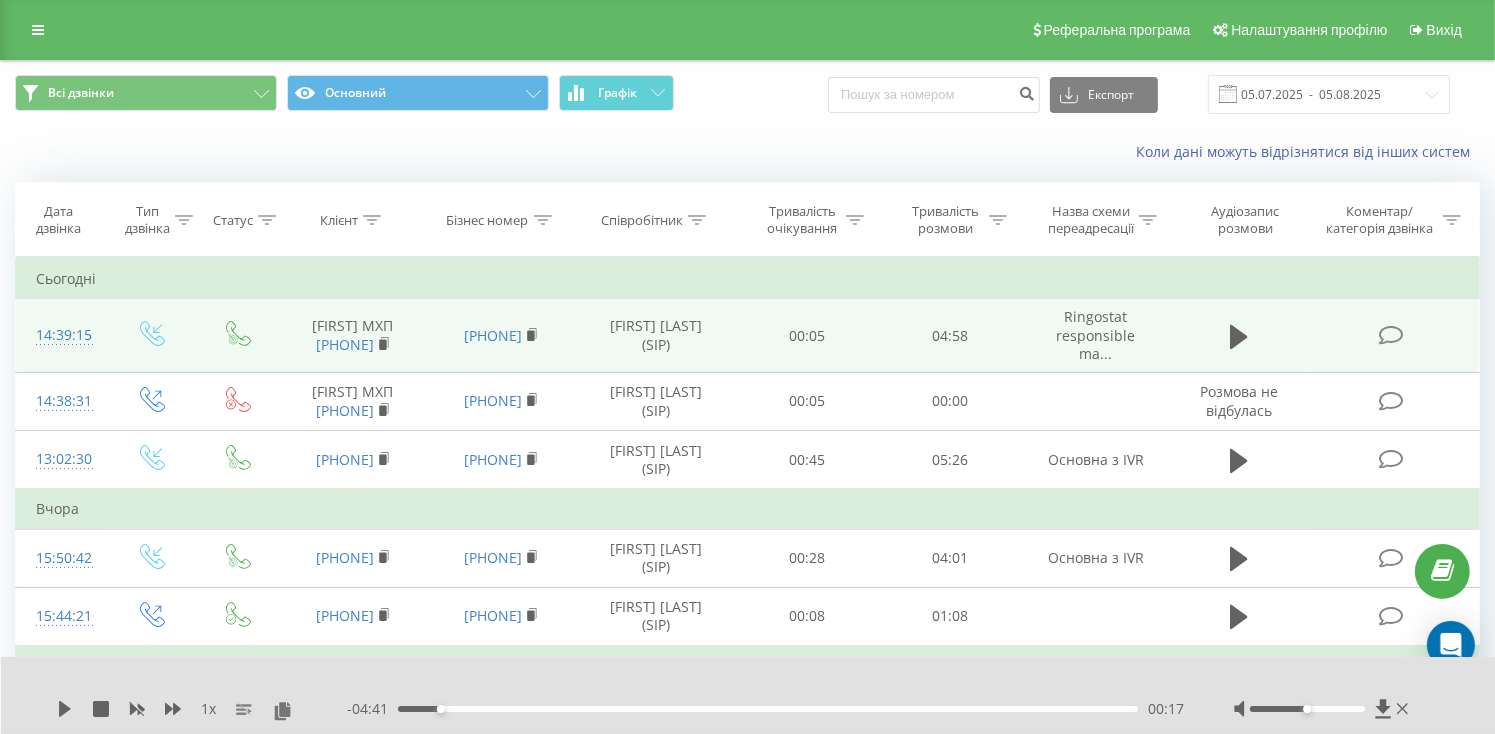 click 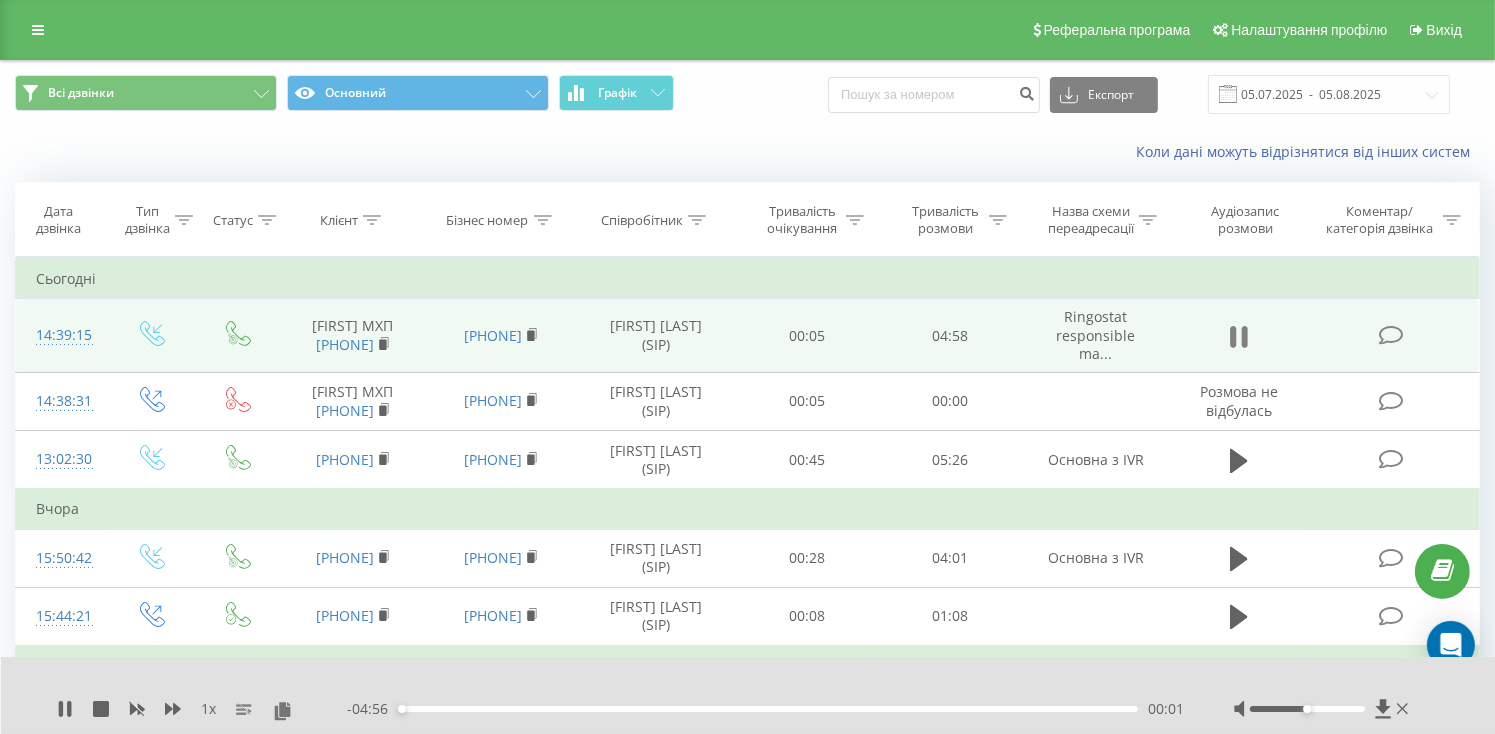 click 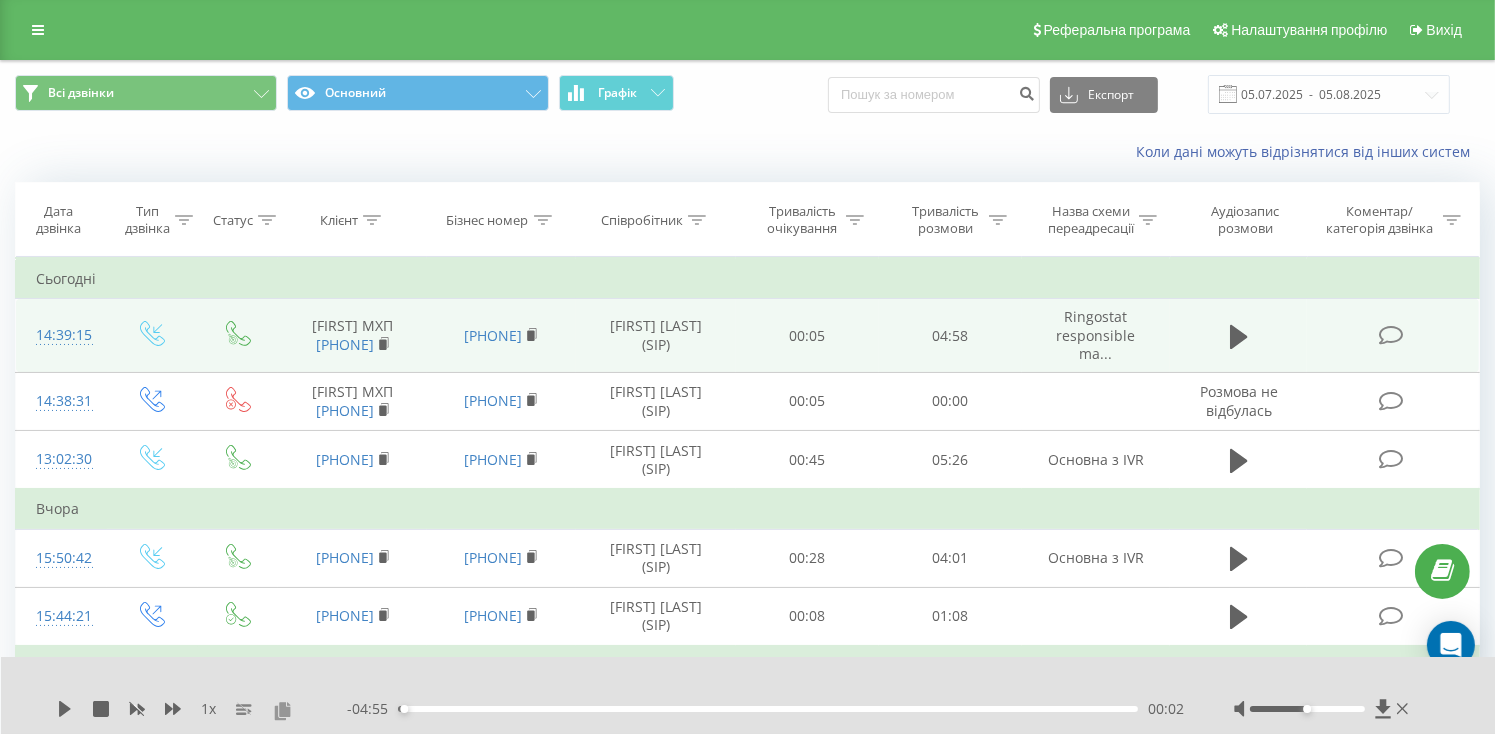 click at bounding box center [282, 710] 